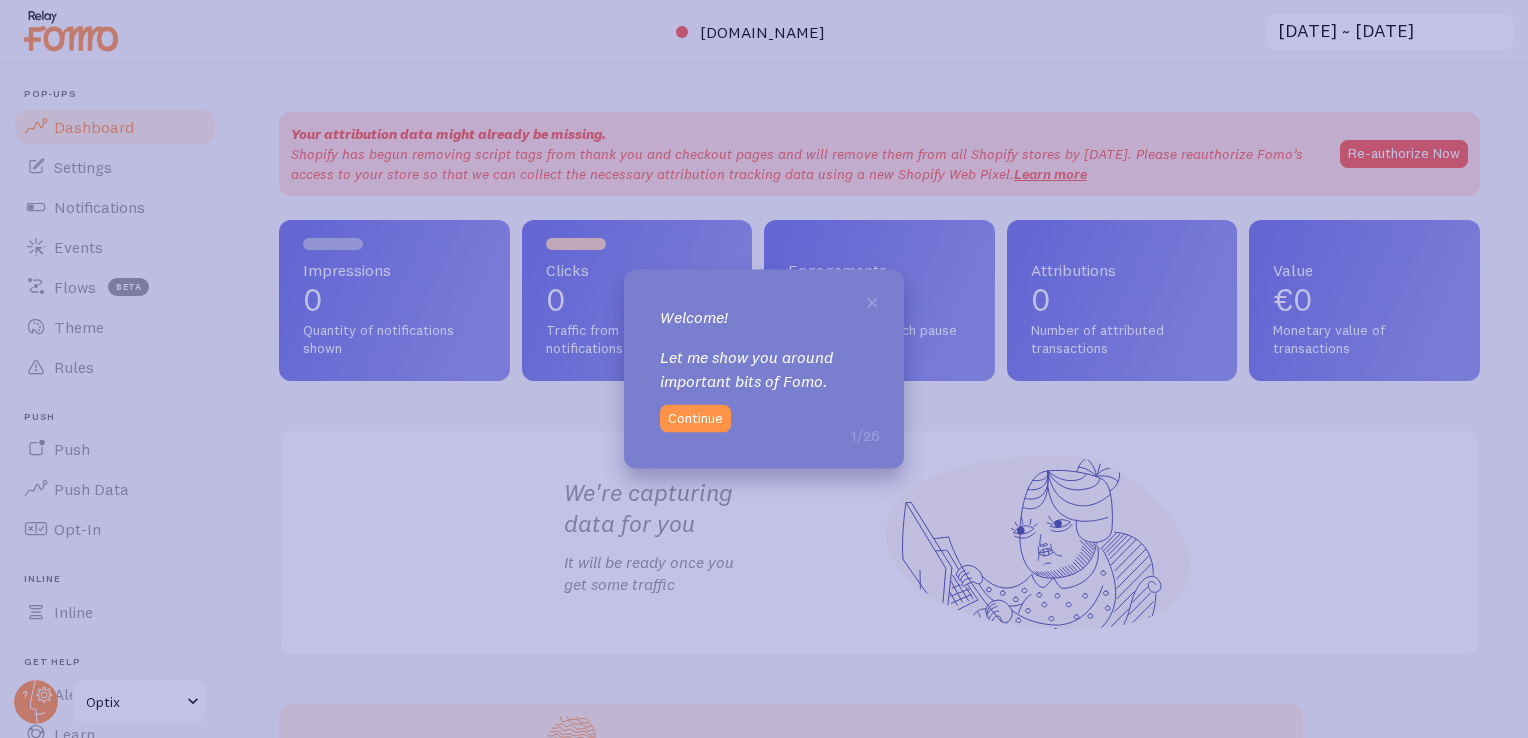 scroll, scrollTop: 0, scrollLeft: 0, axis: both 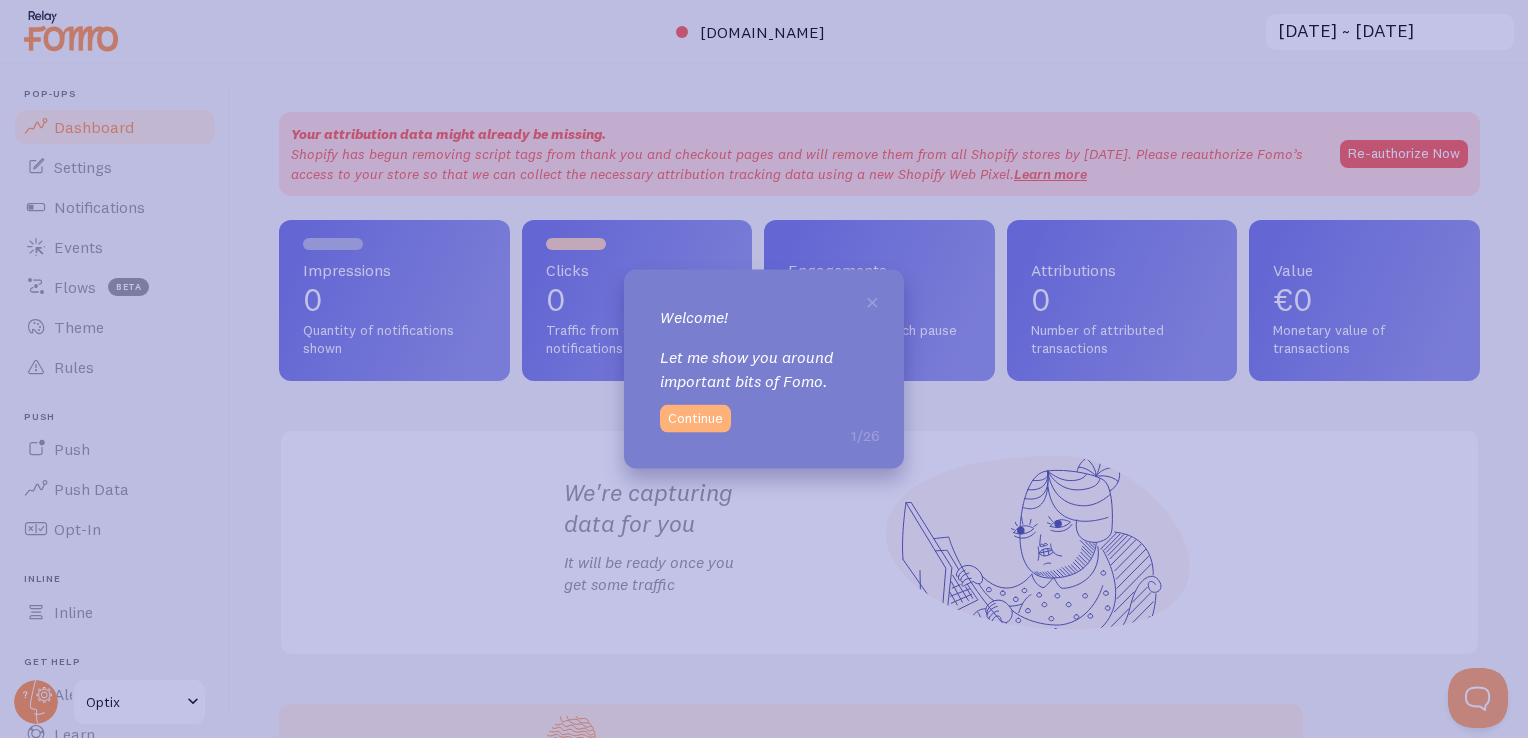 click on "Continue" at bounding box center [695, 418] 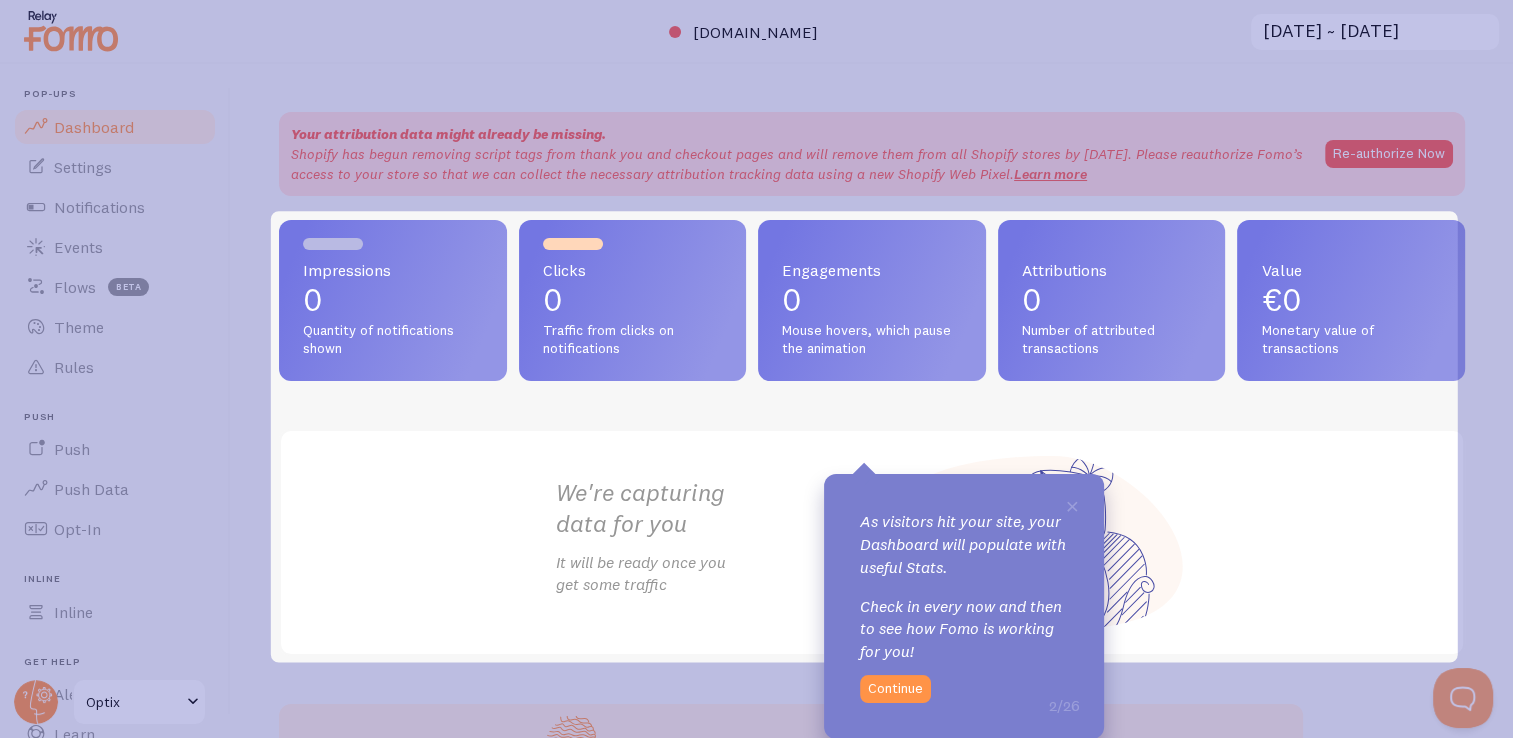scroll, scrollTop: 0, scrollLeft: 0, axis: both 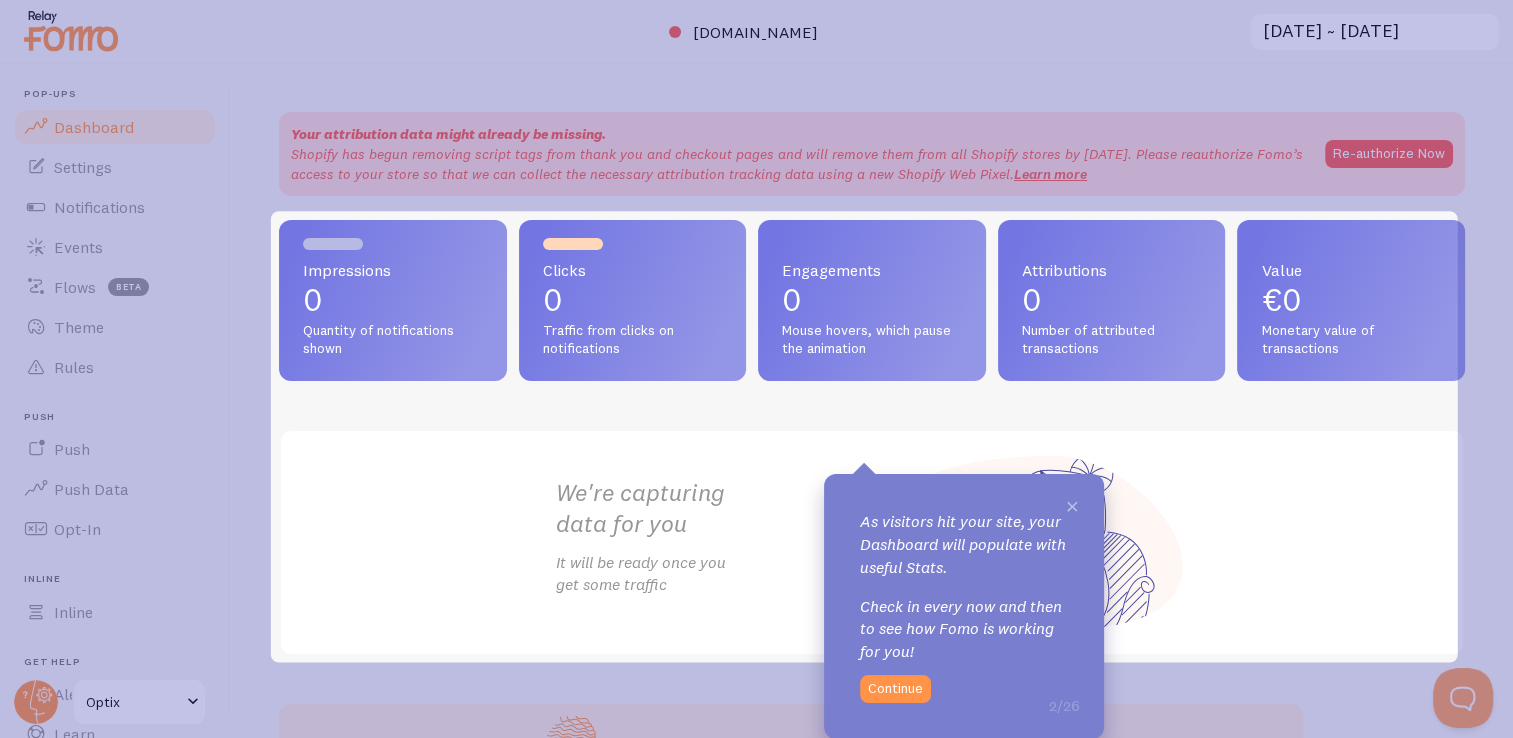click on "×" at bounding box center (1072, 505) 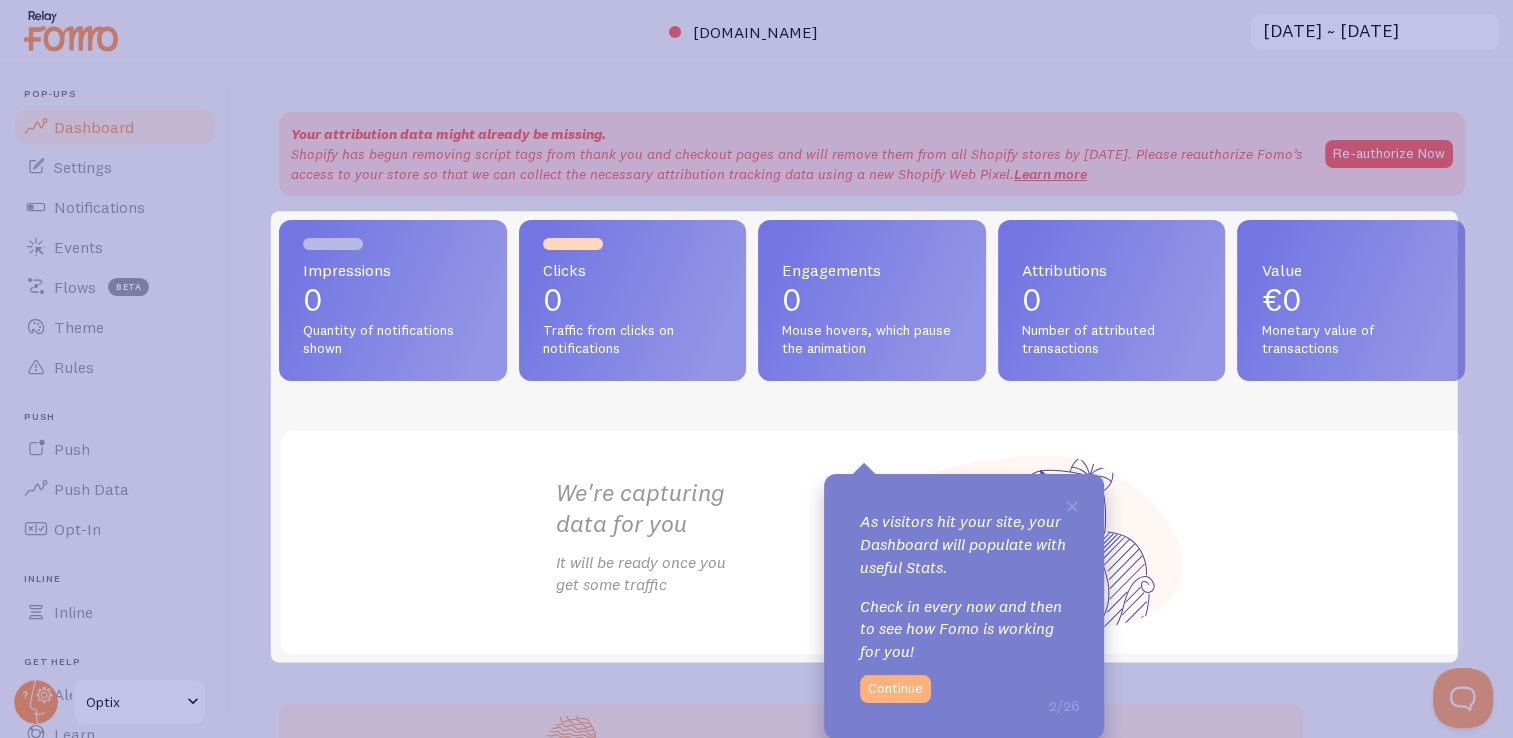click on "Continue" at bounding box center [895, 689] 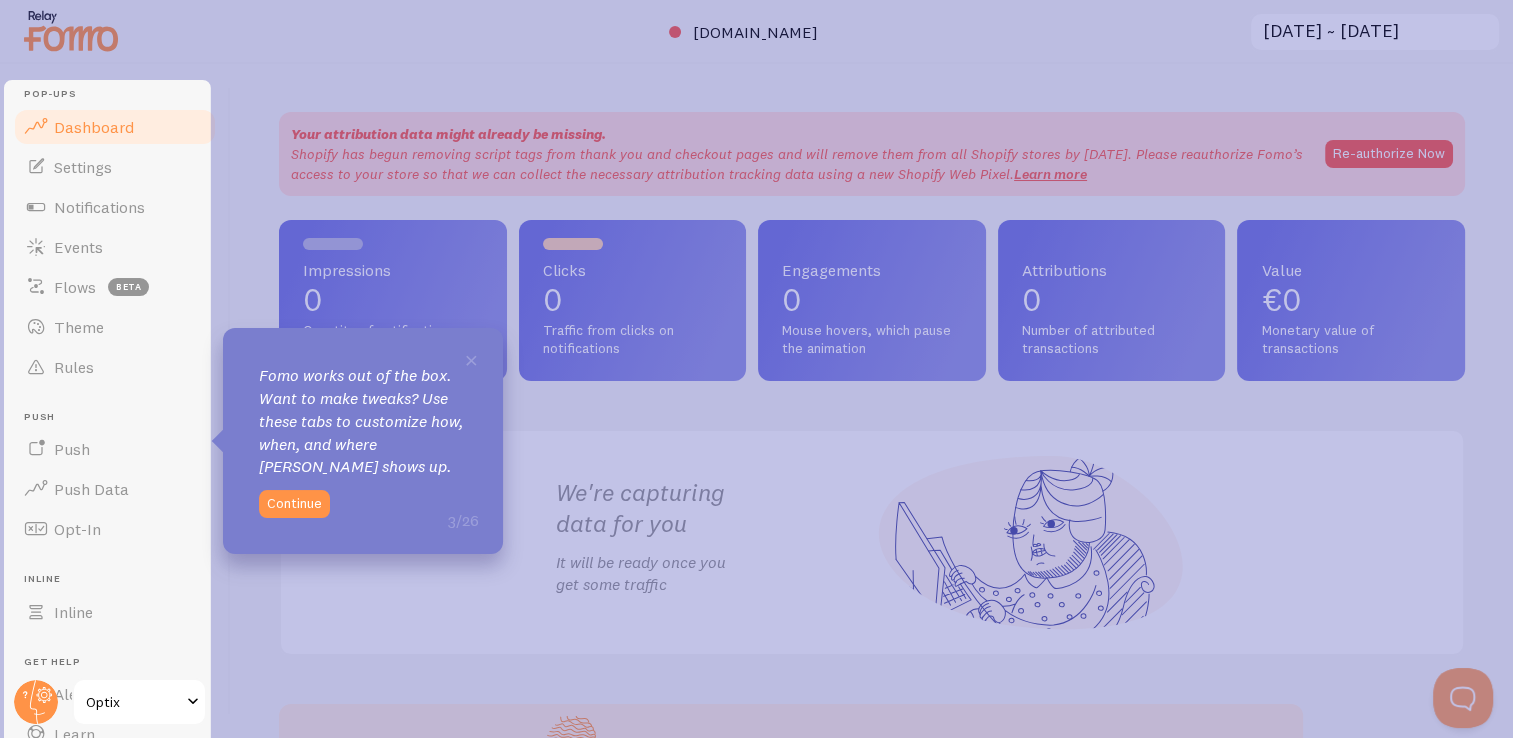 scroll, scrollTop: 0, scrollLeft: 0, axis: both 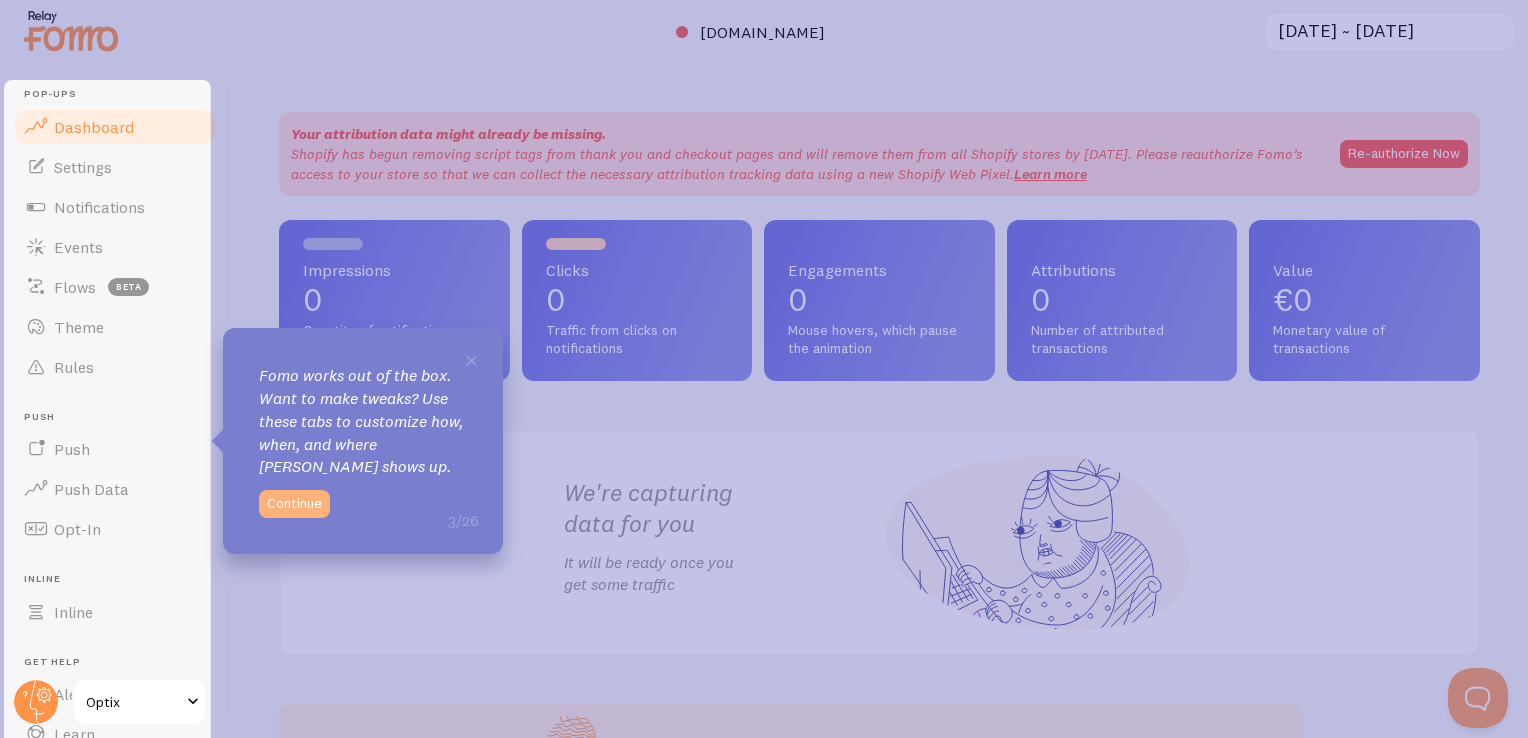 click on "Continue" at bounding box center (294, 504) 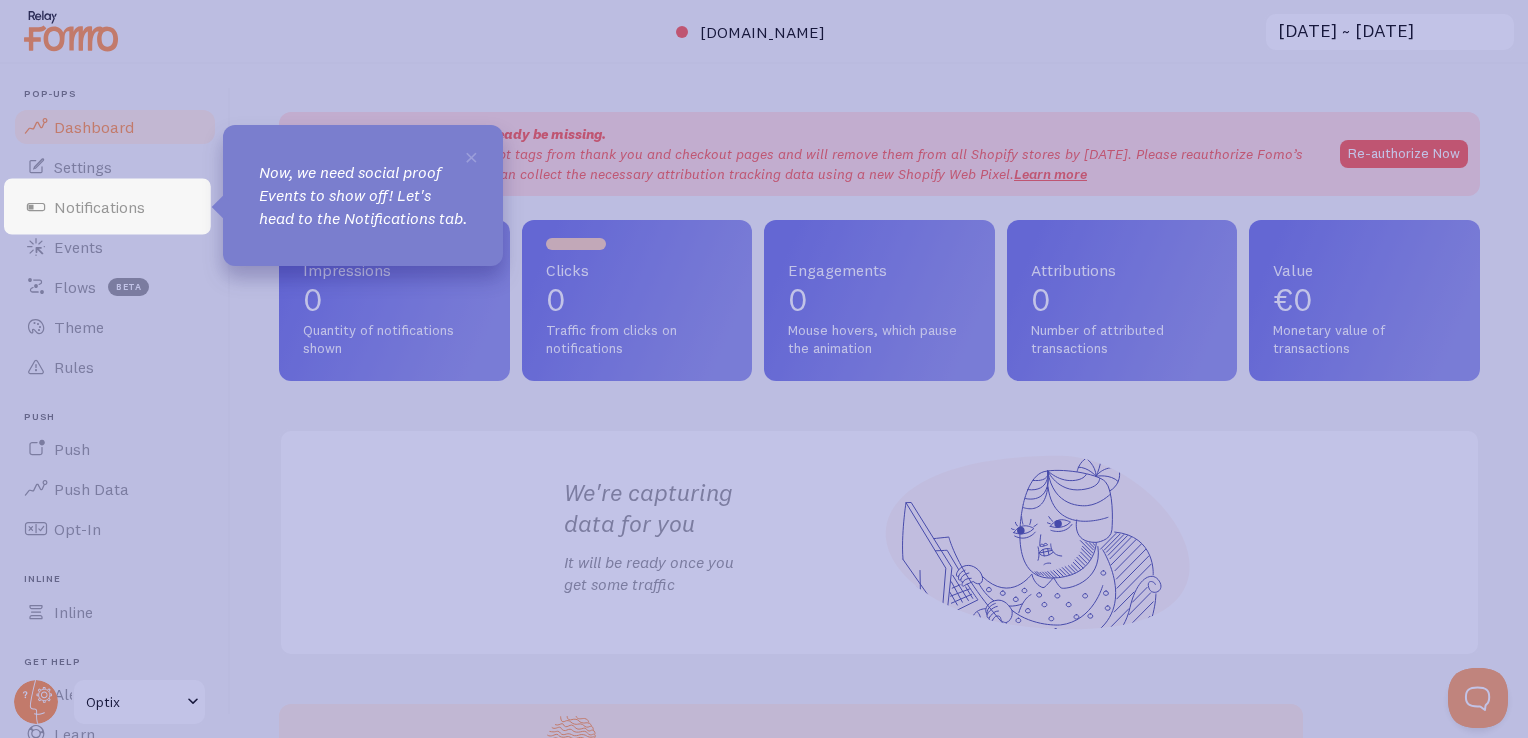 click on "×   Now, we need social proof Events to show off! Let's head to the Notifications tab." at bounding box center [363, 195] 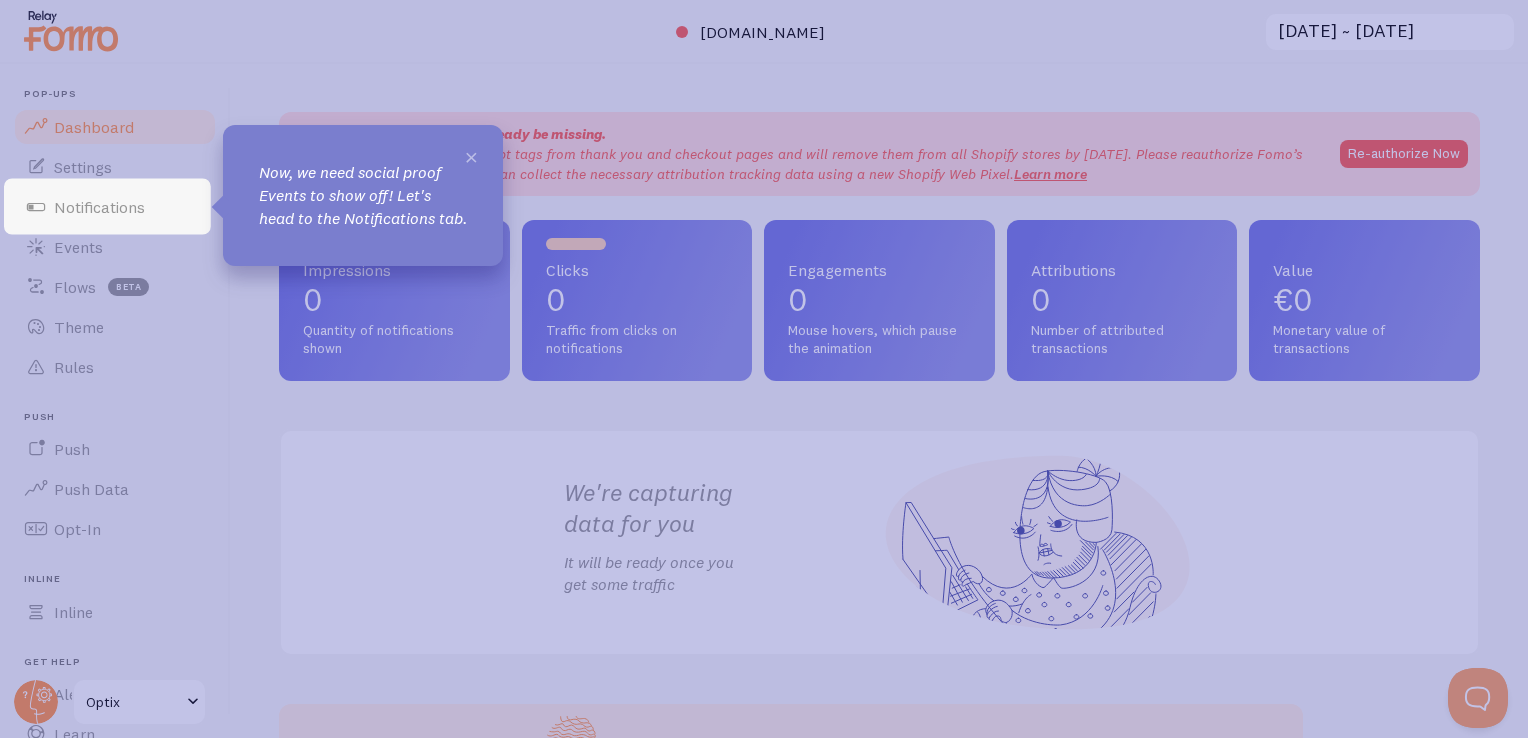 click on "×" at bounding box center [471, 156] 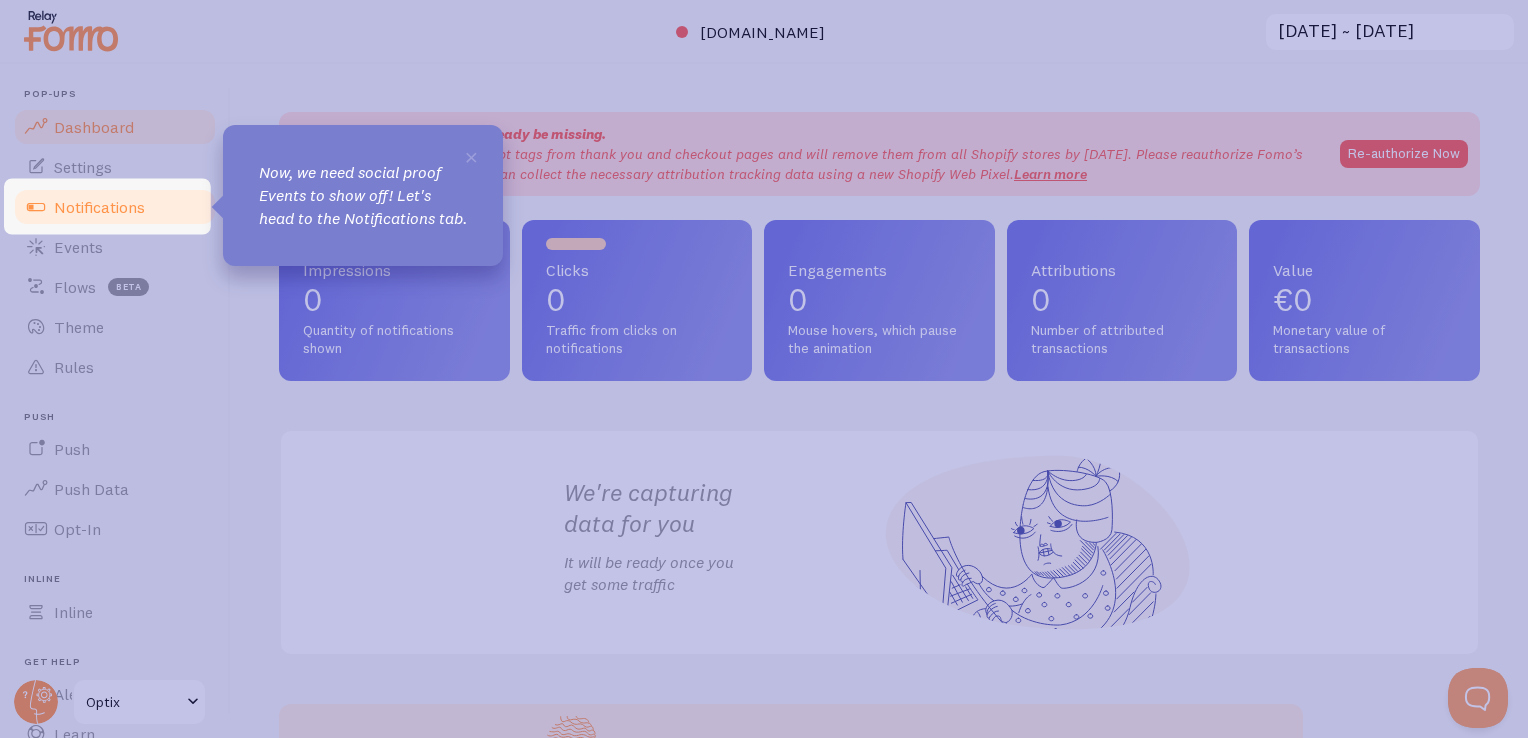 click on "Notifications" at bounding box center (99, 207) 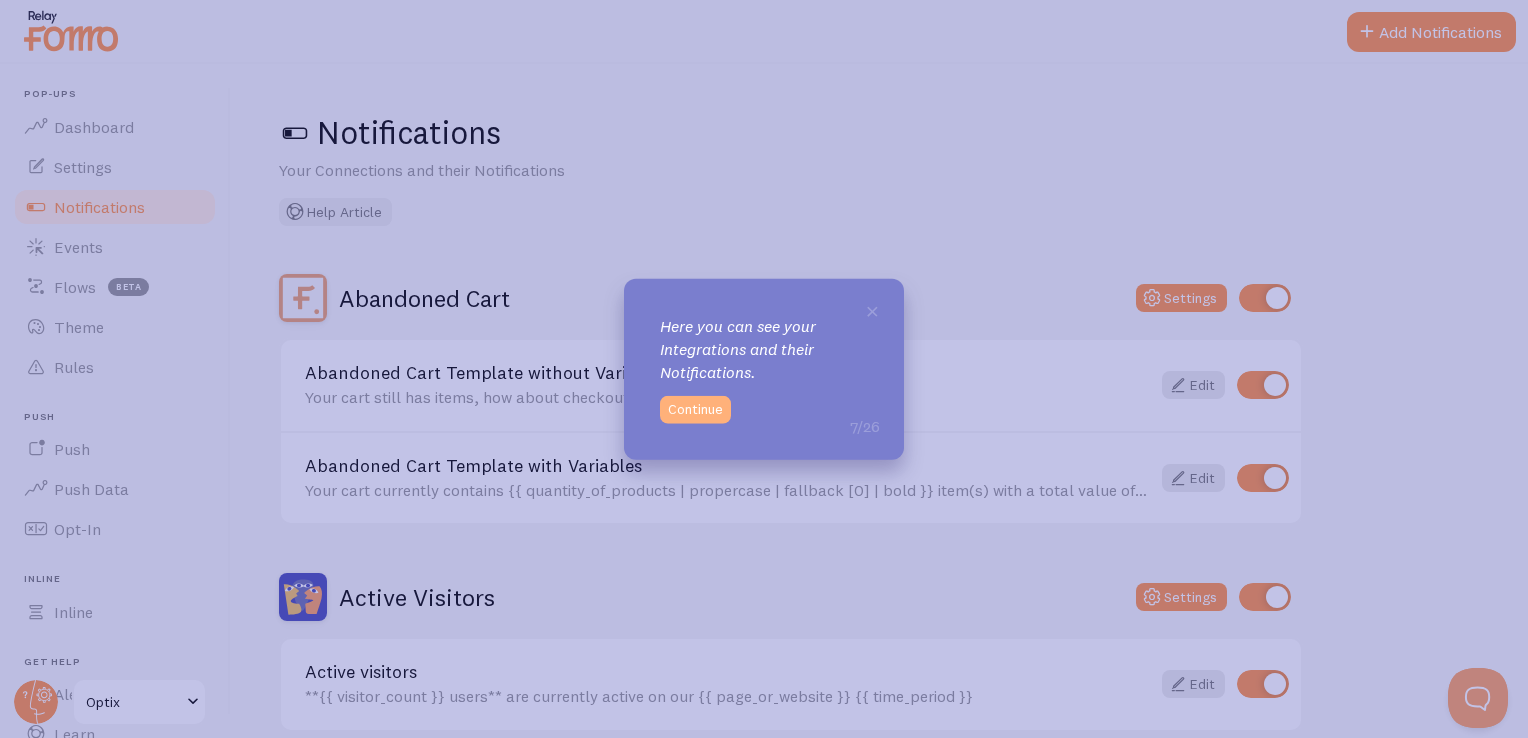 click on "Continue" at bounding box center (695, 409) 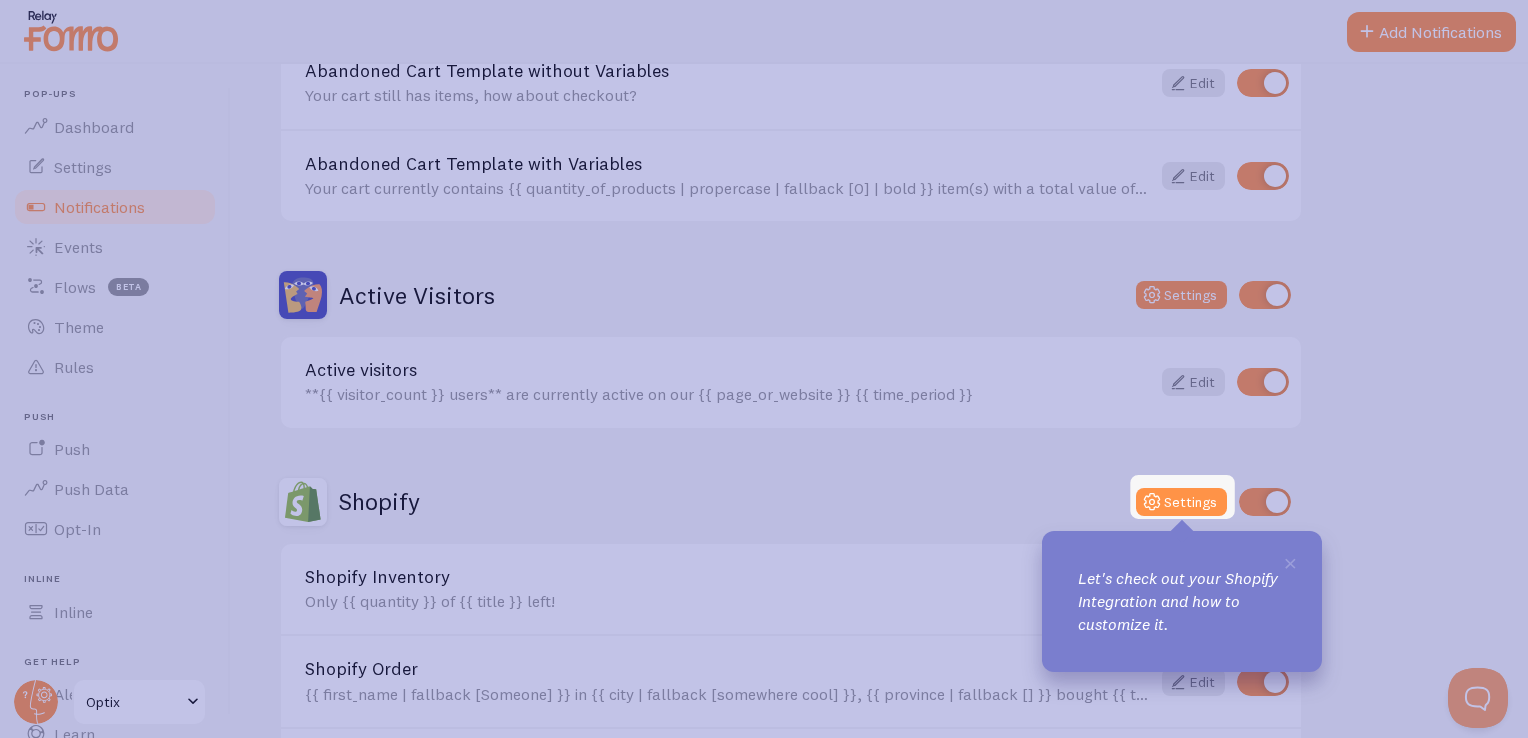scroll, scrollTop: 304, scrollLeft: 0, axis: vertical 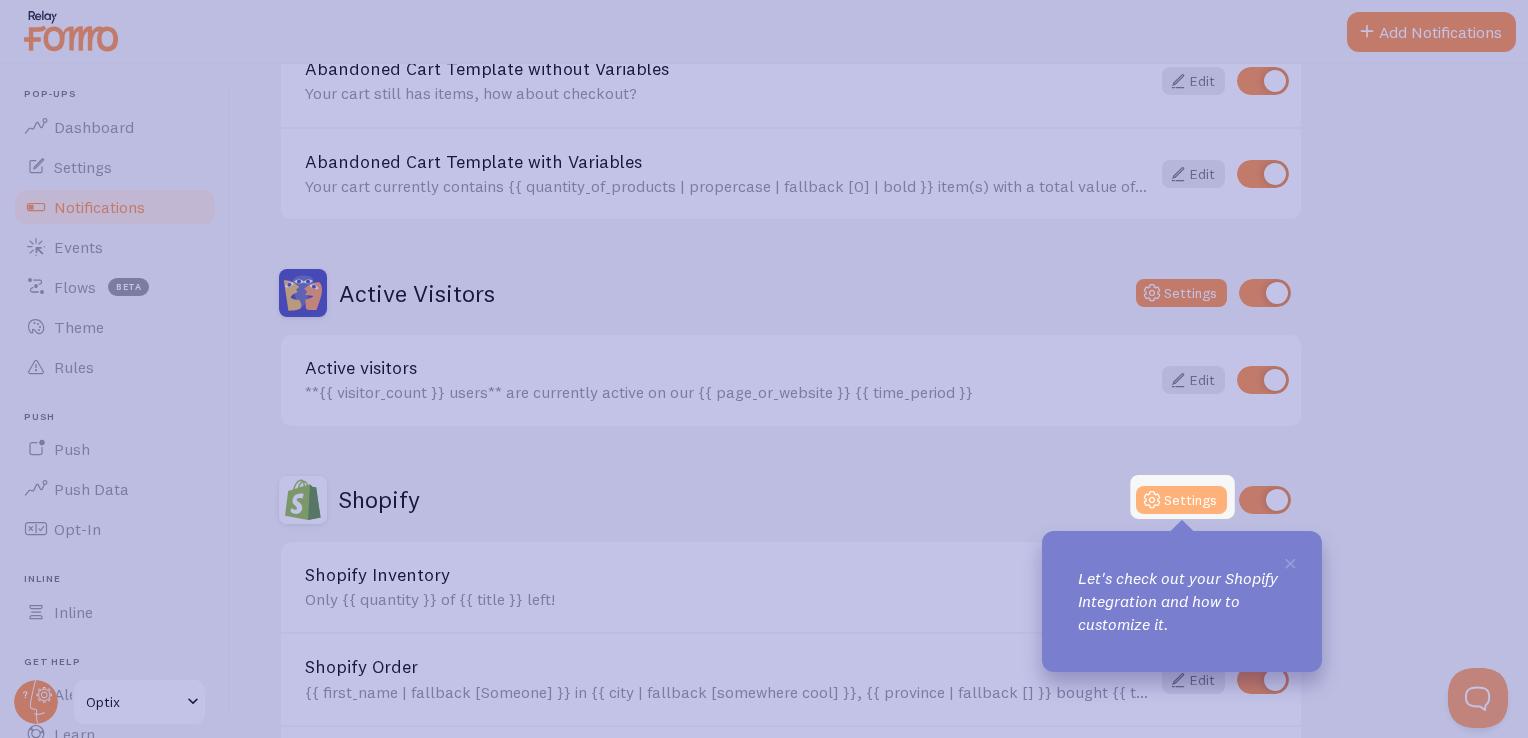 click at bounding box center [1152, 500] 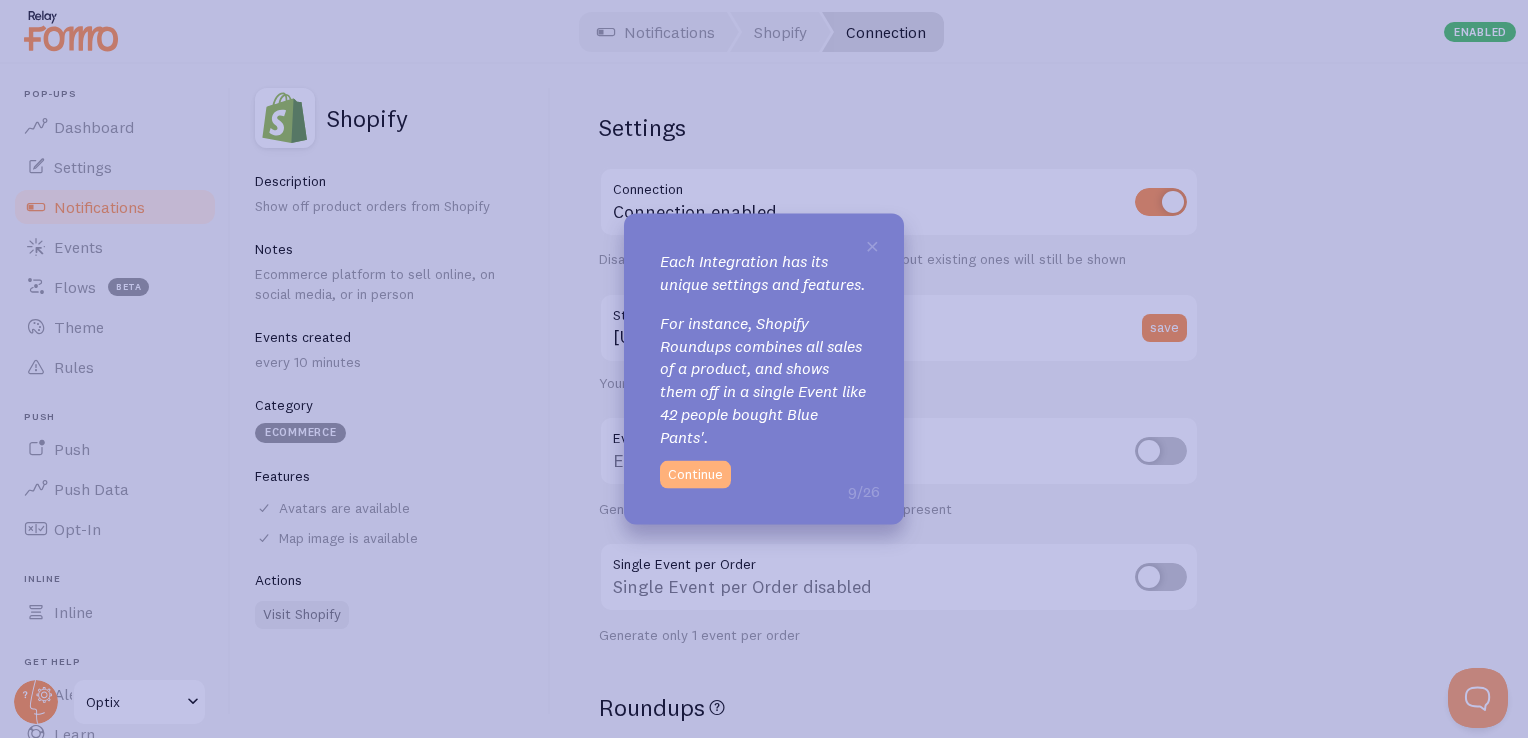 click on "Continue" at bounding box center (695, 474) 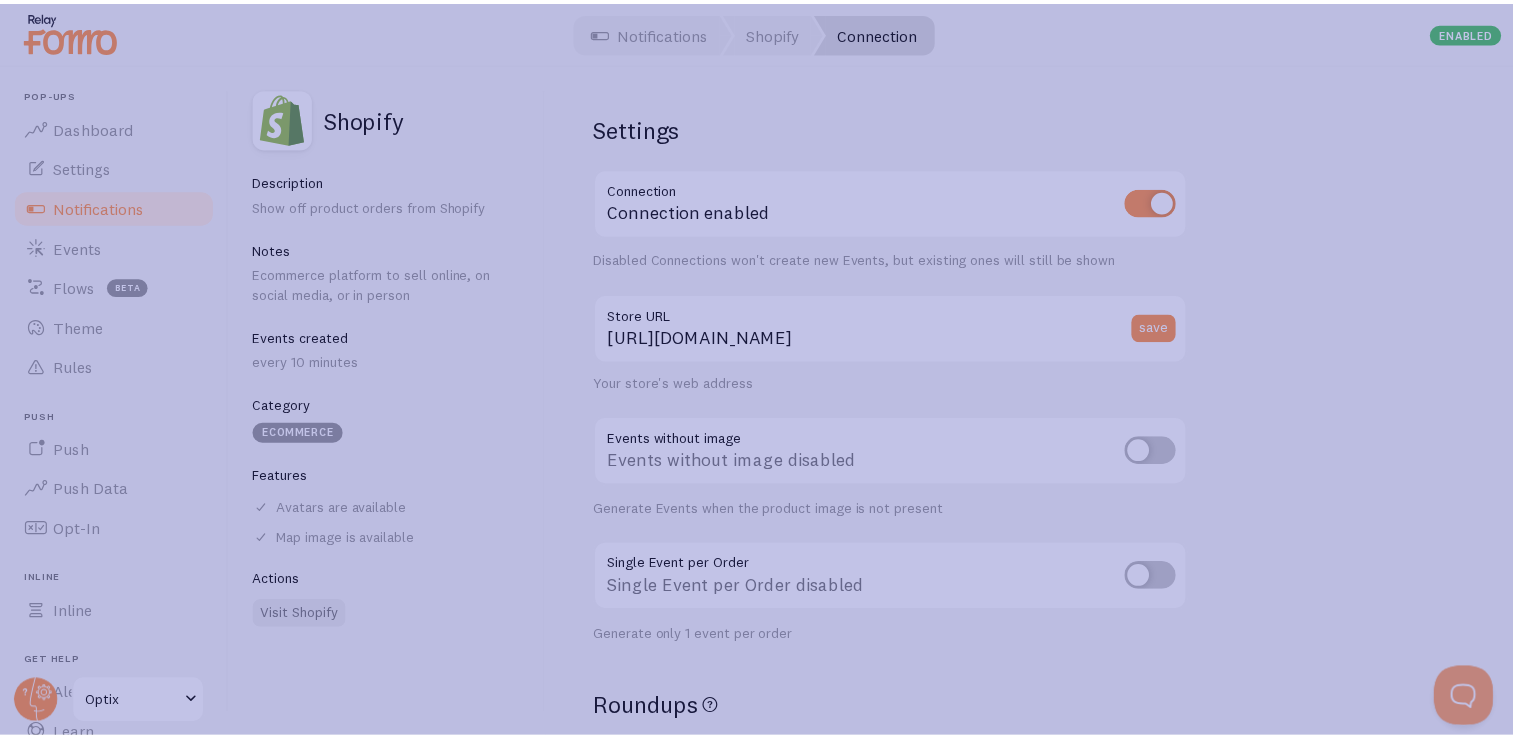 scroll, scrollTop: 11, scrollLeft: 0, axis: vertical 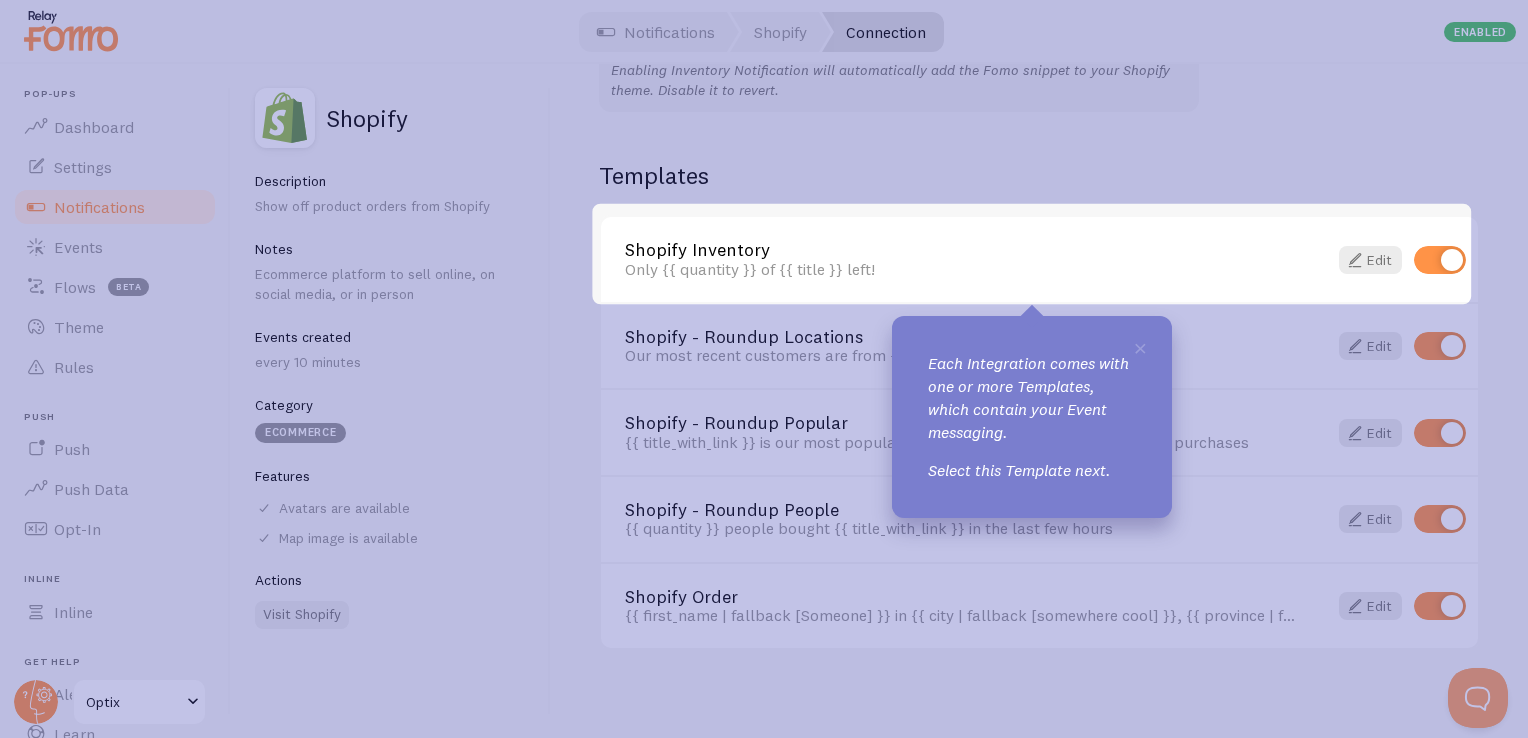 click on "Shopify Inventory" at bounding box center (964, 250) 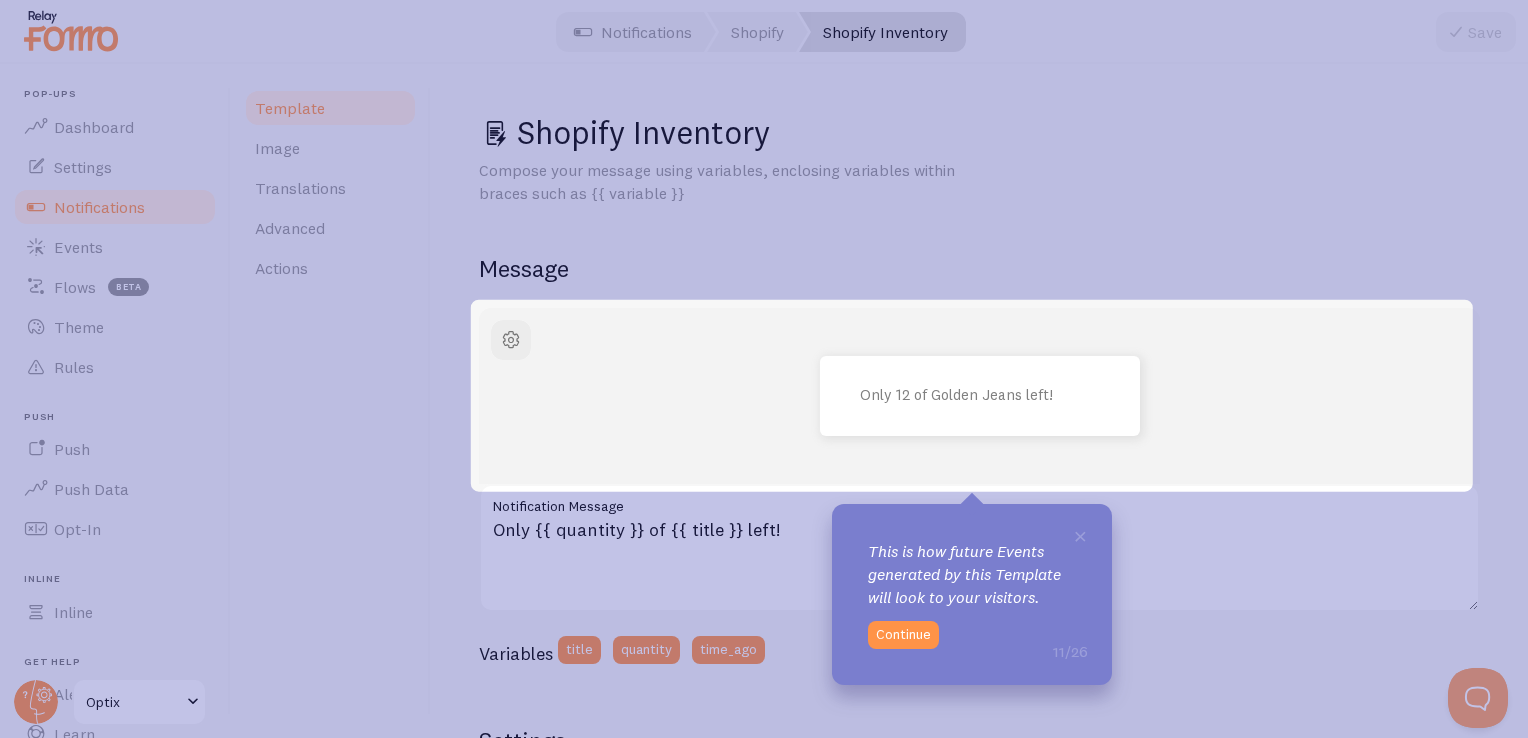 click on "This is how future Events generated by this Template will look to your visitors." at bounding box center (972, 574) 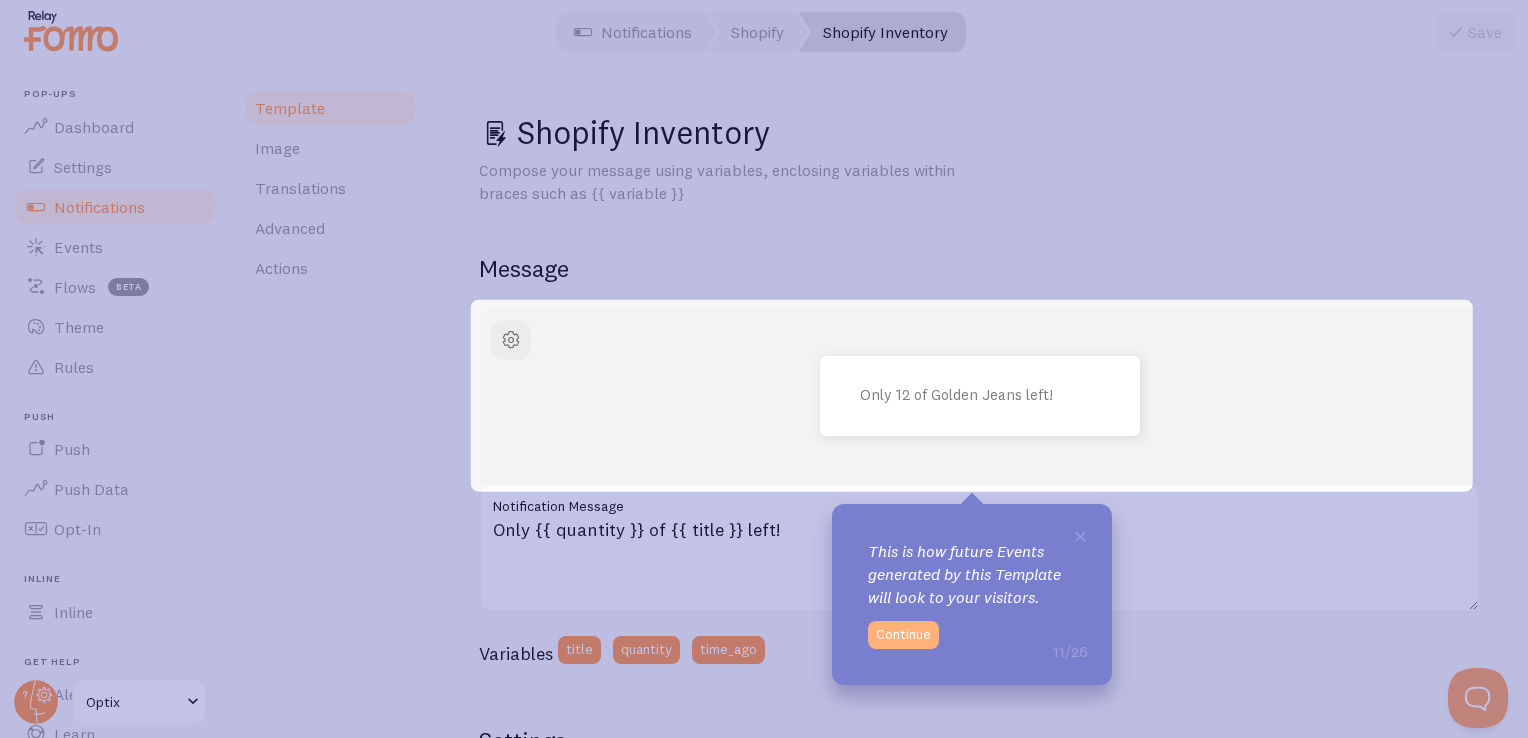 click on "Continue" at bounding box center [903, 635] 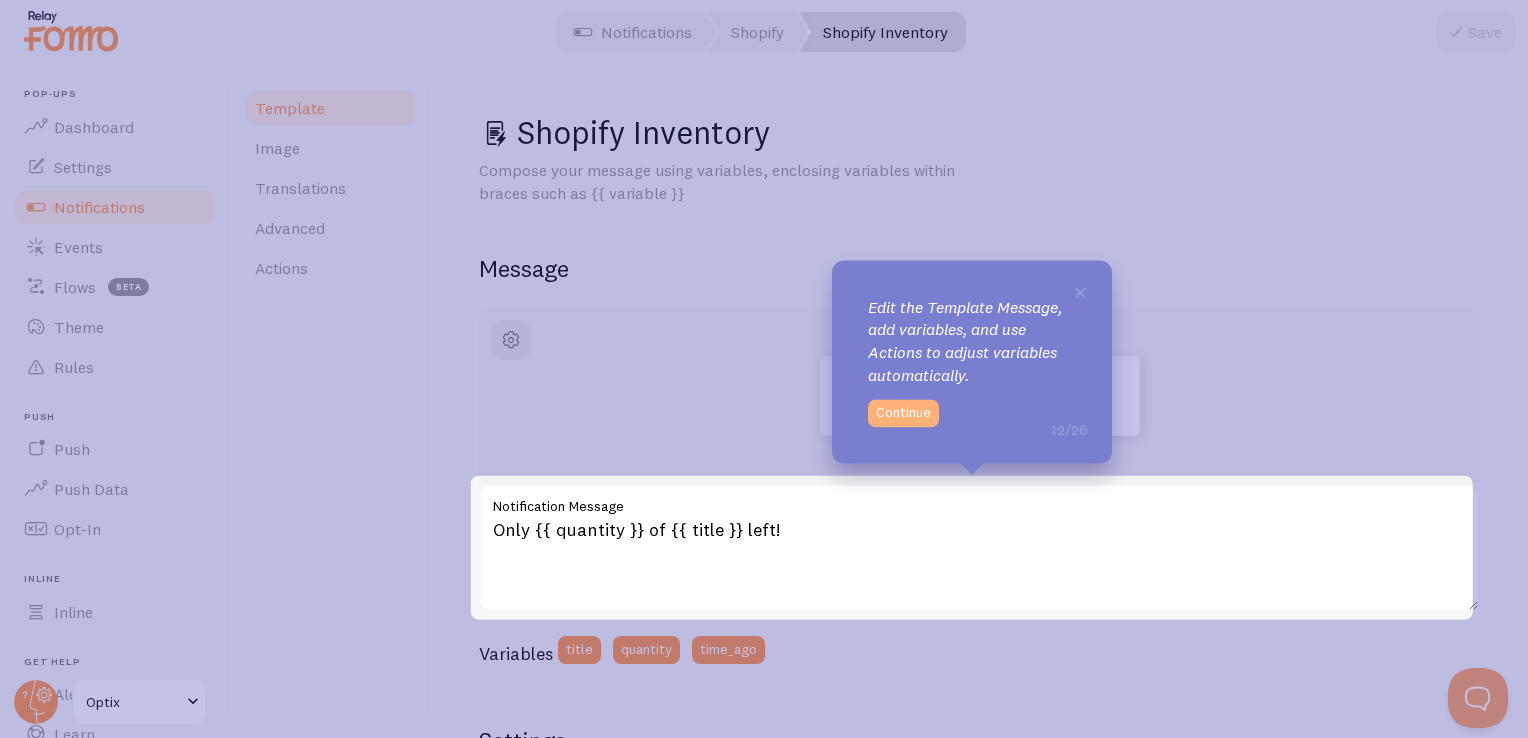 click on "Continue" at bounding box center [903, 413] 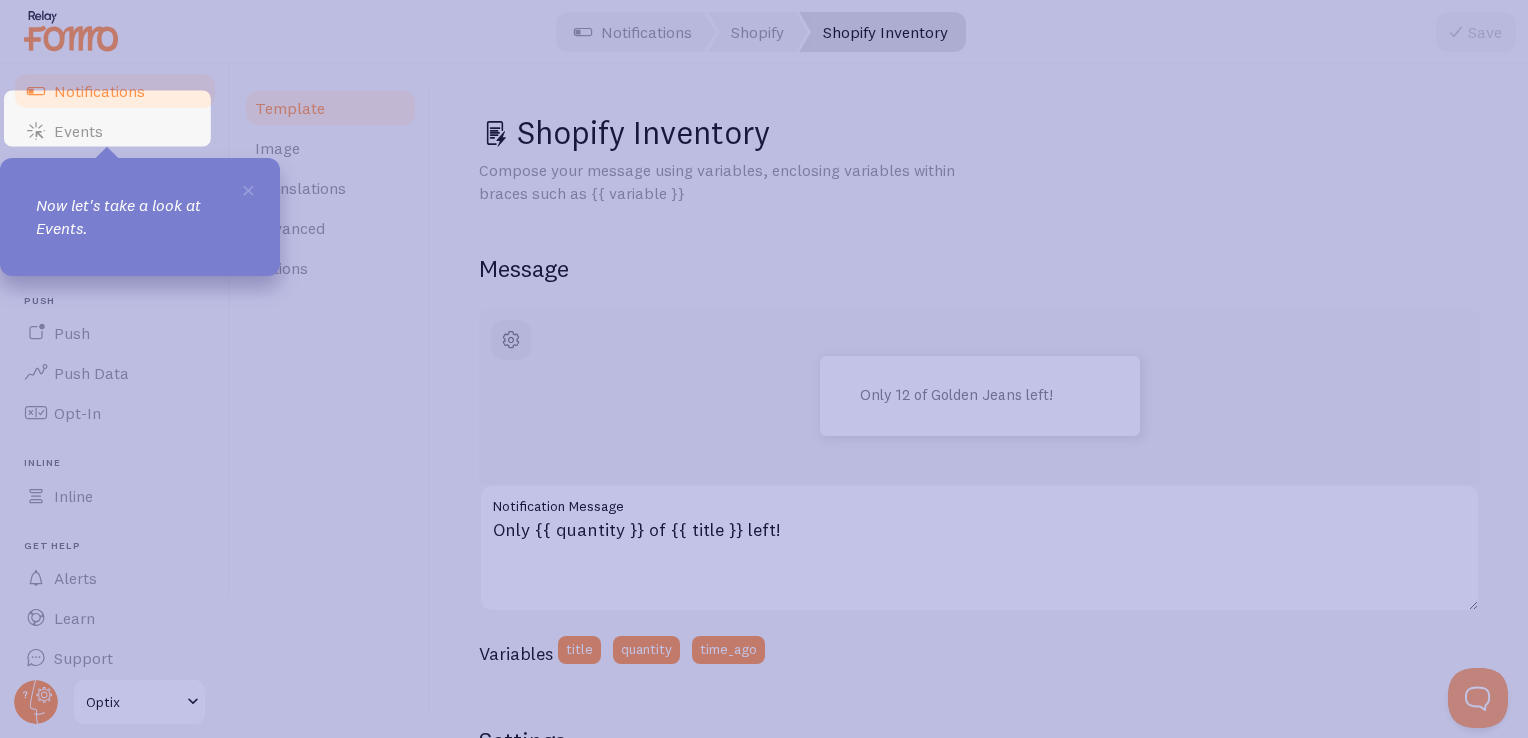 scroll, scrollTop: 128, scrollLeft: 0, axis: vertical 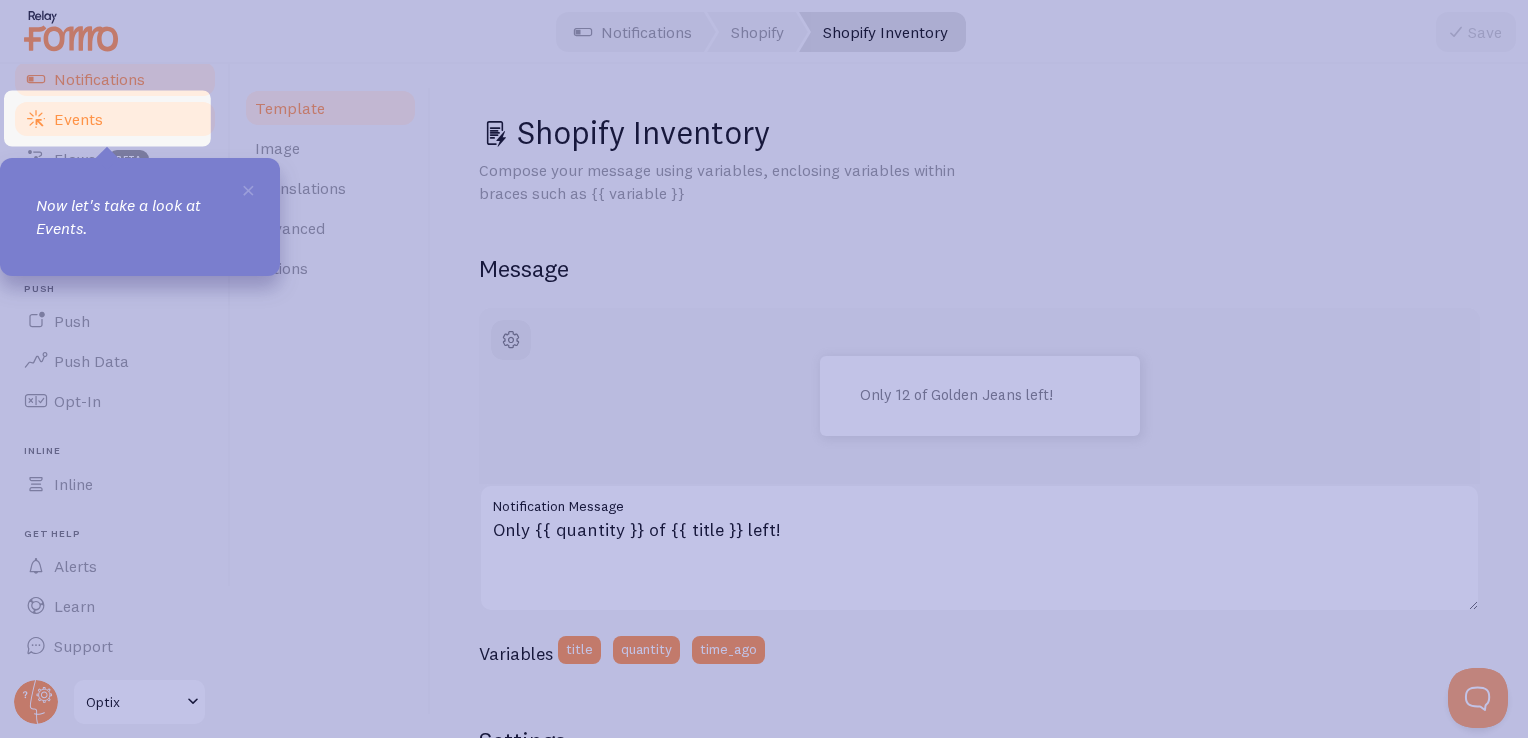 click on "Events" at bounding box center (115, 119) 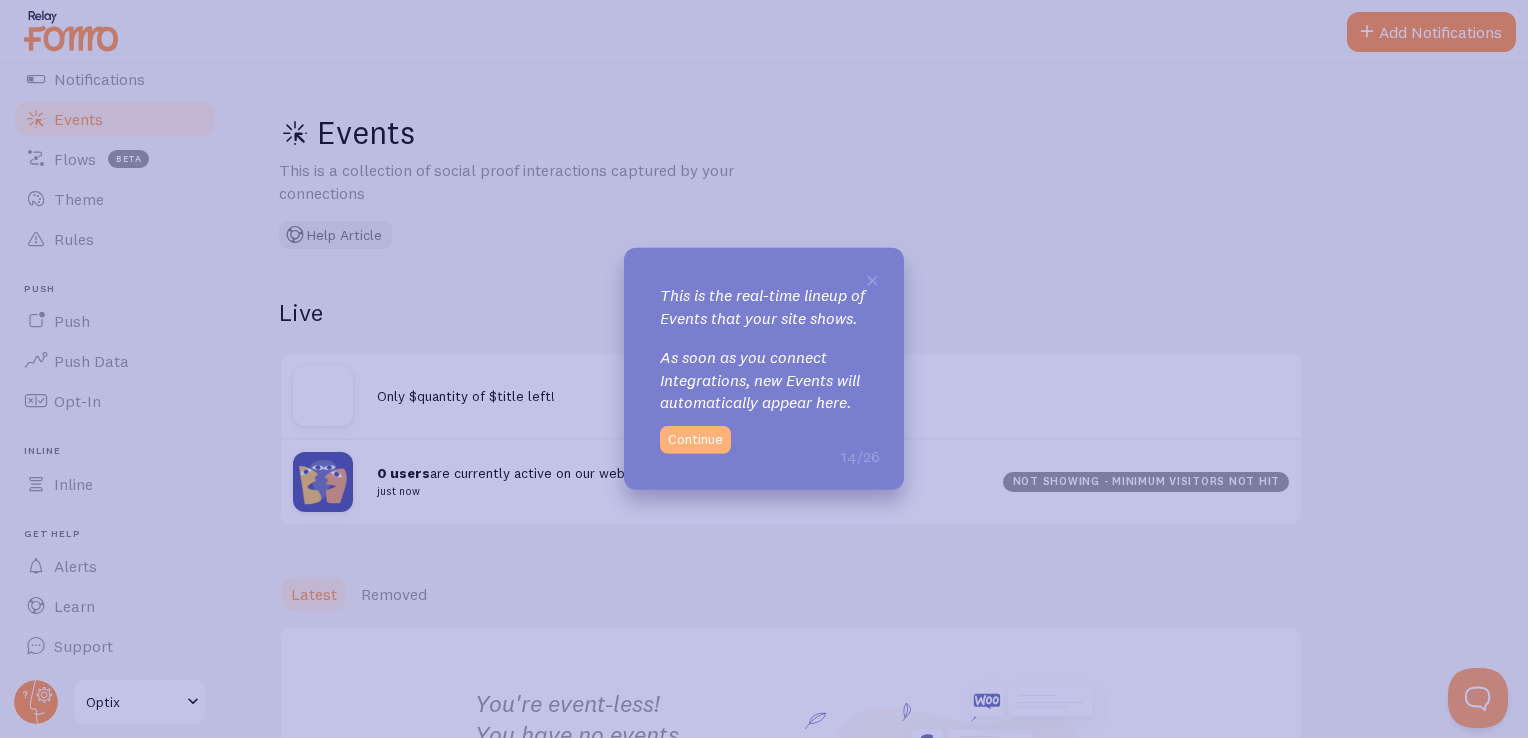 click on "Continue" at bounding box center [695, 440] 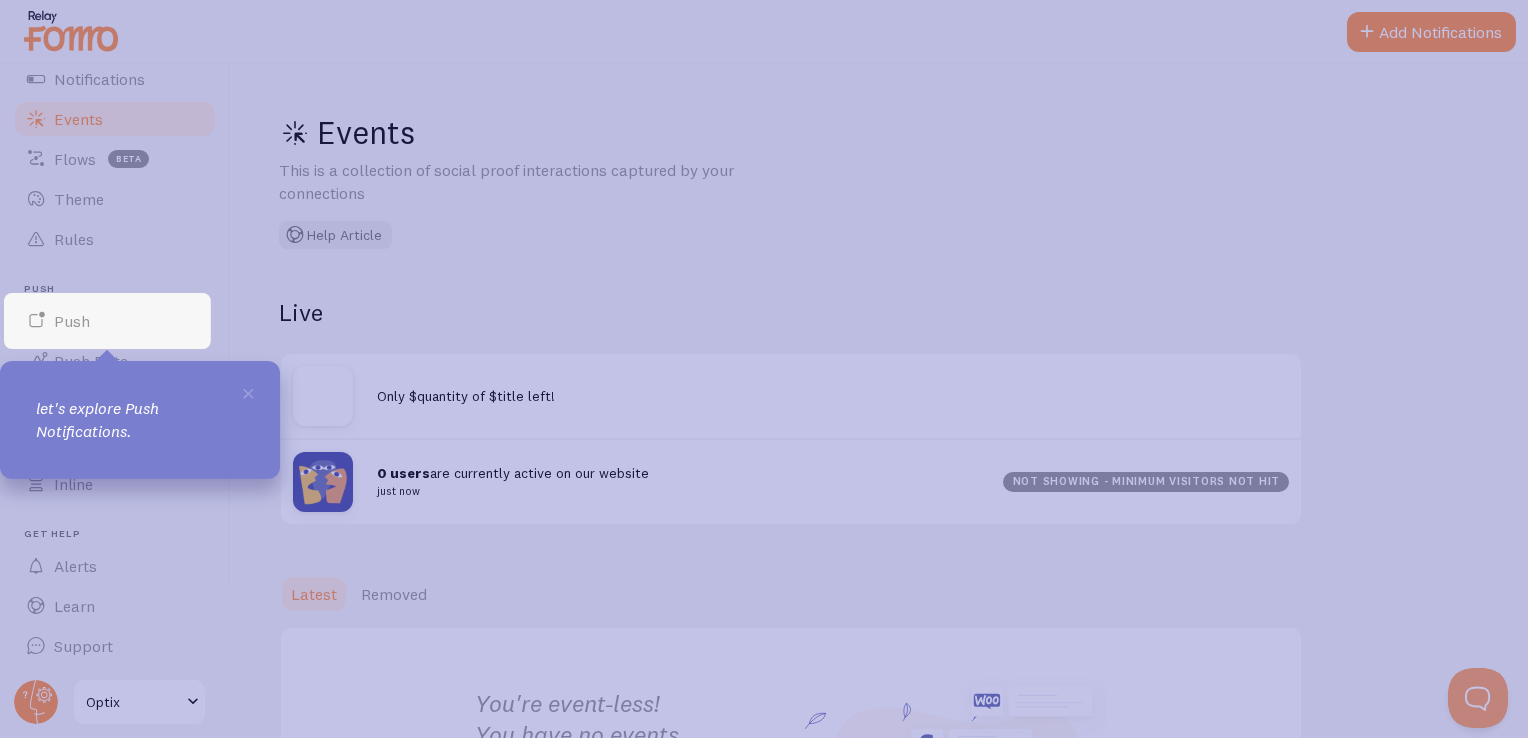 click on "Push
Push" at bounding box center (115, 312) 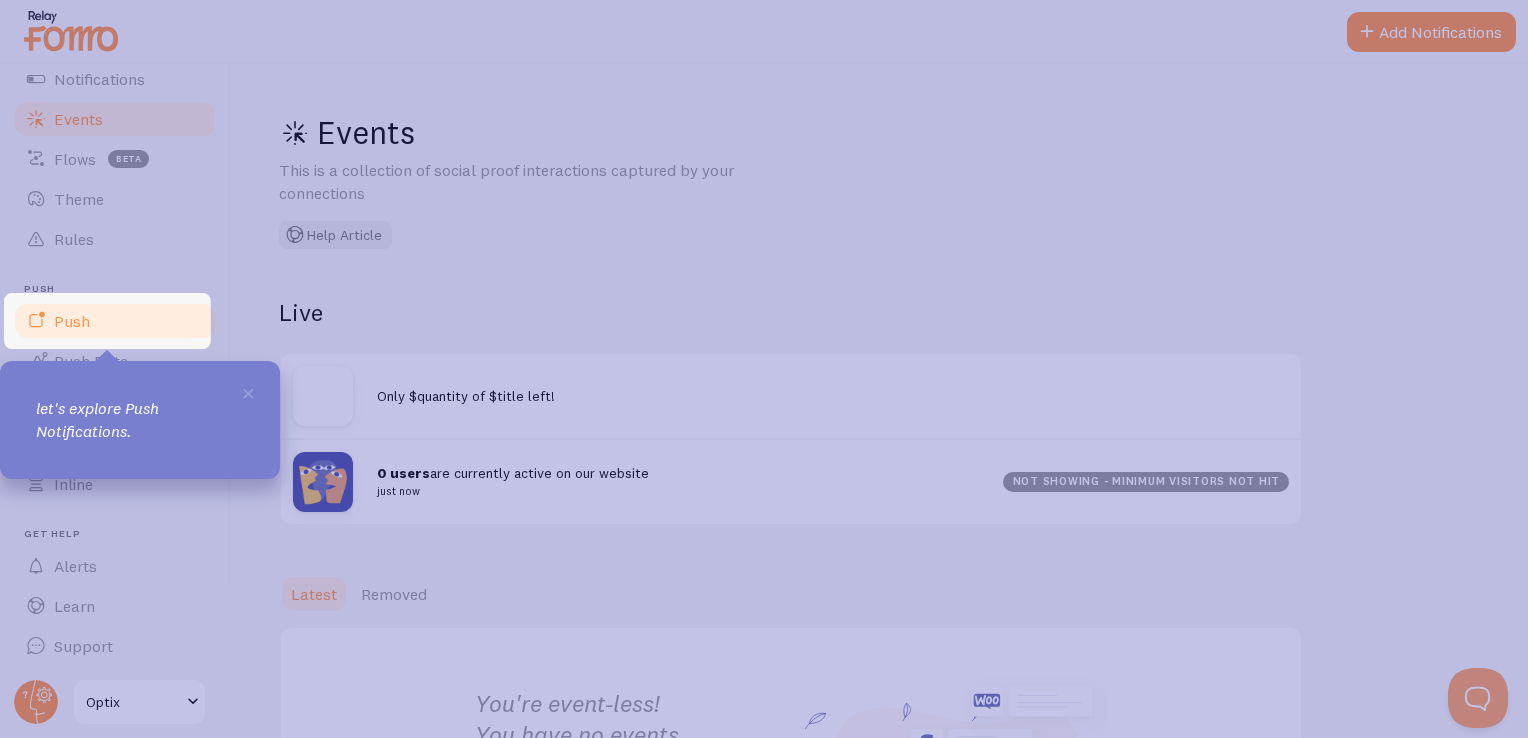 click on "Push" at bounding box center (115, 321) 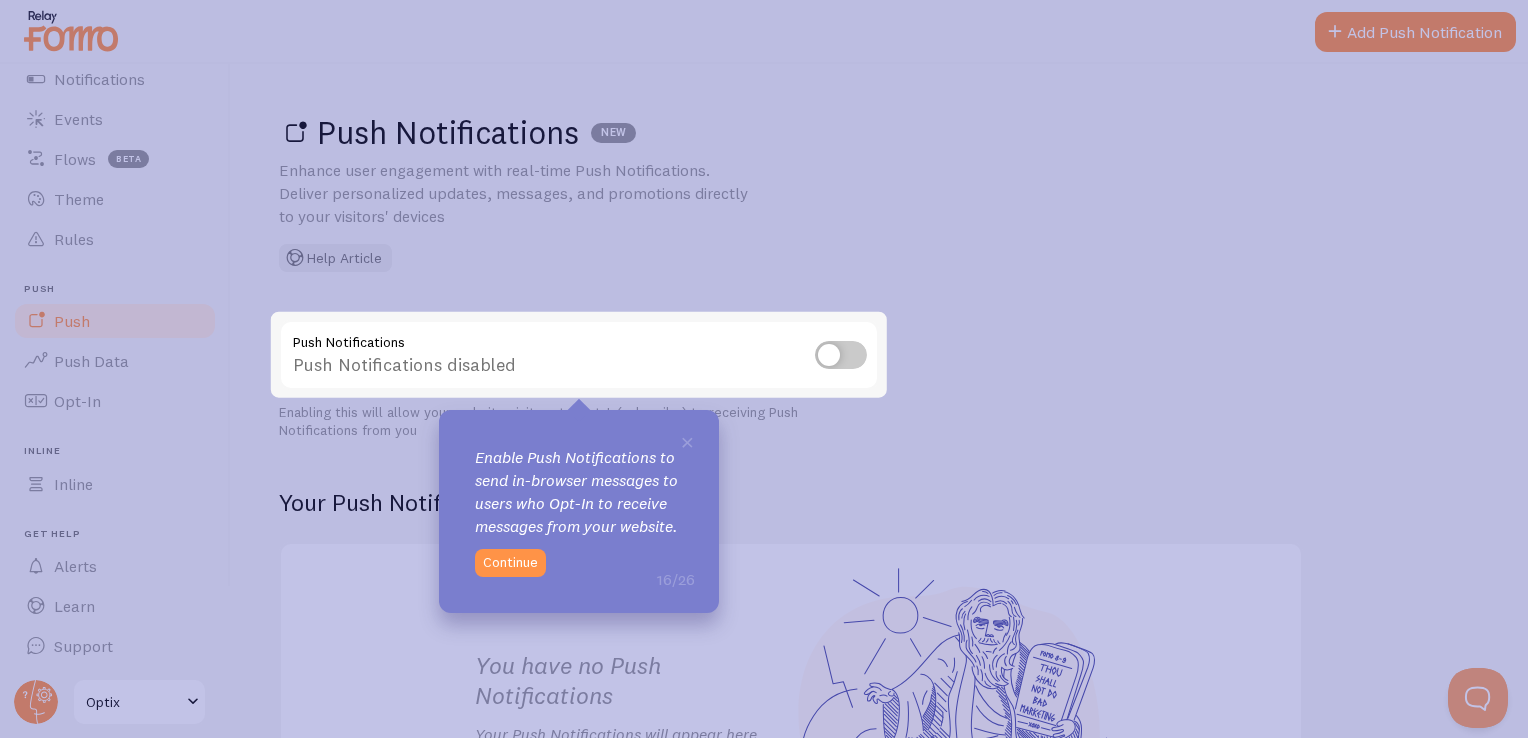 click at bounding box center [841, 355] 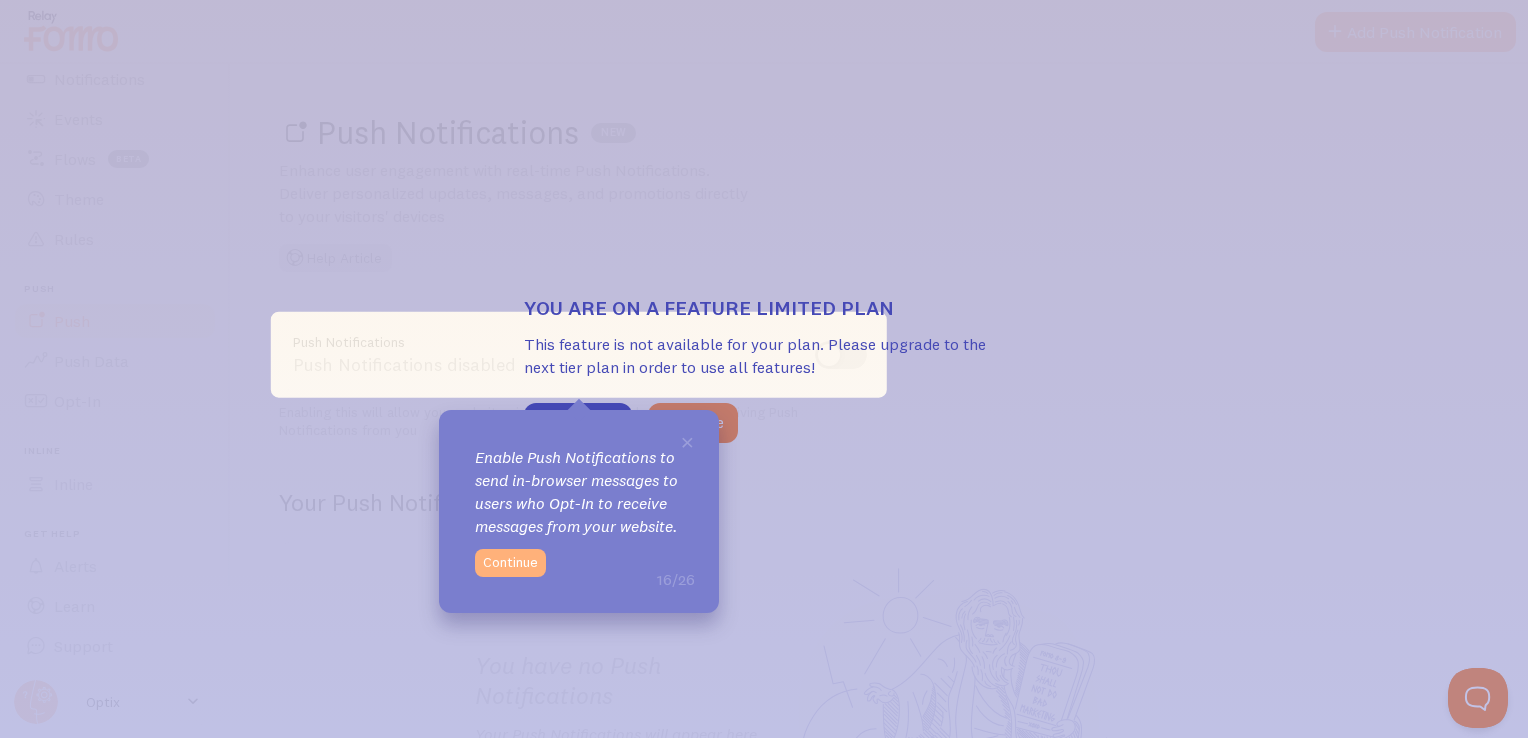 click on "Continue" at bounding box center [510, 563] 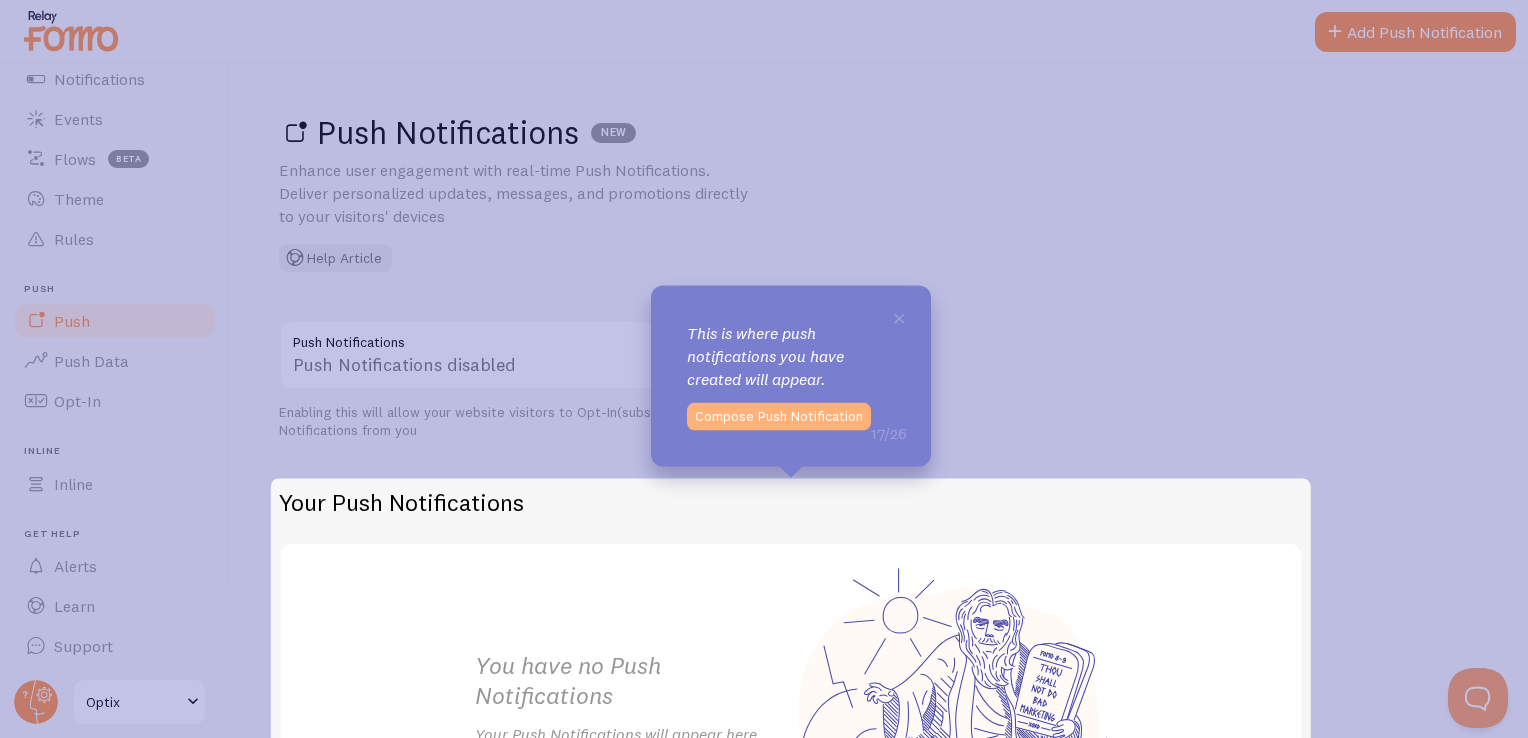 click on "Compose Push Notification" at bounding box center (779, 417) 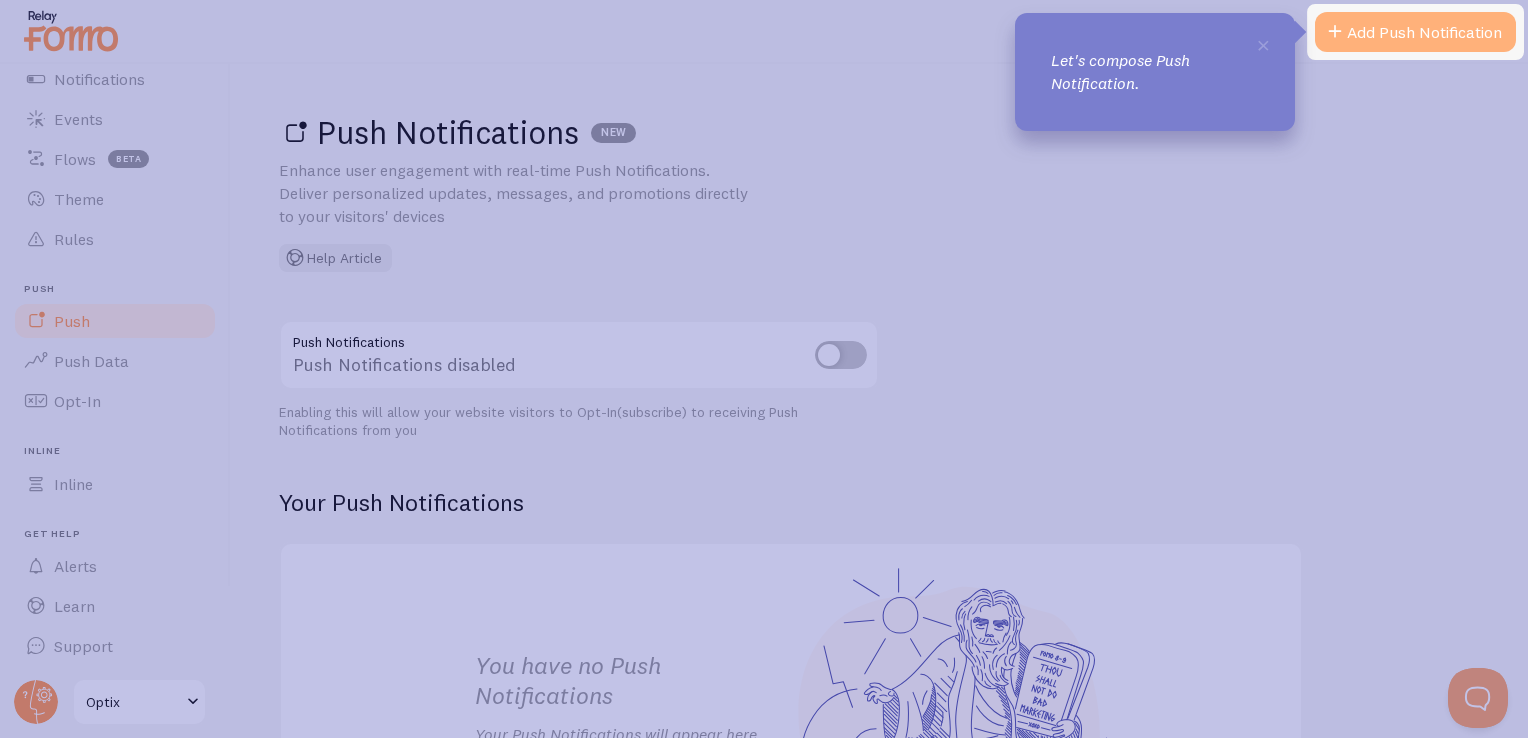click on "Add Push Notification" at bounding box center [1415, 32] 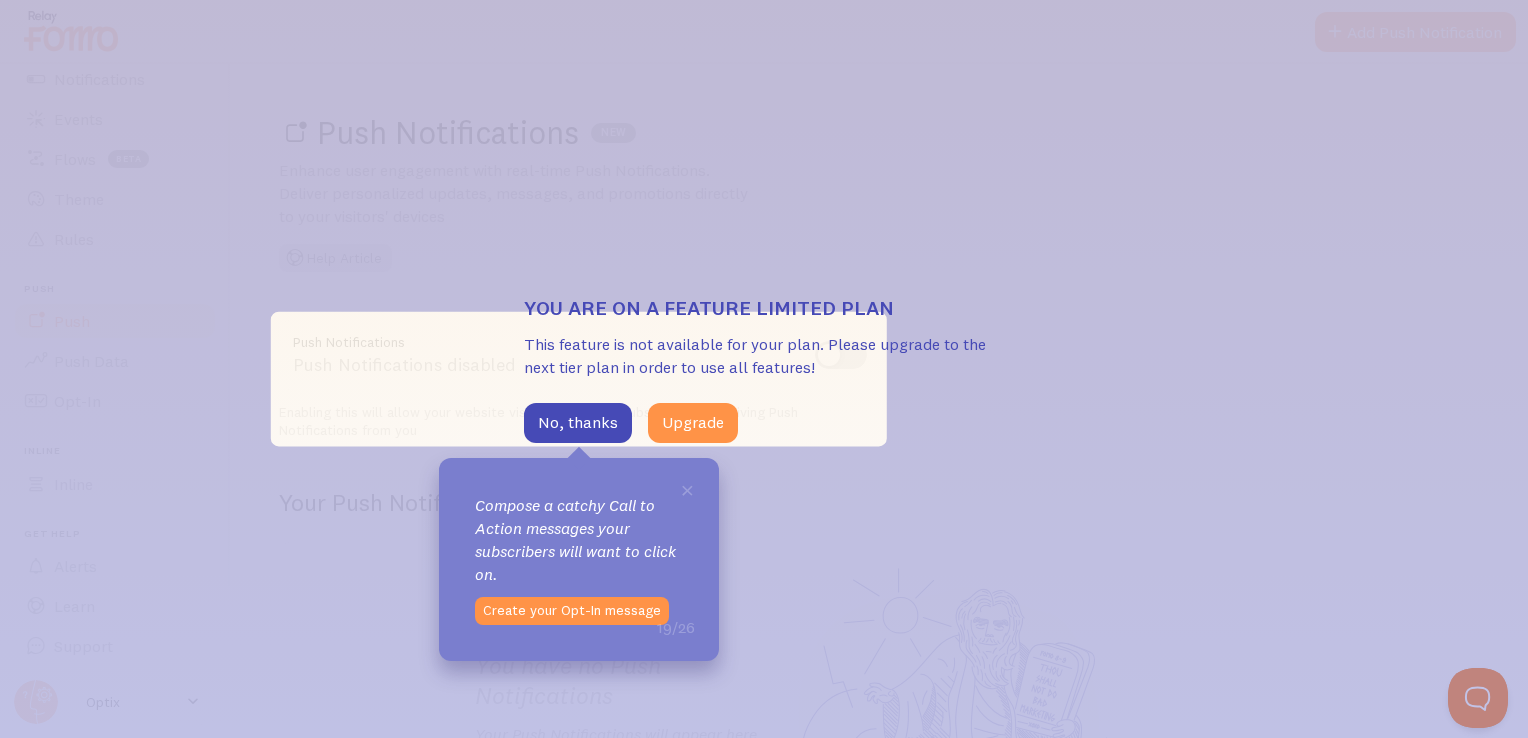 click on "×" at bounding box center [687, 489] 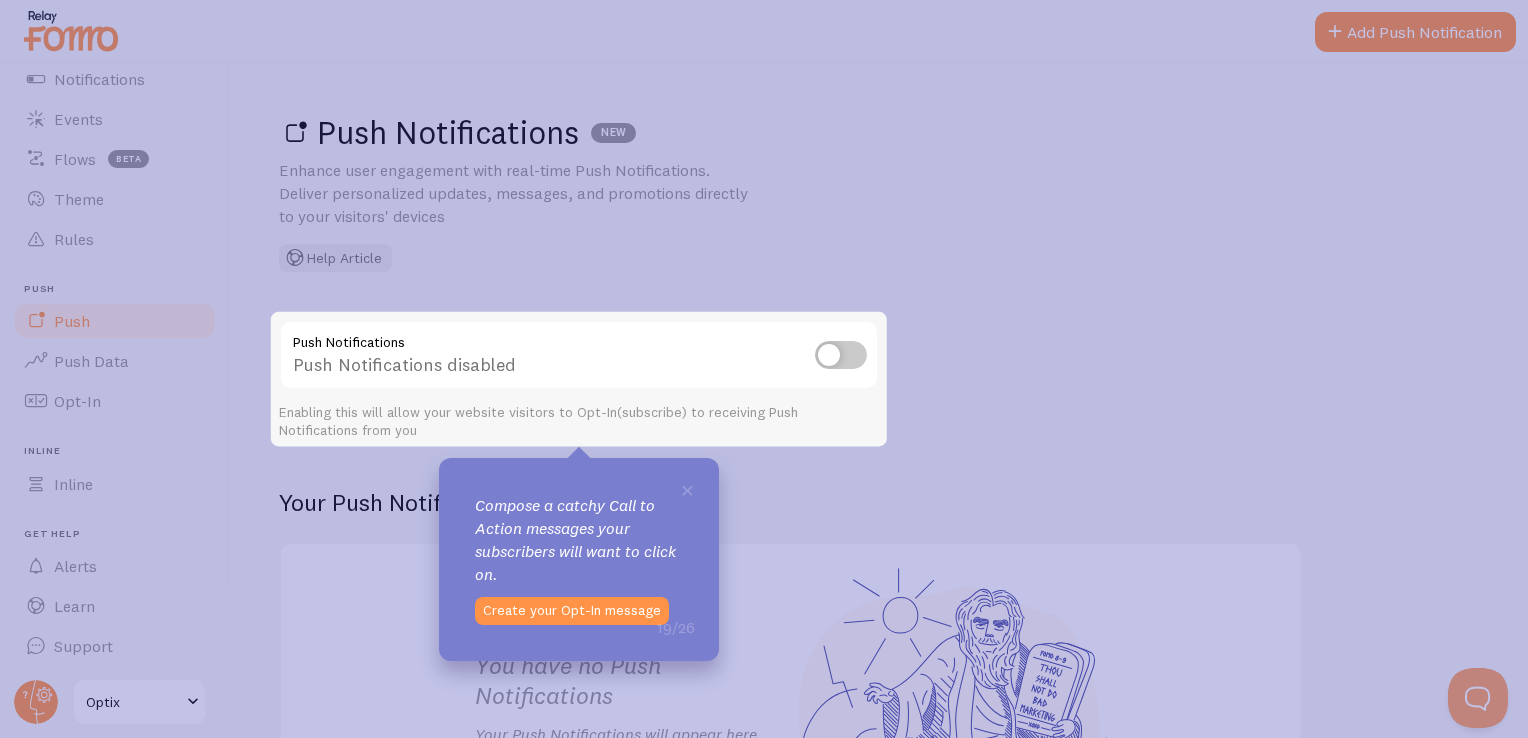 click 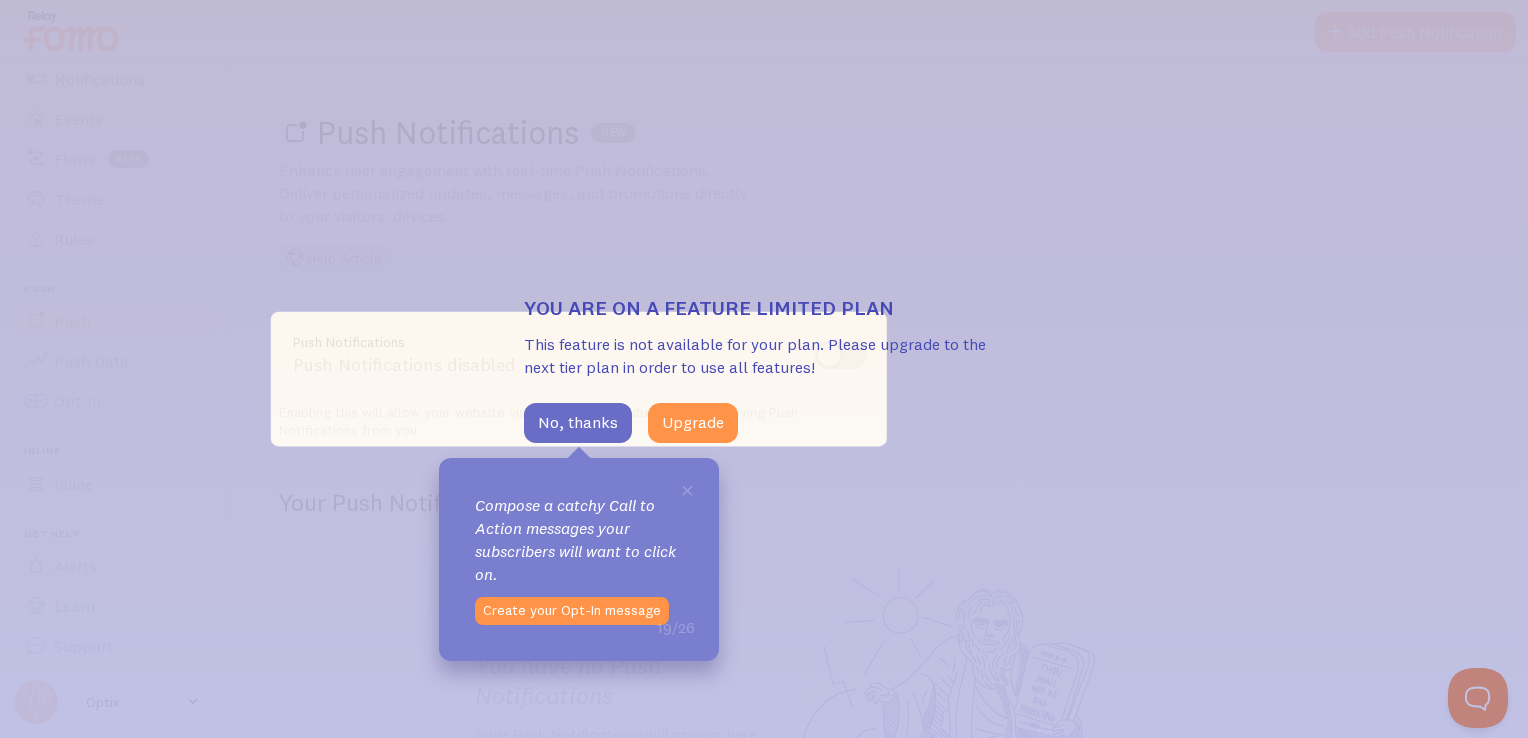 click on "No, thanks" at bounding box center (578, 423) 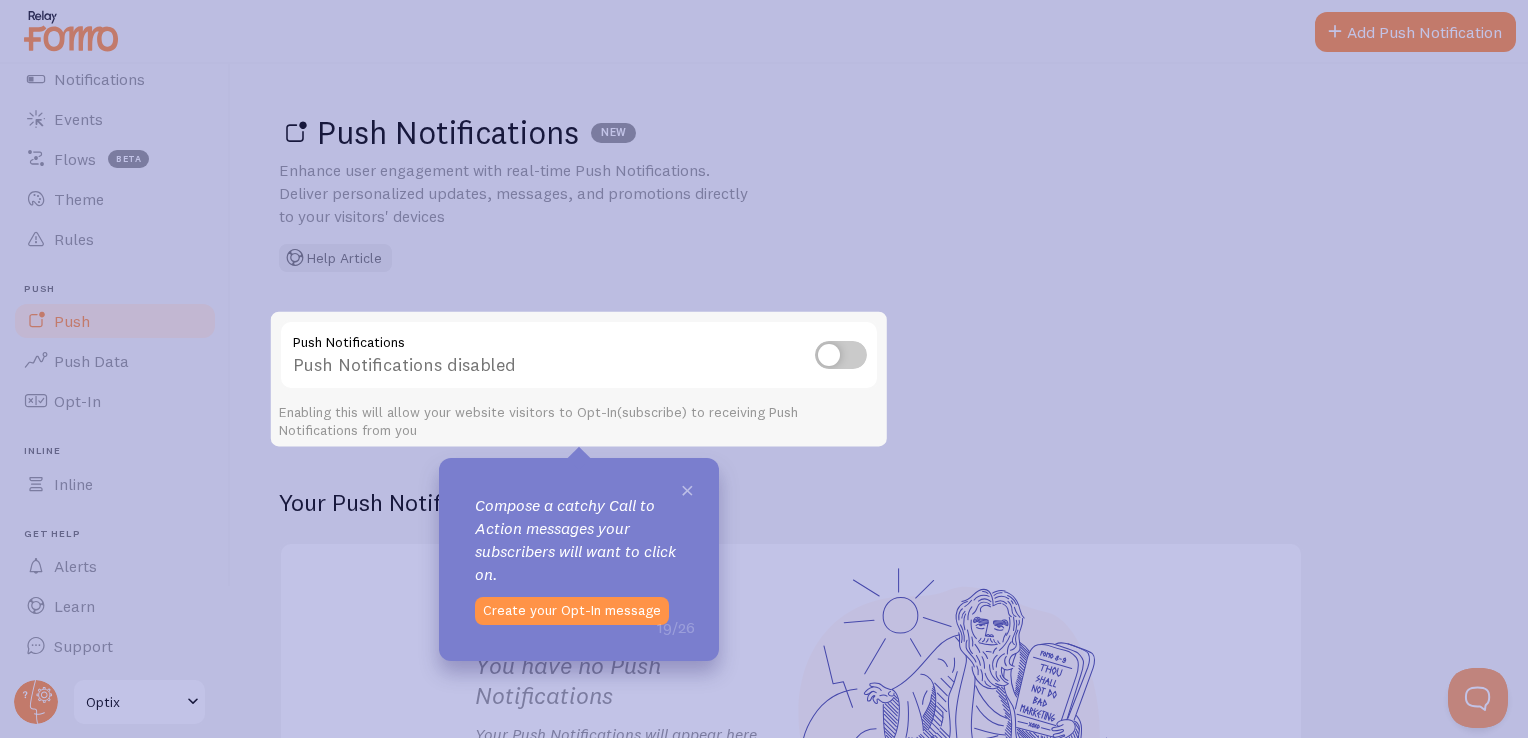 click on "×" at bounding box center [687, 489] 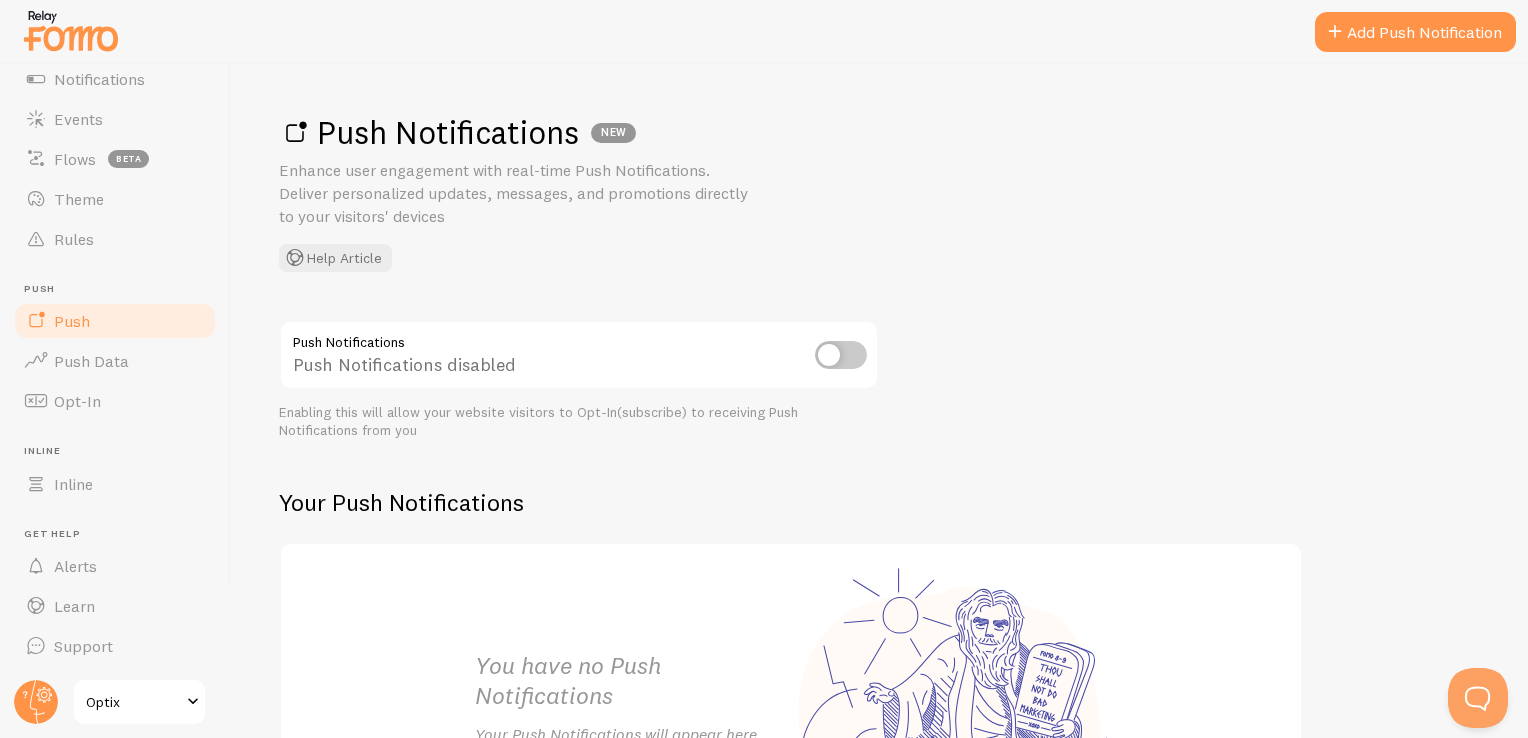 click on "Push Notifications
NEW" at bounding box center (879, 132) 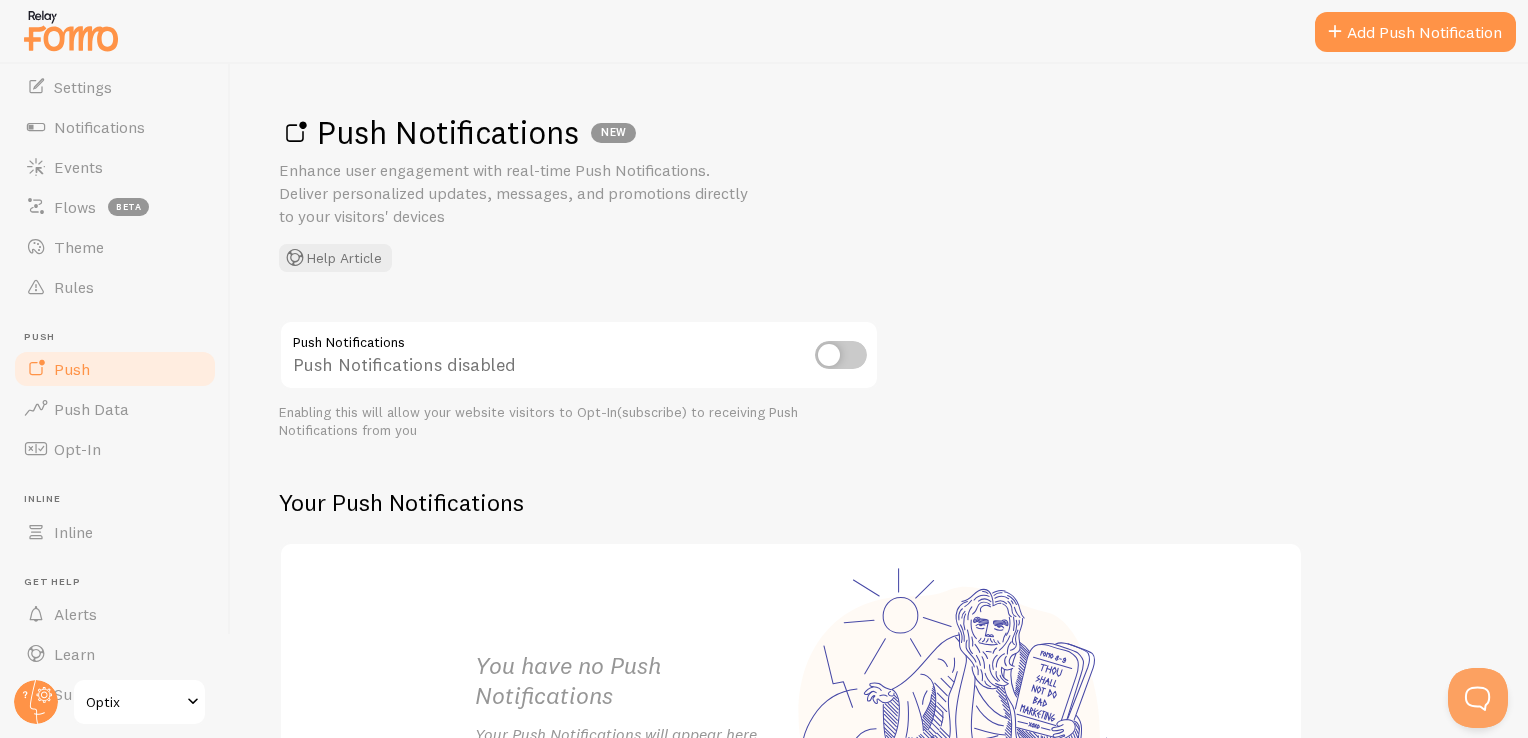 scroll, scrollTop: 0, scrollLeft: 0, axis: both 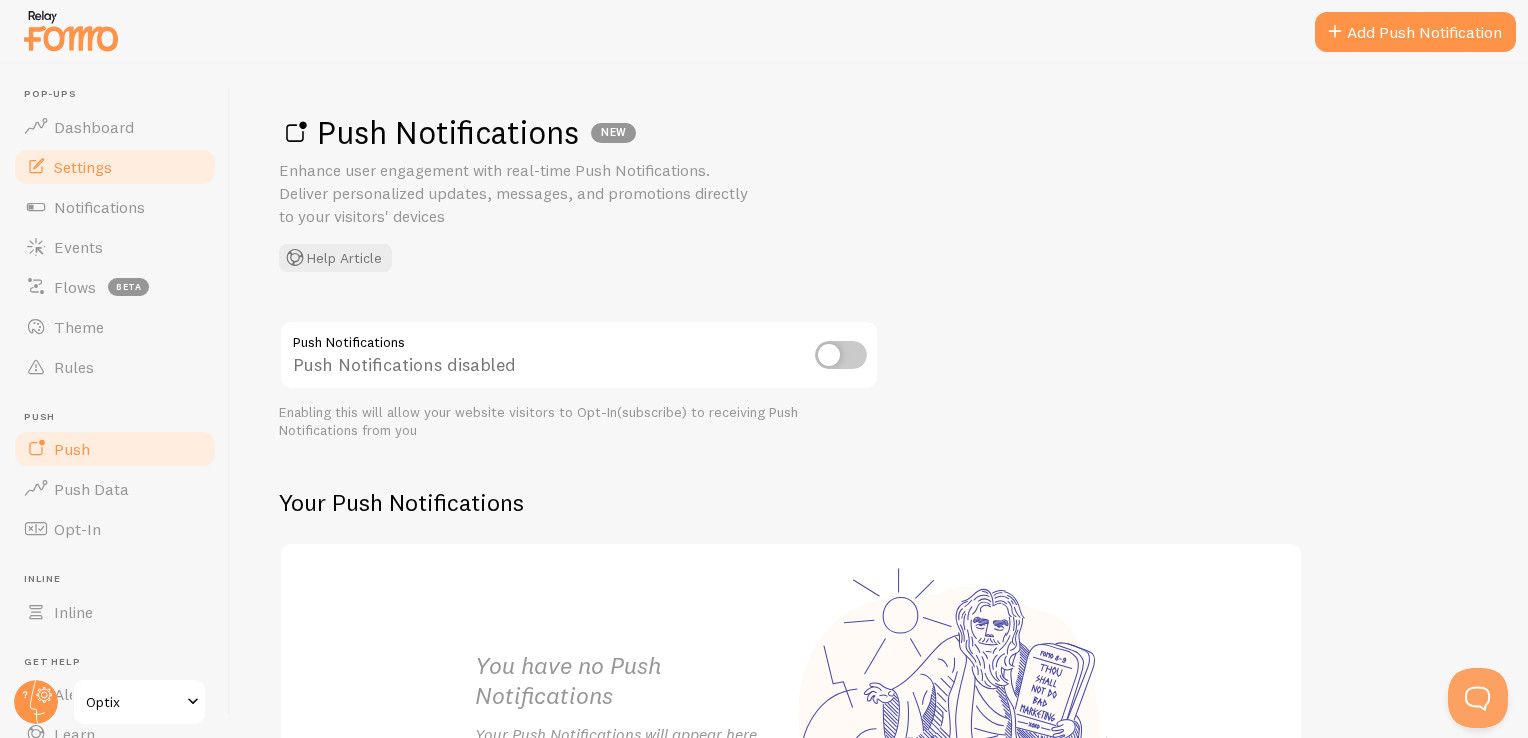 click on "Settings" at bounding box center (83, 167) 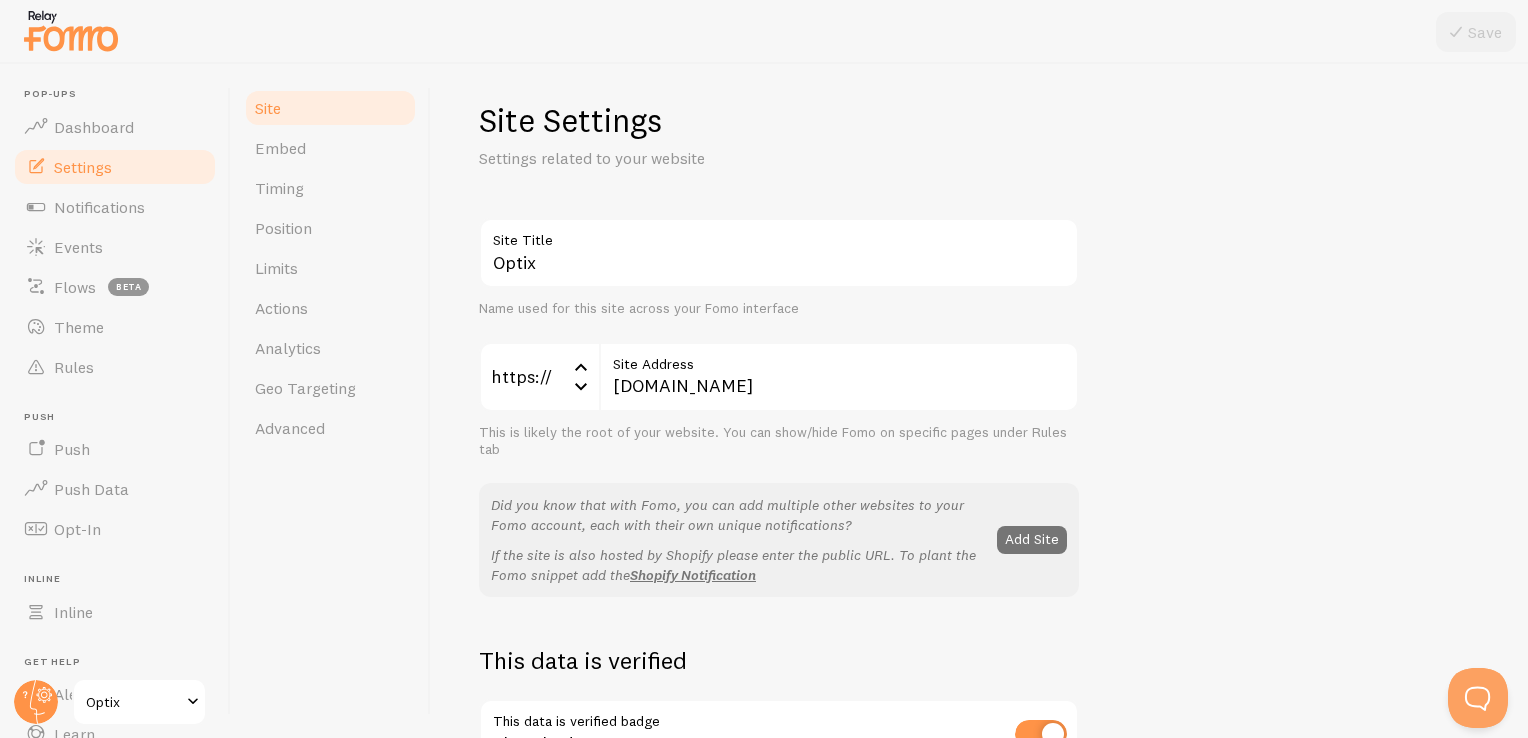 scroll, scrollTop: 0, scrollLeft: 0, axis: both 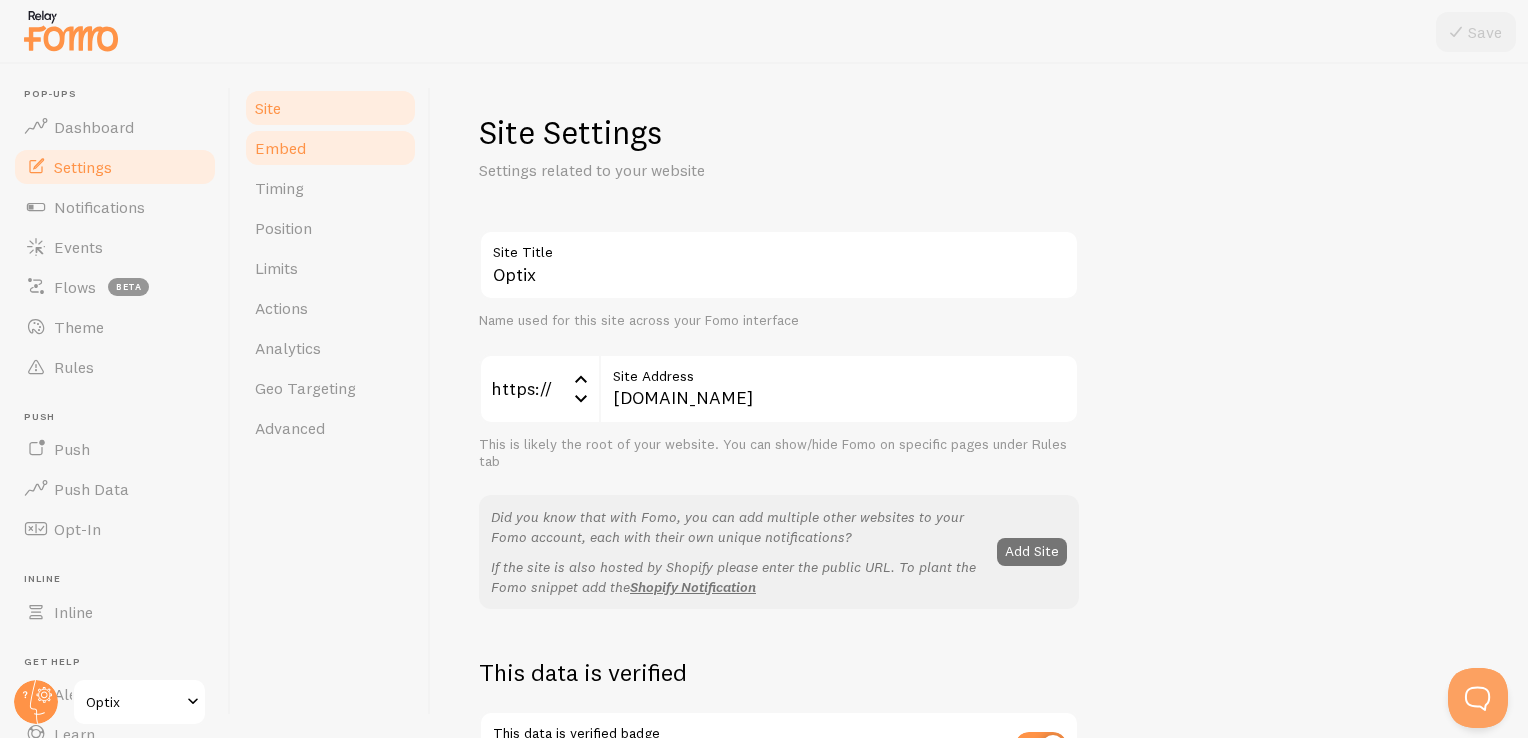 click on "Embed" at bounding box center (330, 148) 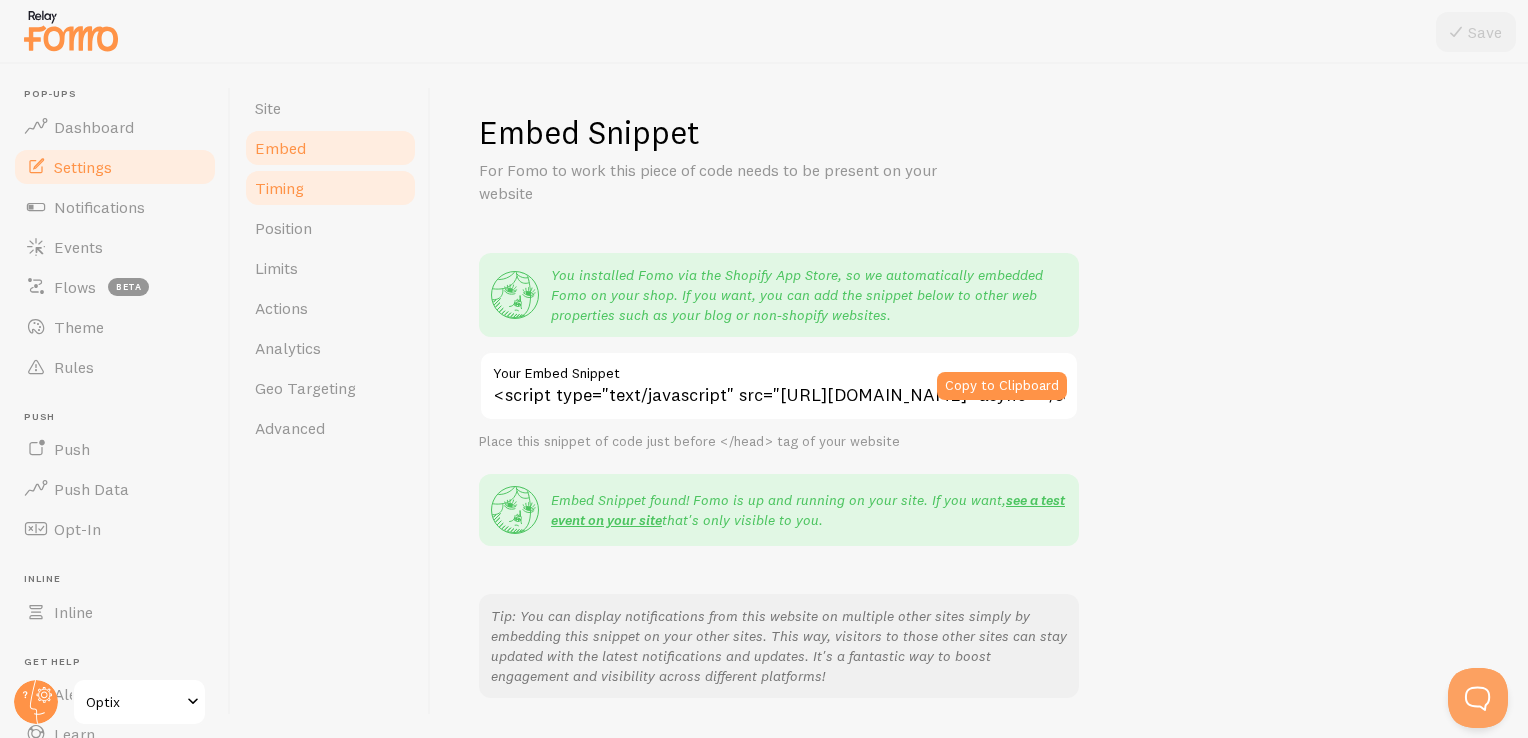 click on "Timing" at bounding box center (330, 188) 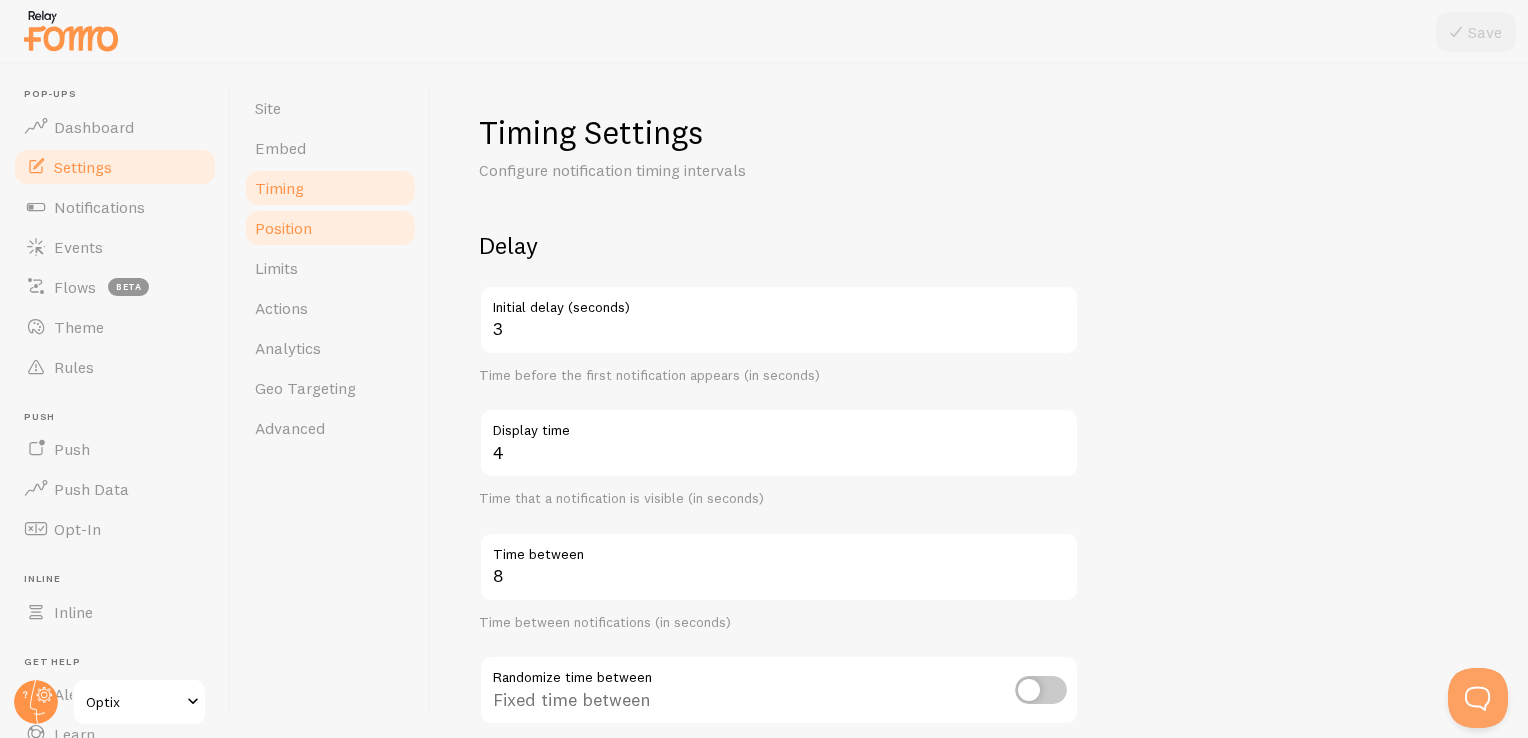 click on "Position" at bounding box center [330, 228] 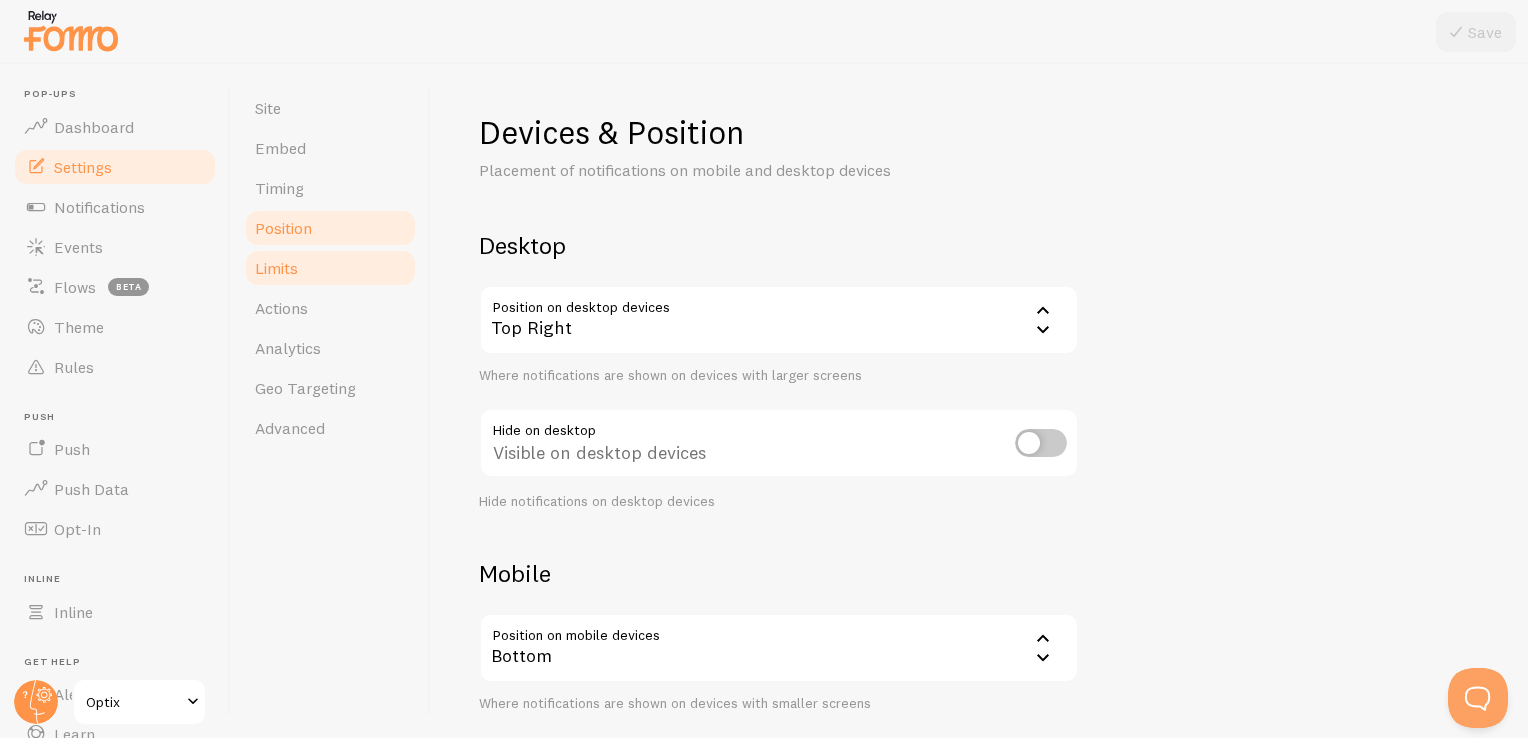click on "Limits" at bounding box center [330, 268] 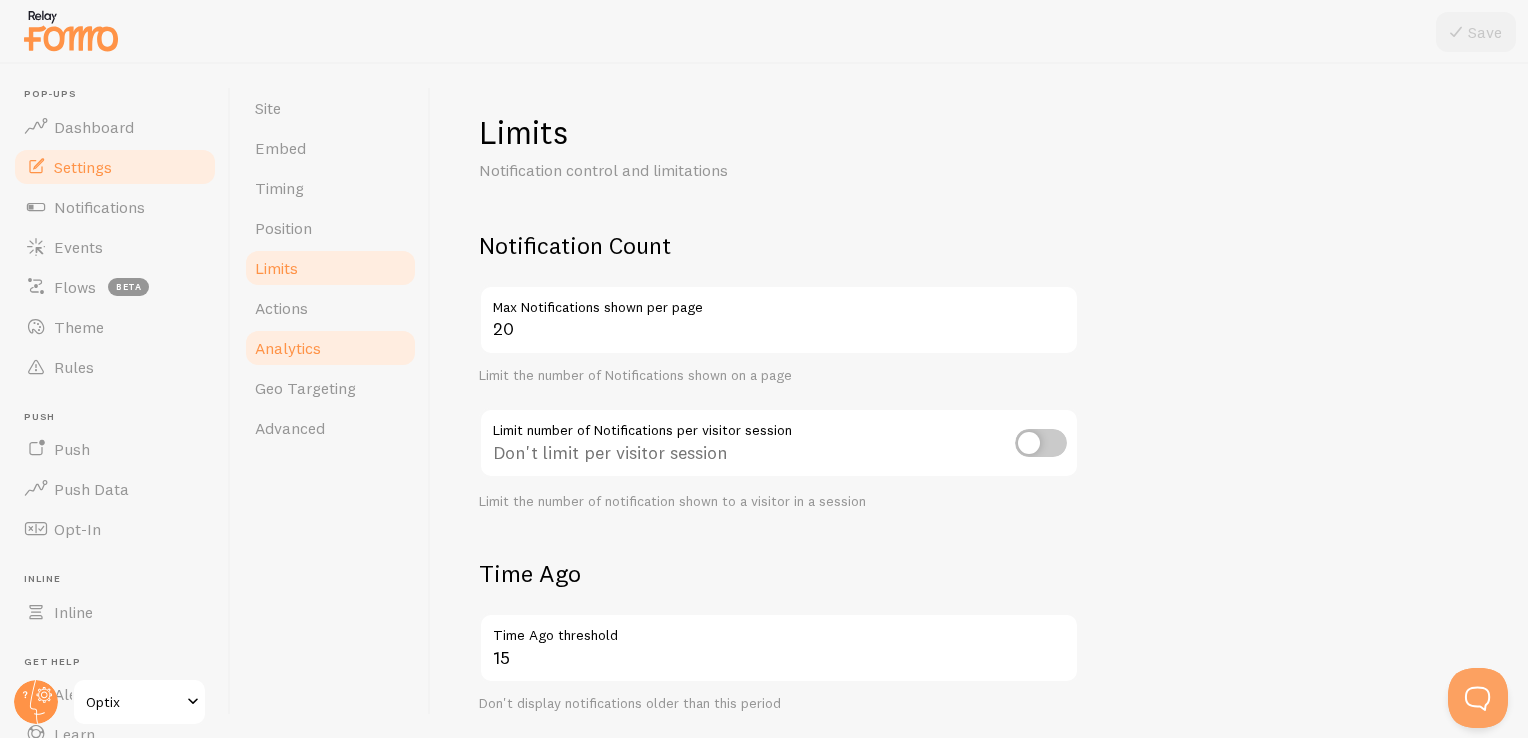 click on "Analytics" at bounding box center (330, 348) 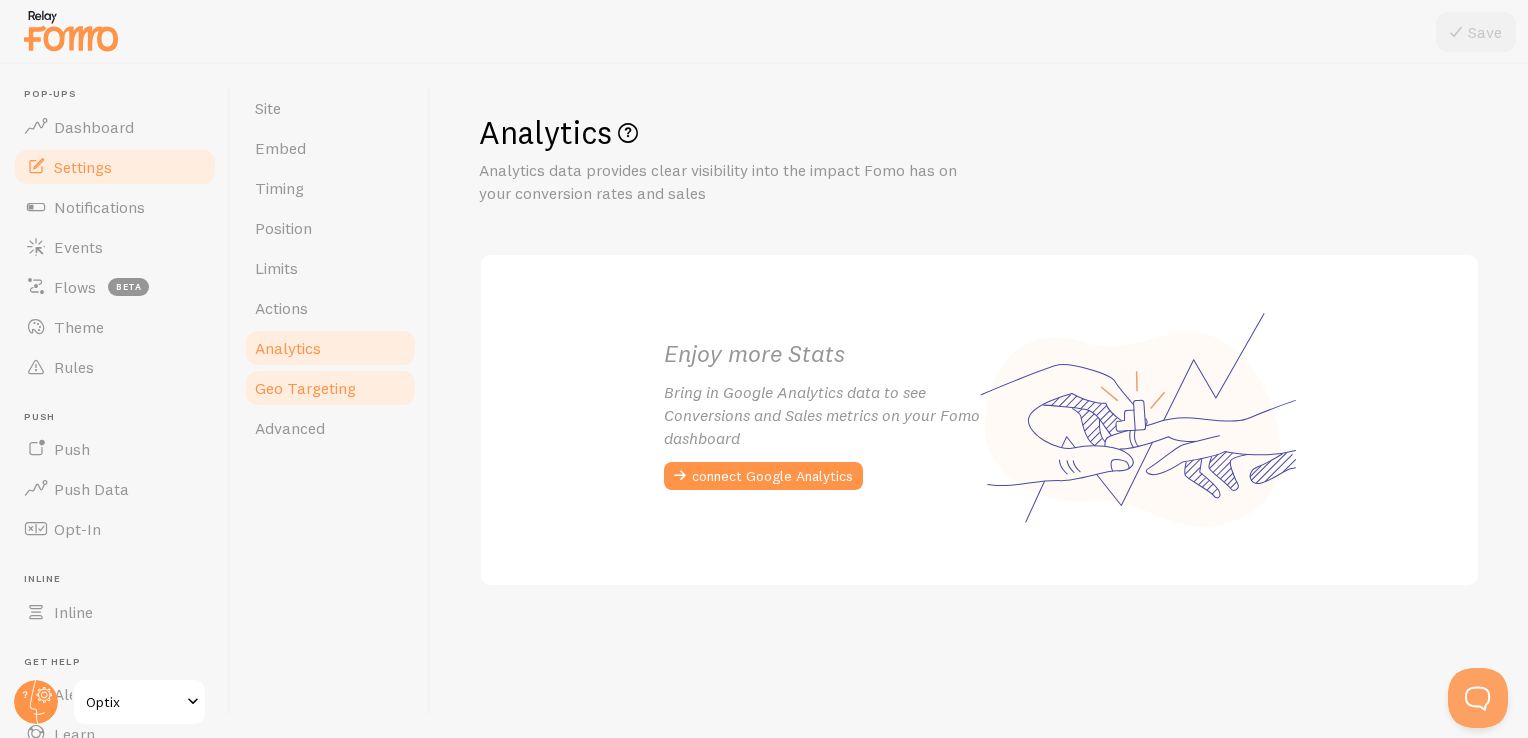 click on "Geo Targeting" at bounding box center [305, 388] 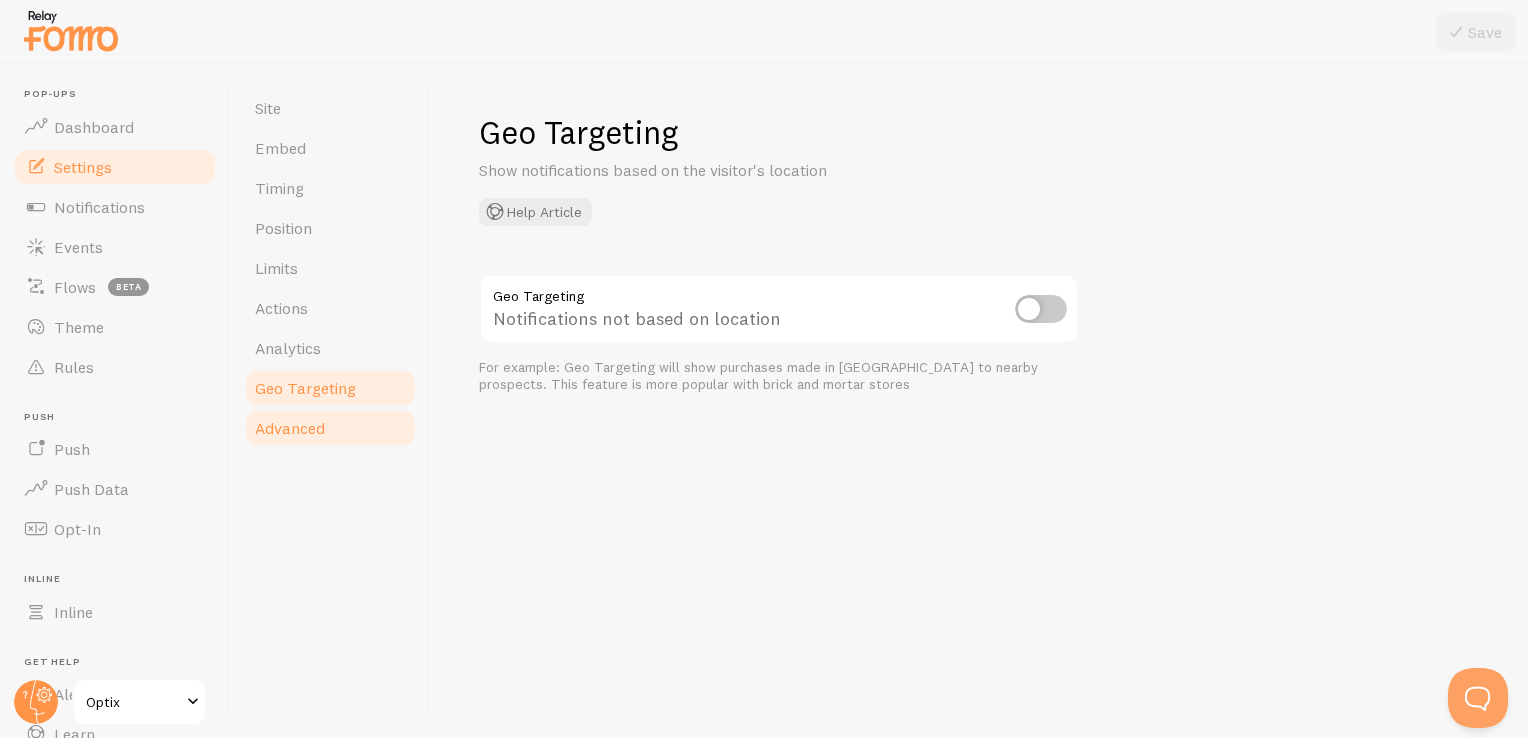 click on "Advanced" at bounding box center (330, 428) 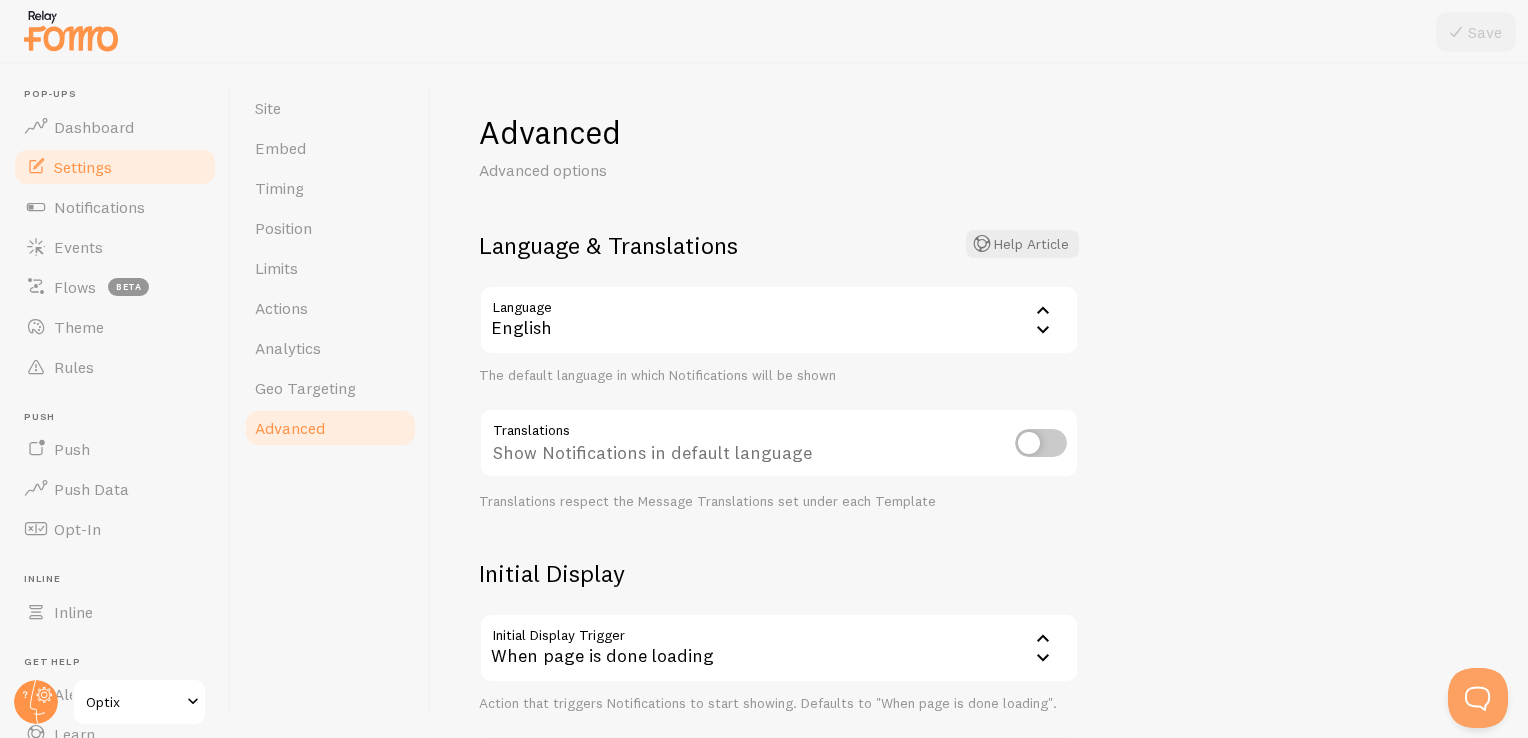 click 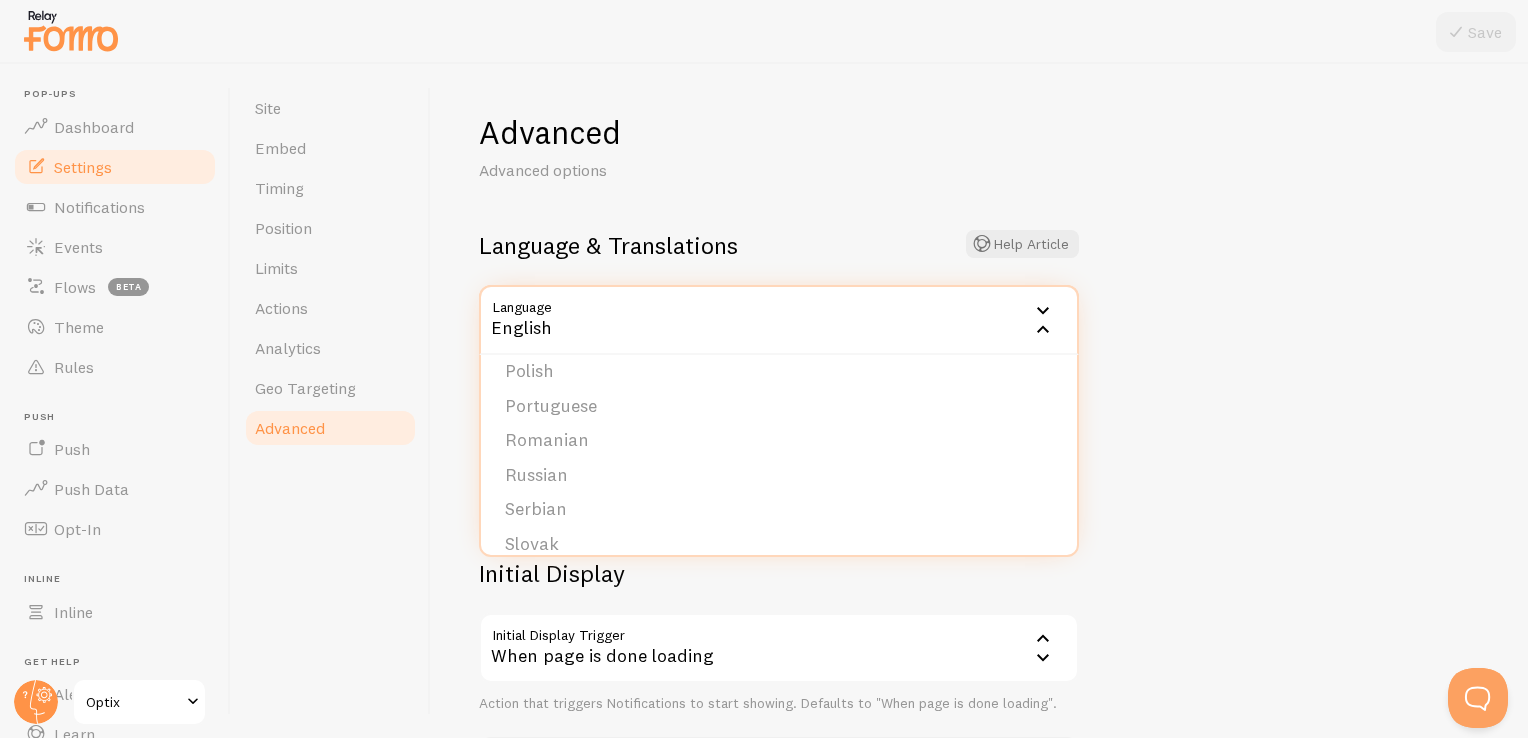 scroll, scrollTop: 744, scrollLeft: 0, axis: vertical 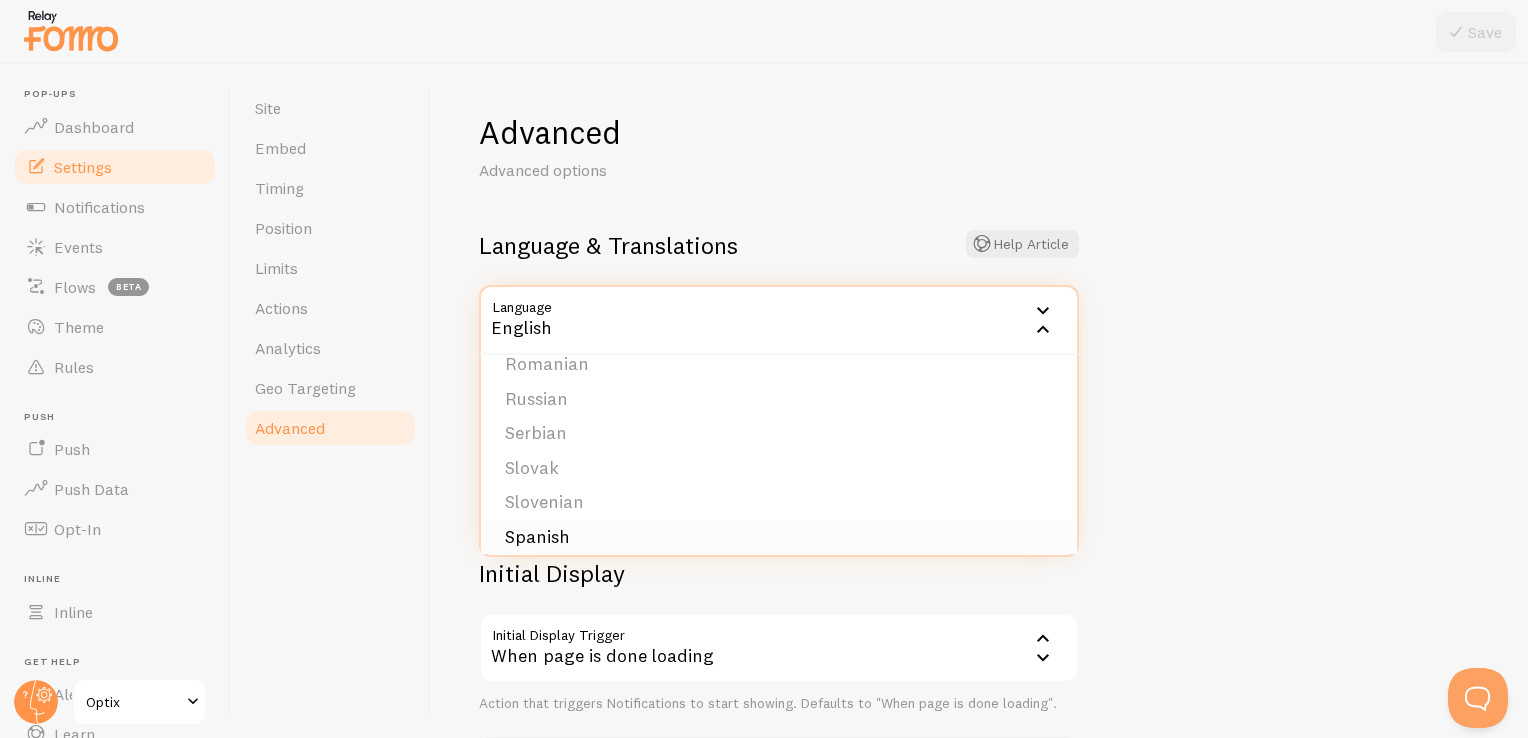 click on "Spanish" at bounding box center [779, 537] 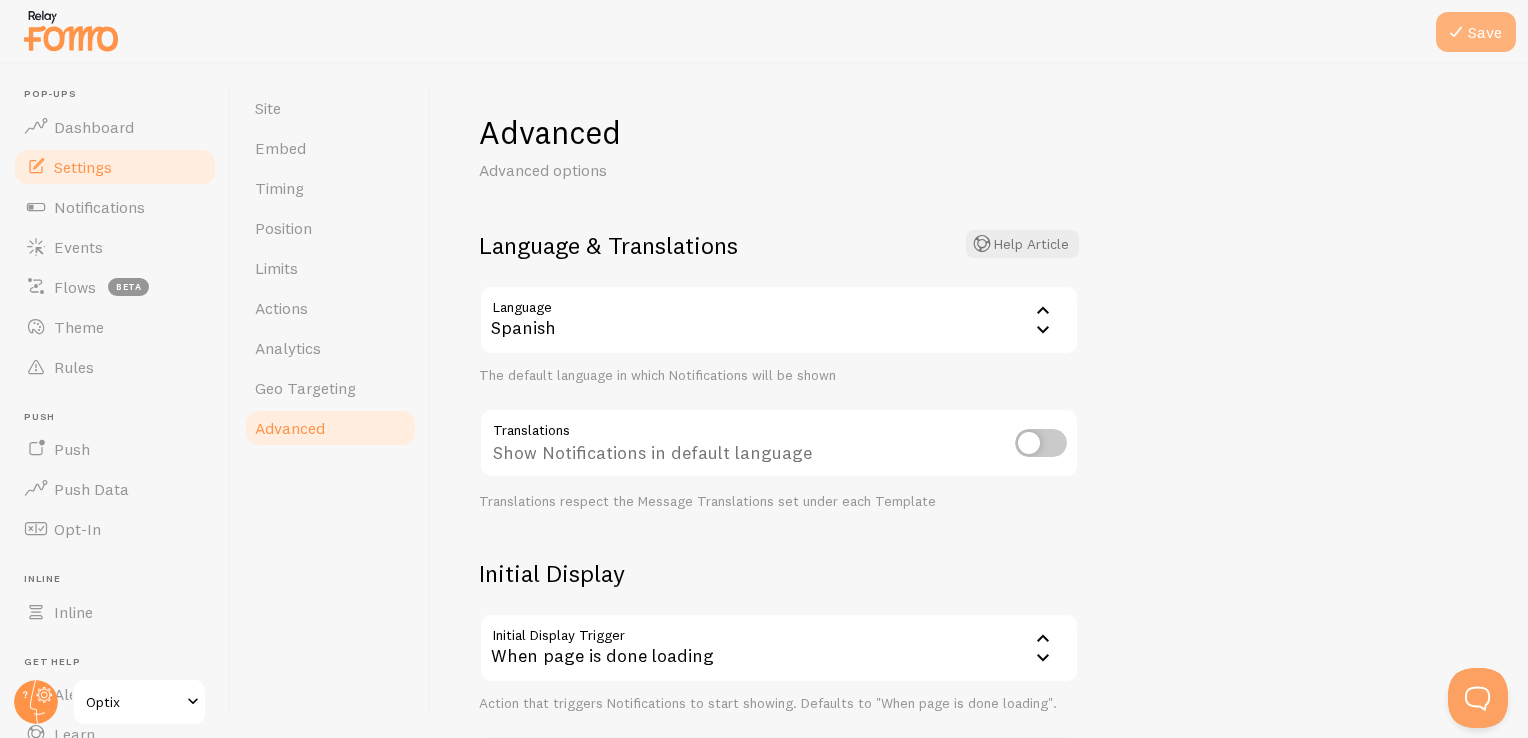 click on "Save" at bounding box center (1476, 32) 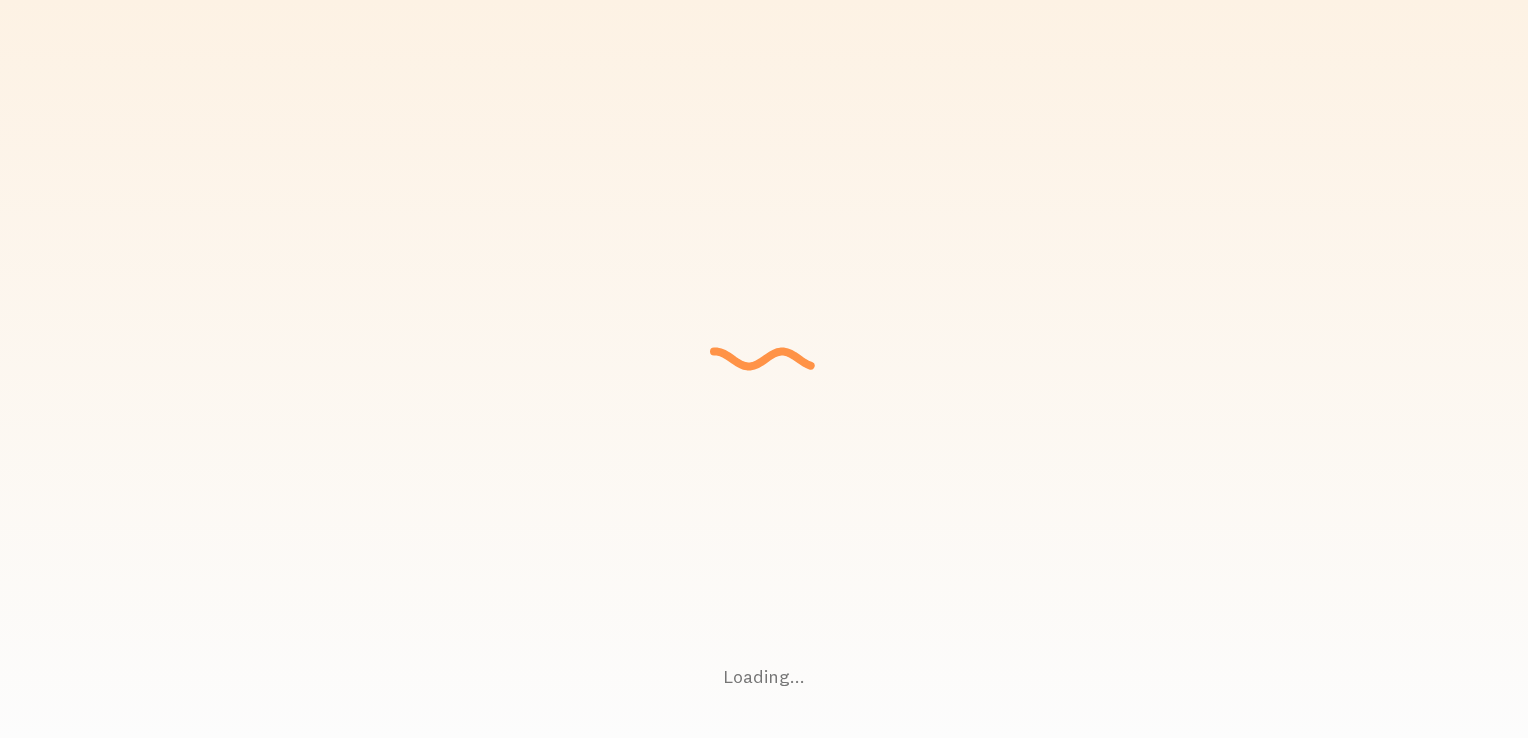 scroll, scrollTop: 0, scrollLeft: 0, axis: both 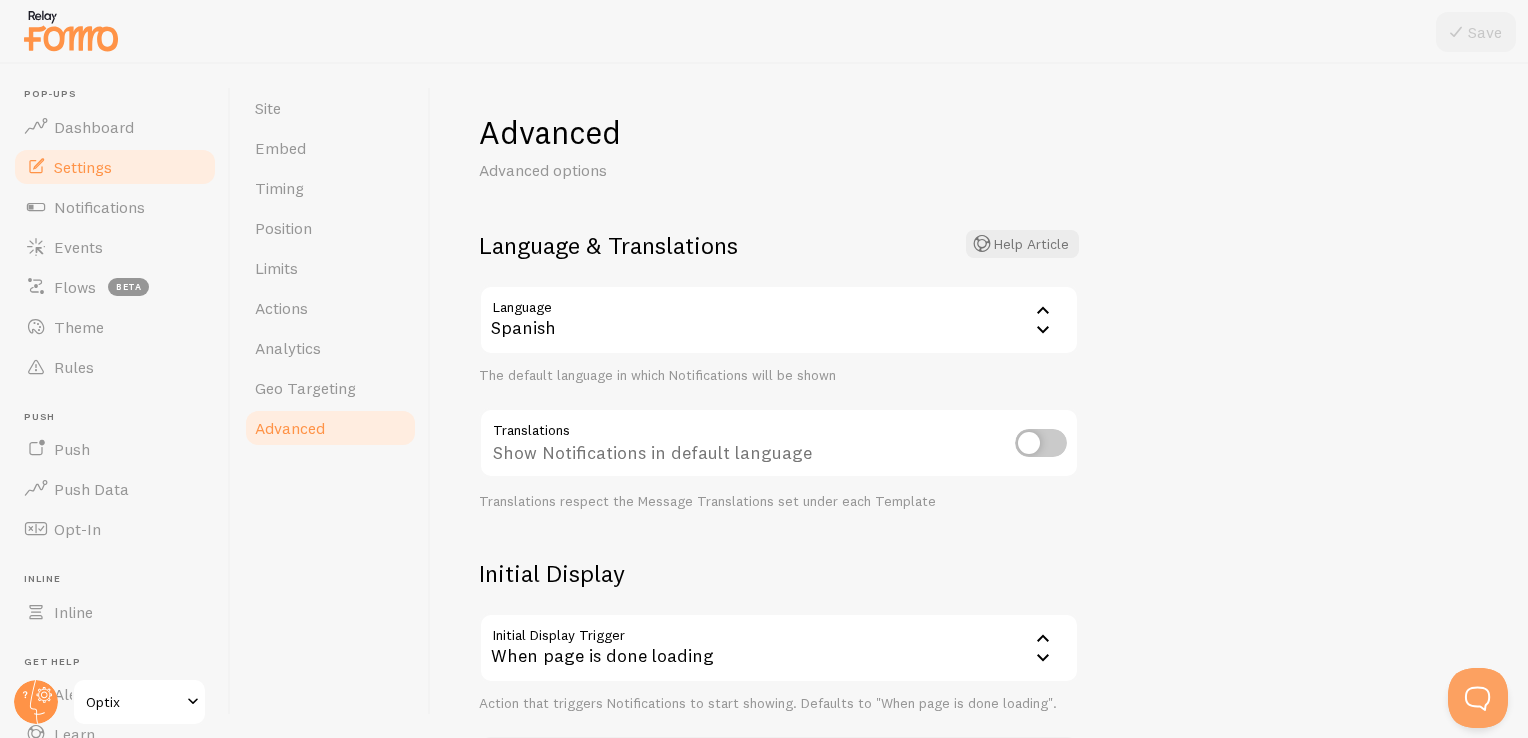 click at bounding box center (1041, 443) 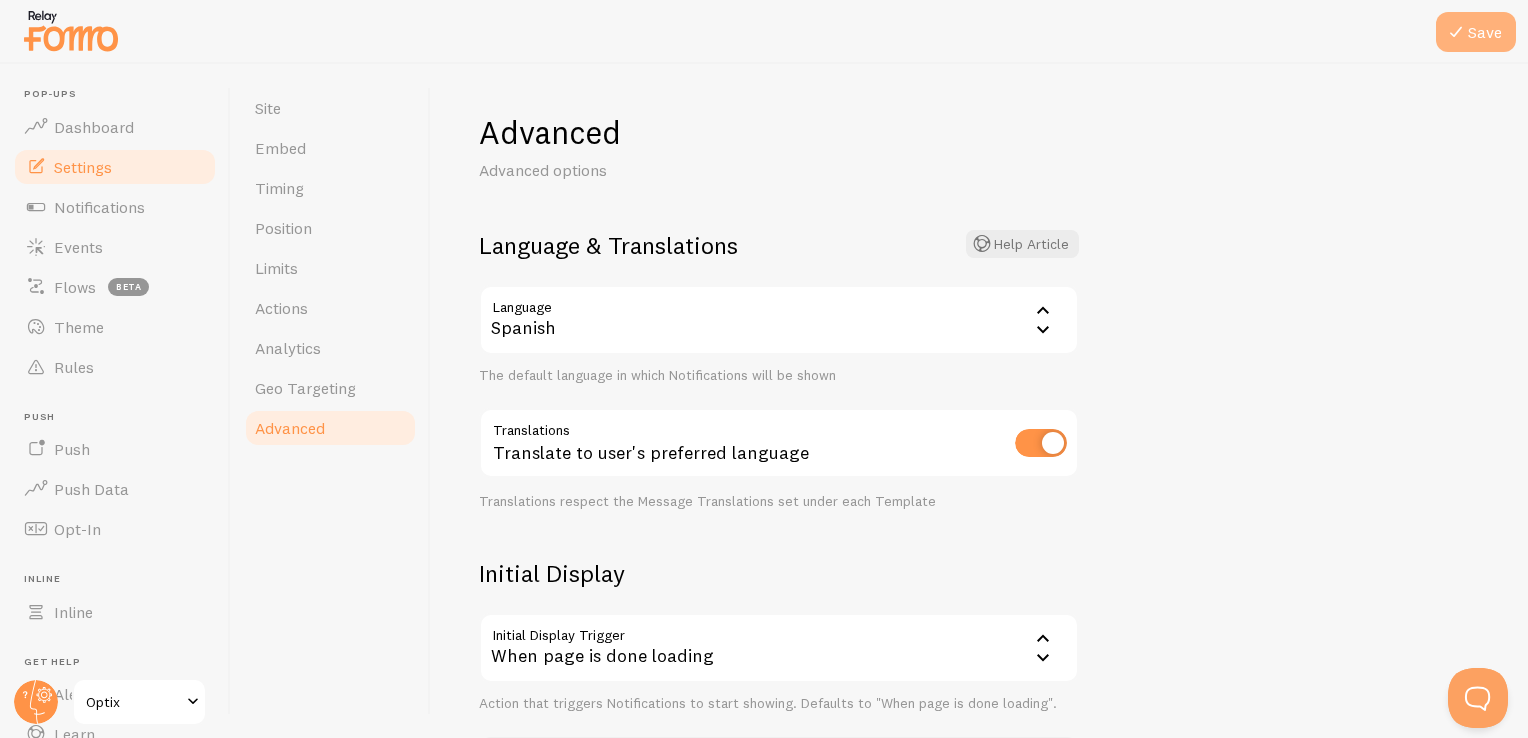 click on "Save" at bounding box center [1476, 32] 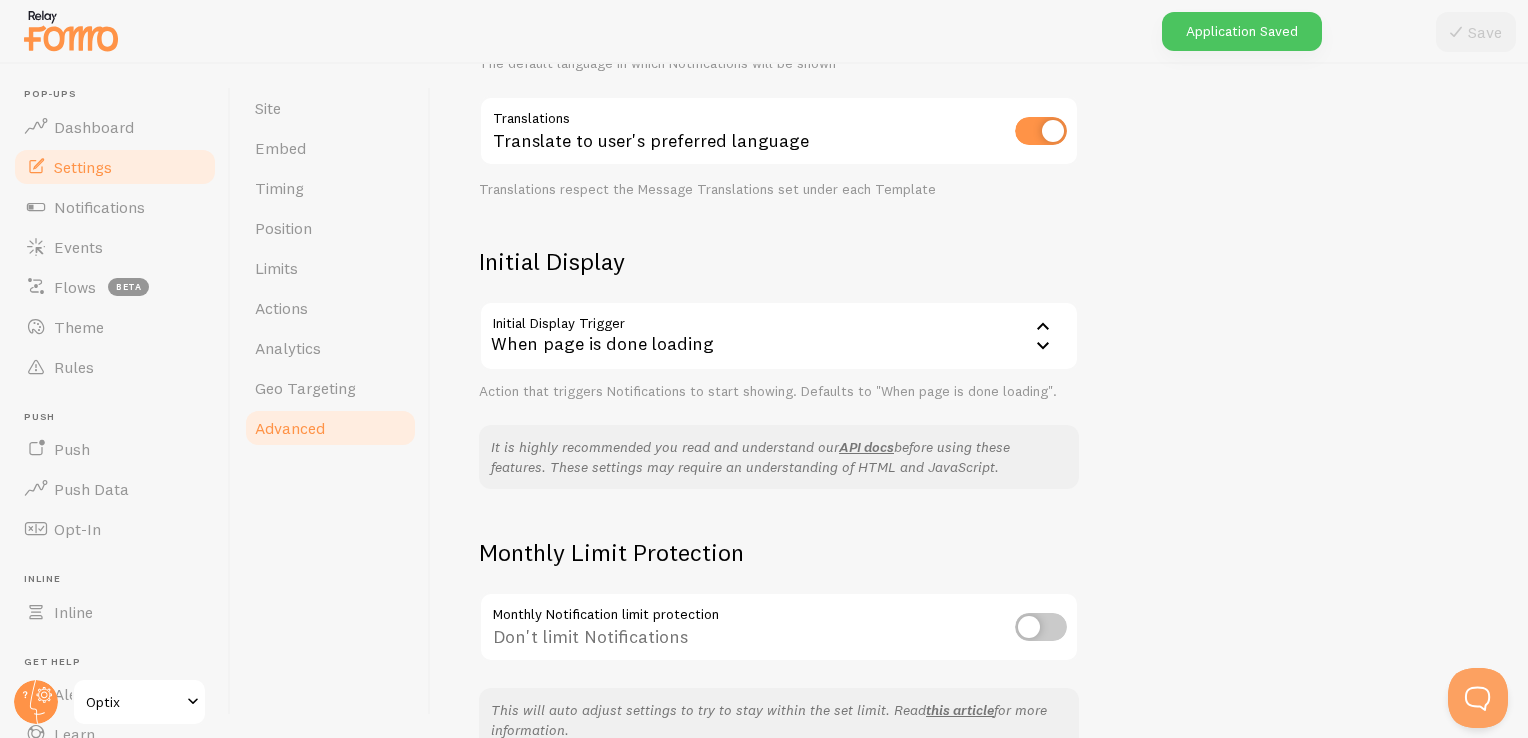 scroll, scrollTop: 303, scrollLeft: 0, axis: vertical 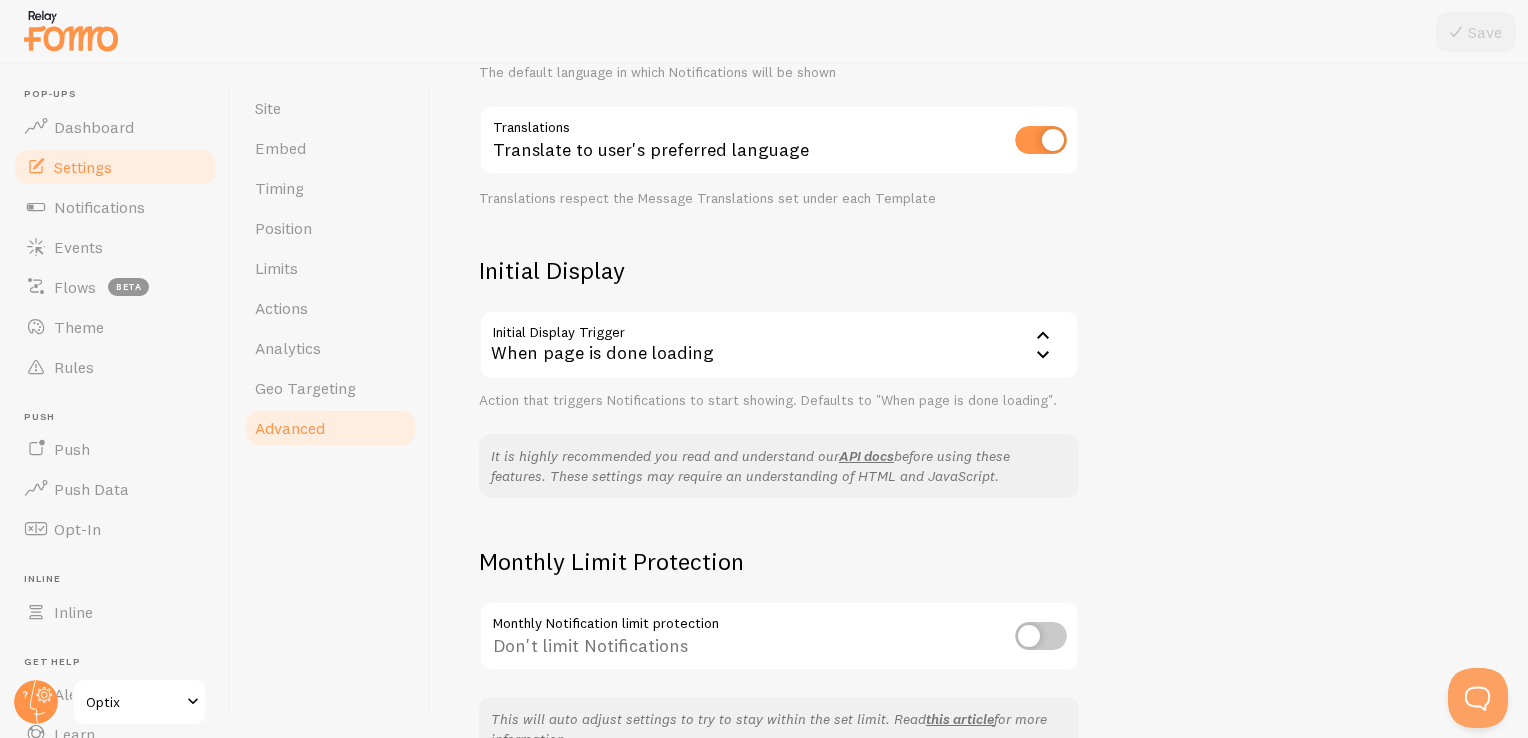 click on "When page is done loading" at bounding box center [779, 345] 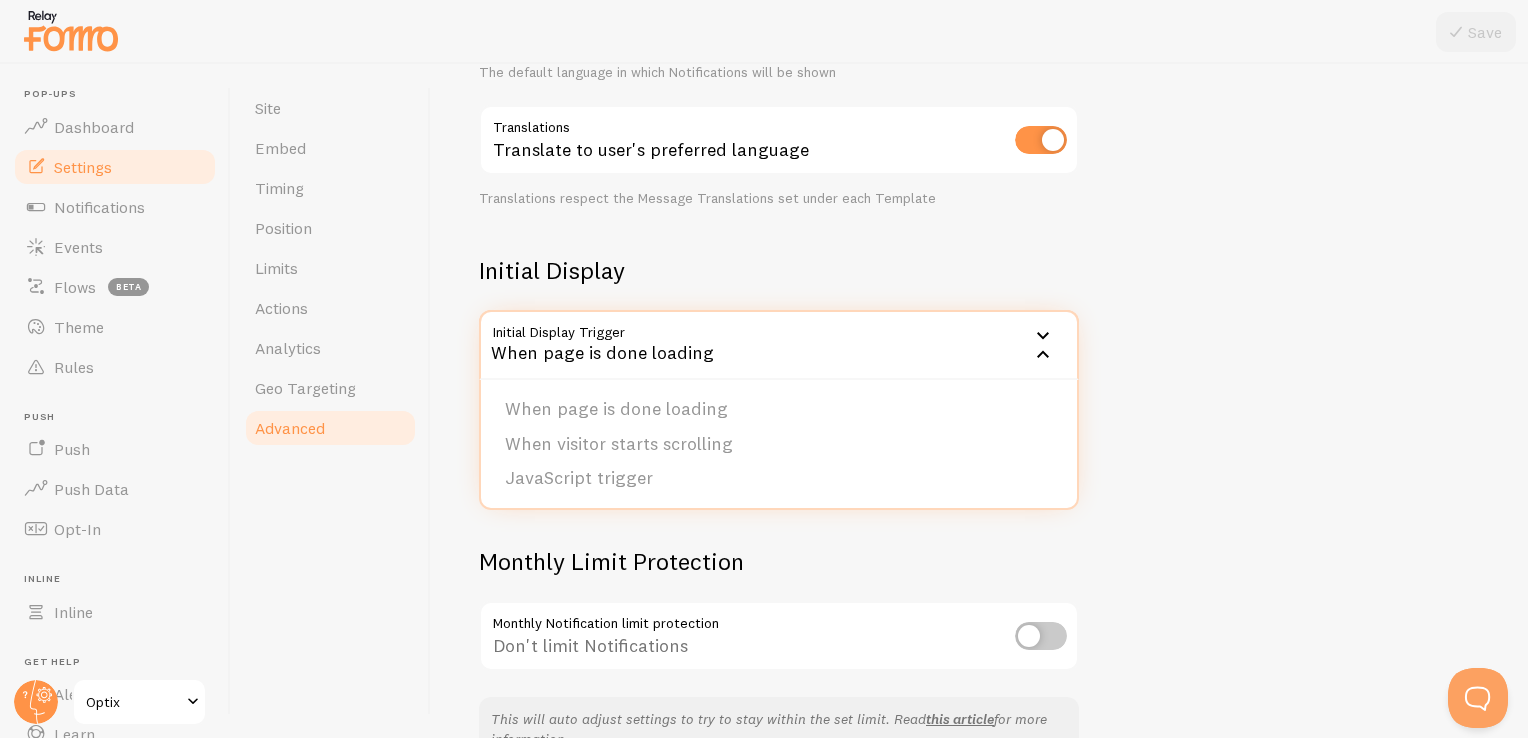 click on "When page is done loading" at bounding box center (779, 345) 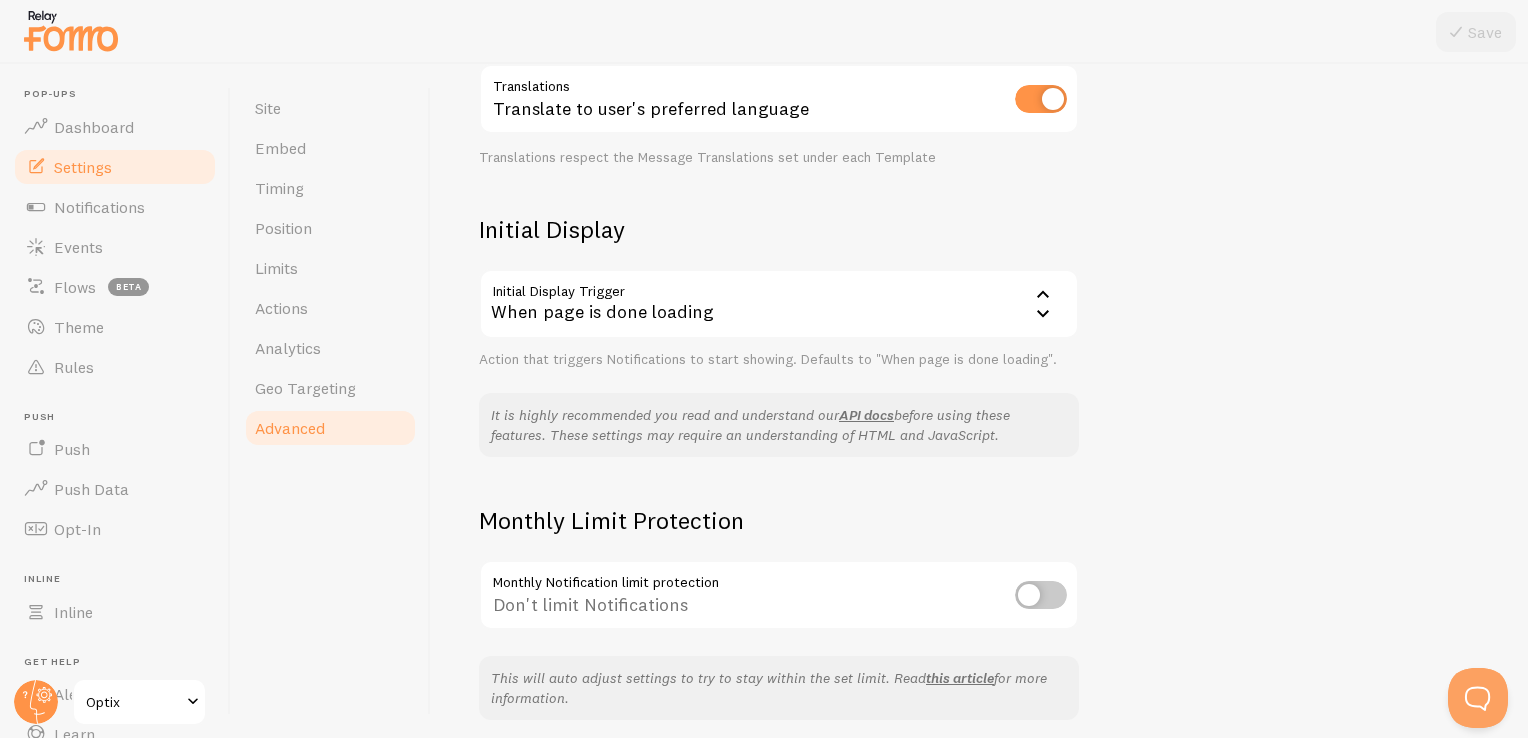 scroll, scrollTop: 356, scrollLeft: 0, axis: vertical 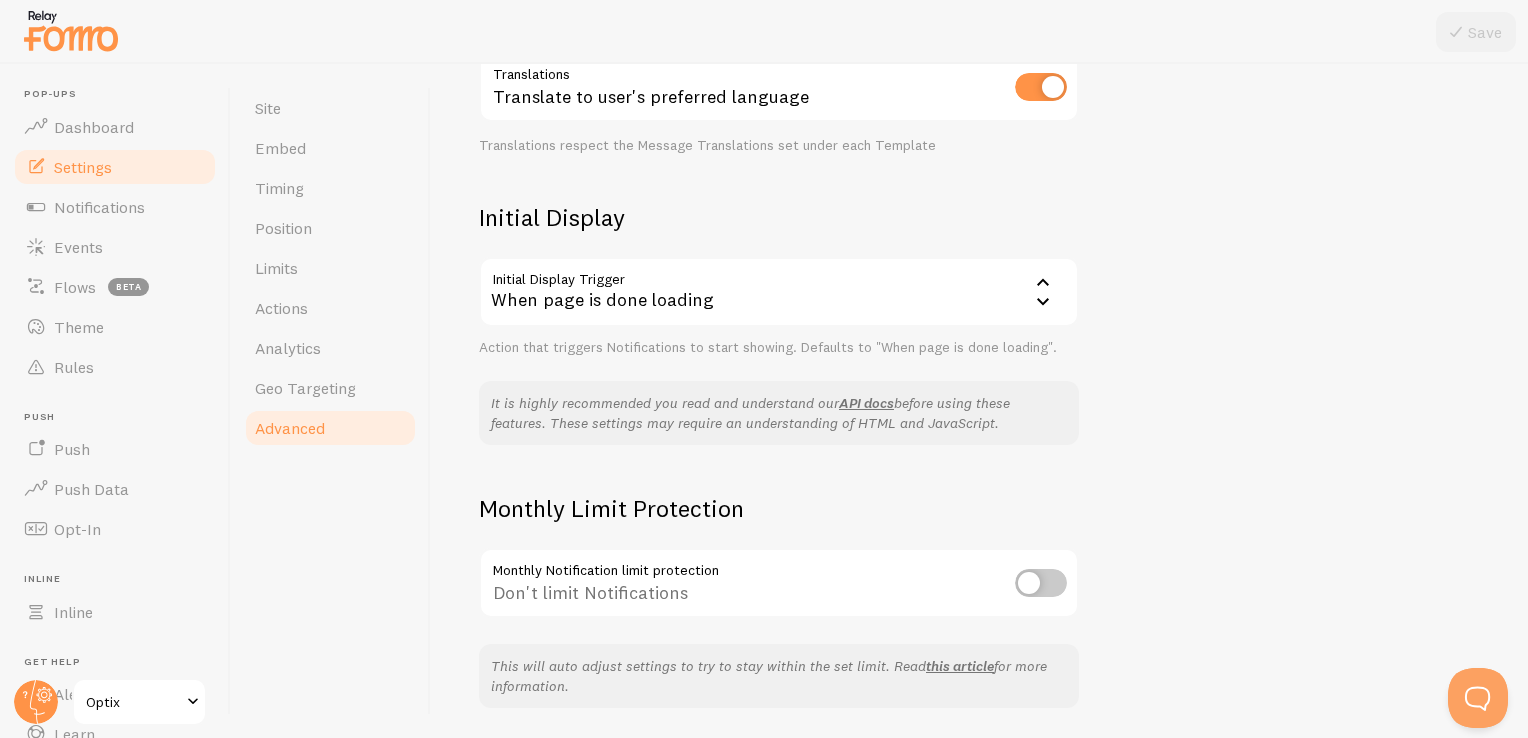click at bounding box center [1041, 583] 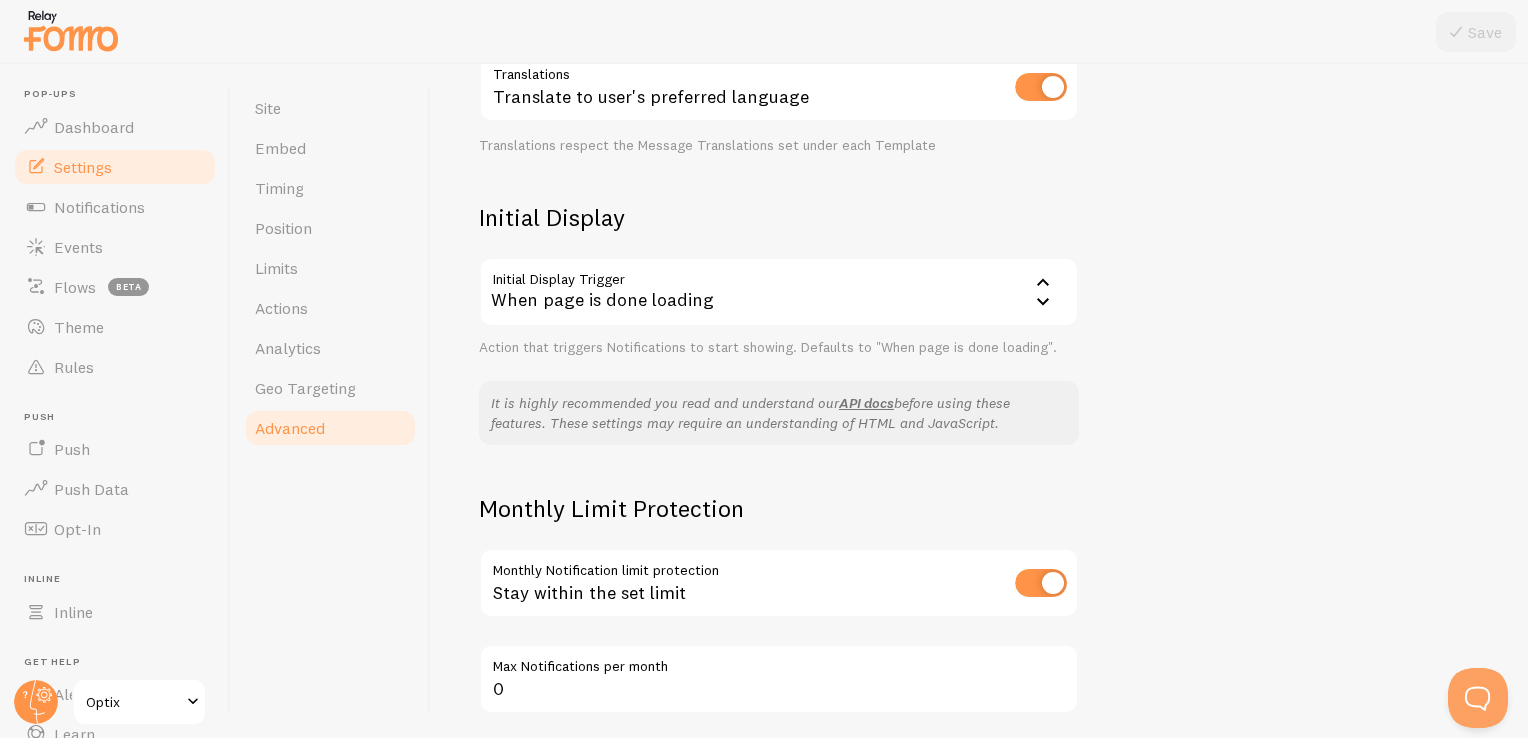 scroll, scrollTop: 514, scrollLeft: 0, axis: vertical 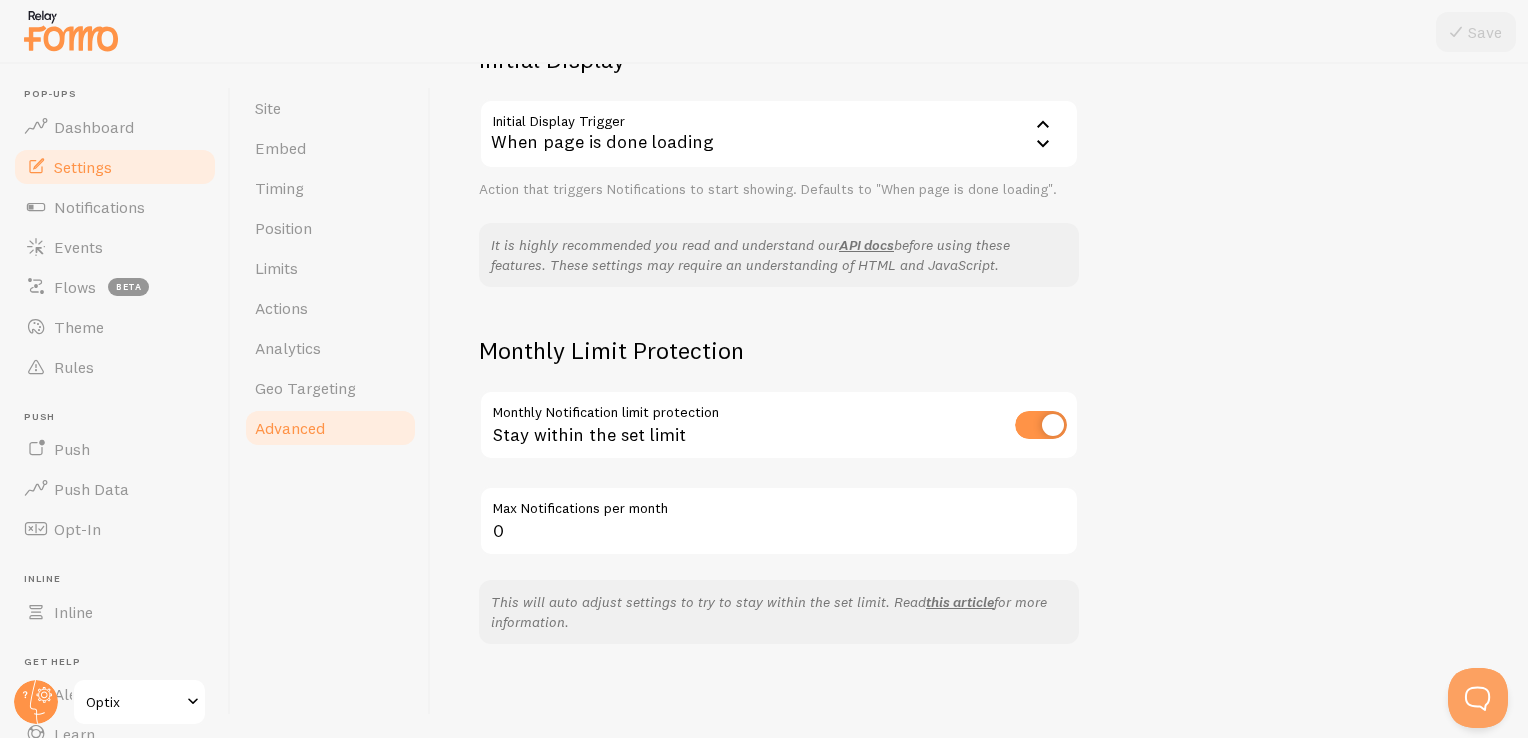 click on "Max Notifications per month" at bounding box center [779, 503] 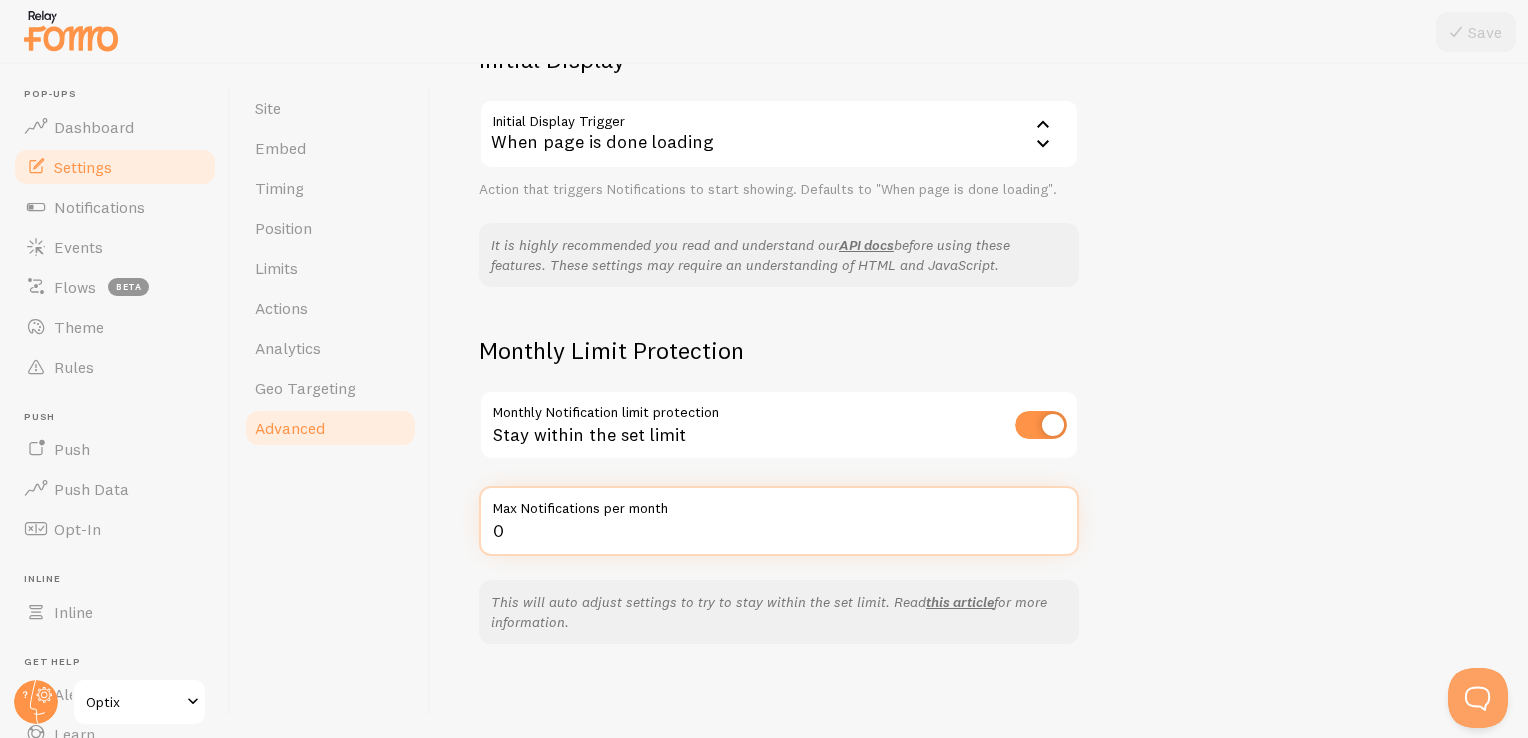 click on "0" at bounding box center [779, 521] 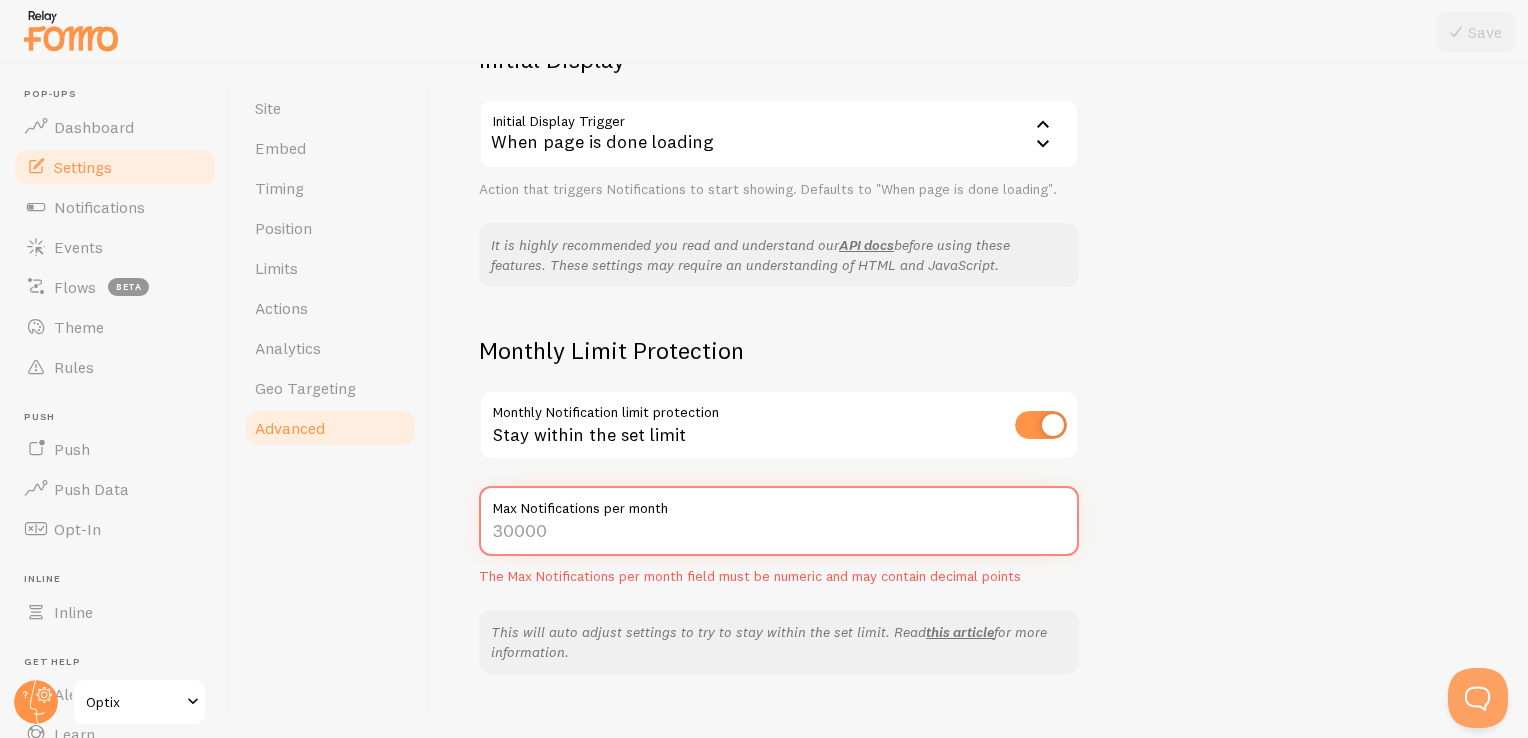 type on "2" 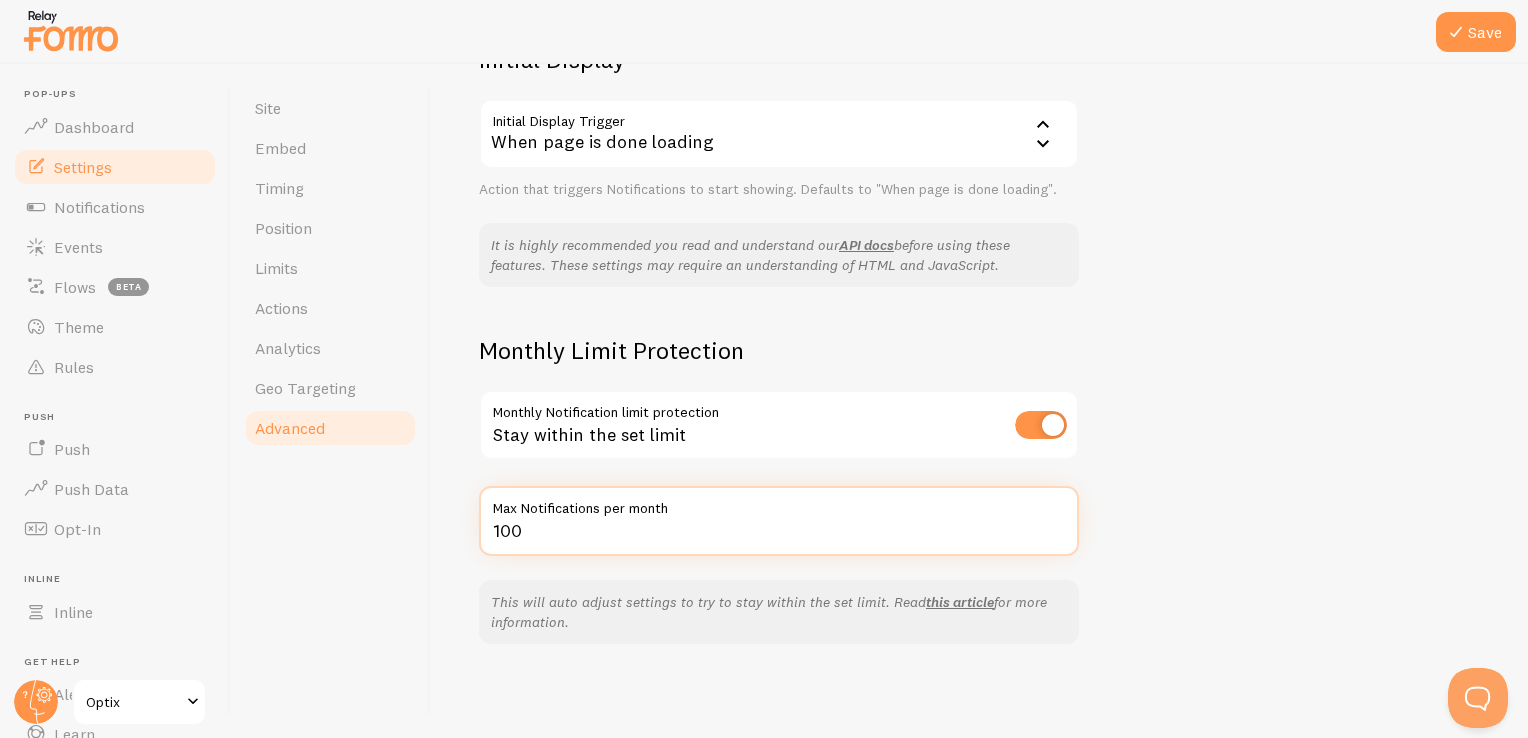 type on "100" 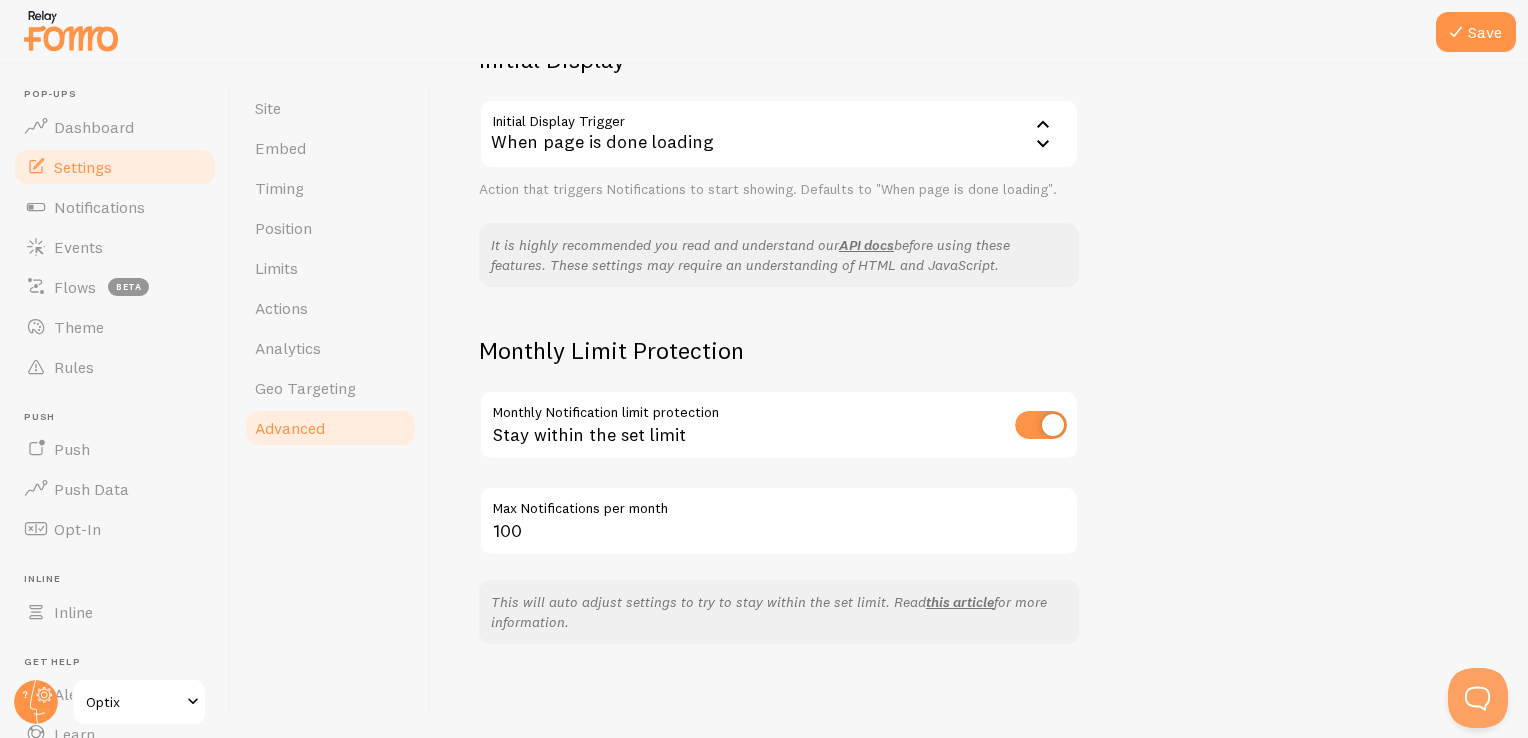 click on "Advanced   Advanced options
Language & Translations
Help Article    Language   es   Spanish       English  Arabic  Bulgarian  Catalan  Chinese  Croatian  Danish  Dutch  Finnish  French  German  Greek  Hebrew  Hungarian  Italian  Japanese  Korean  Lithuanian  Norwegian  Polish  Portuguese  Romanian  Russian  Serbian  Slovak  Slovenian  Spanish  Swedish  Turkish    The default language in which Notifications will be shown       Translations   Translate to user's preferred language   Translations respect the Message Translations set under each Template   Initial Display   Initial Display Trigger   onload   When page is done loading       When page is done loading  When visitor starts scrolling  JavaScript trigger    Action that triggers Notifications to start showing. Defaults to "When page is done loading".
It is highly recommended you read and understand our
API docs     Monthly Limit Protection       Monthly Notification limit protection   Stay within the set limit" at bounding box center [779, 121] 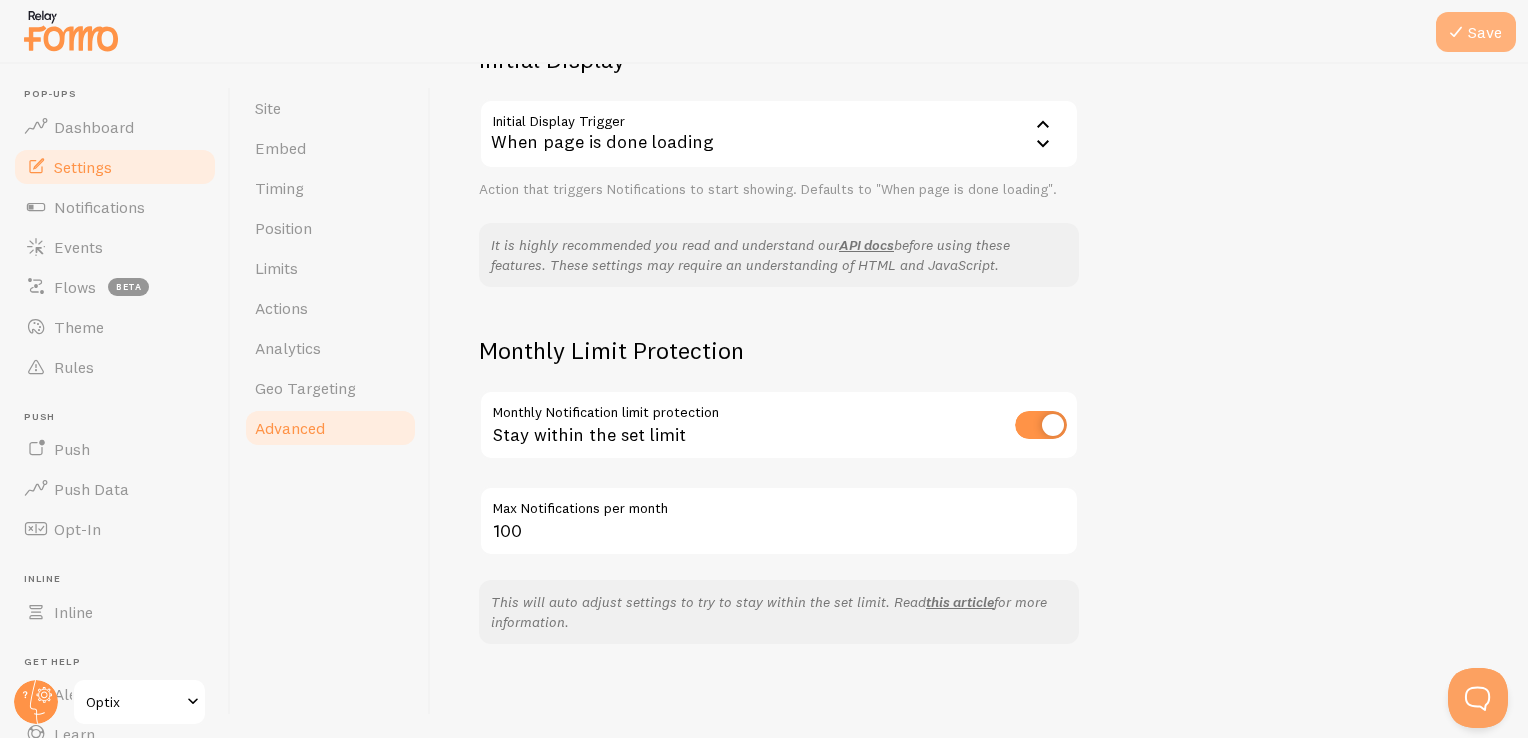 click on "Save" at bounding box center [1476, 32] 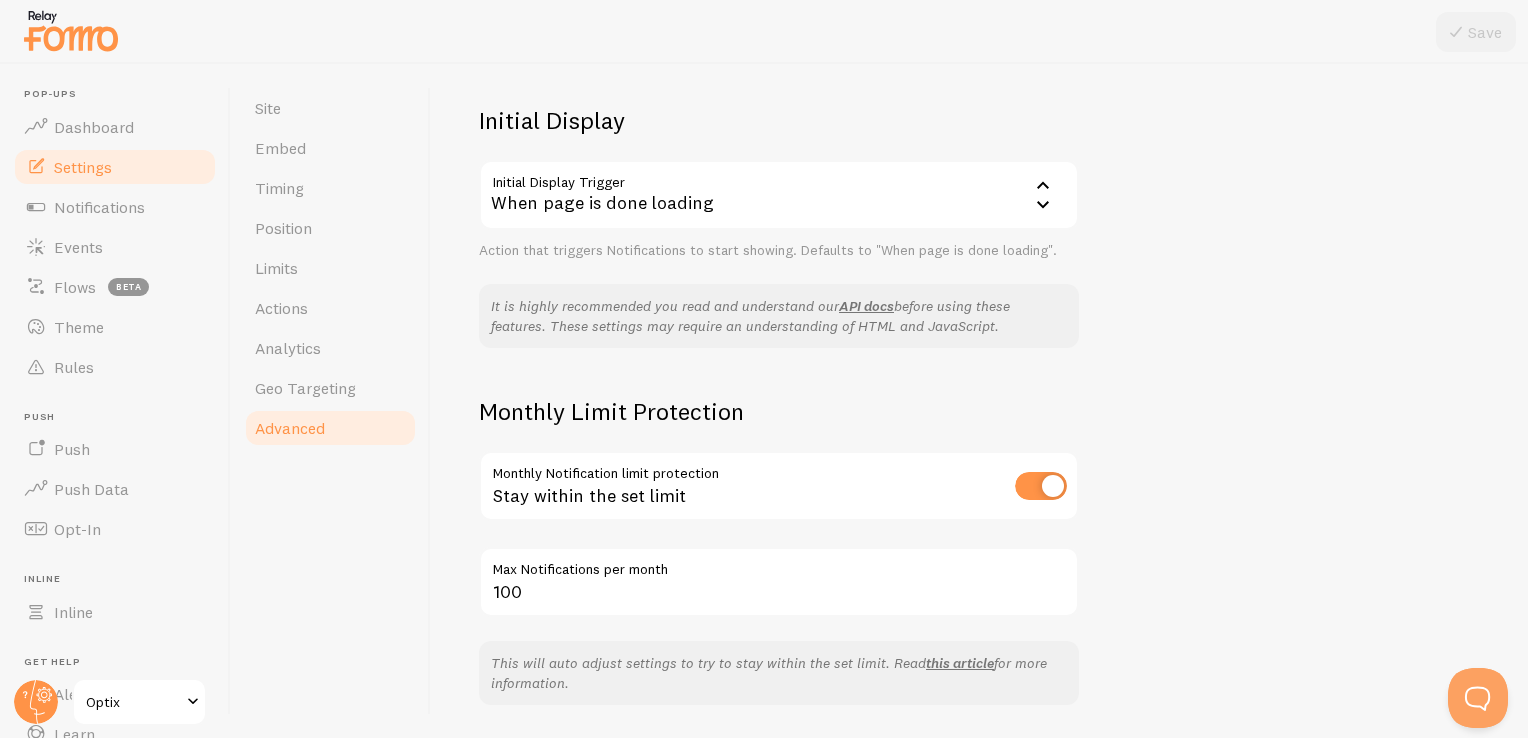 scroll, scrollTop: 634, scrollLeft: 0, axis: vertical 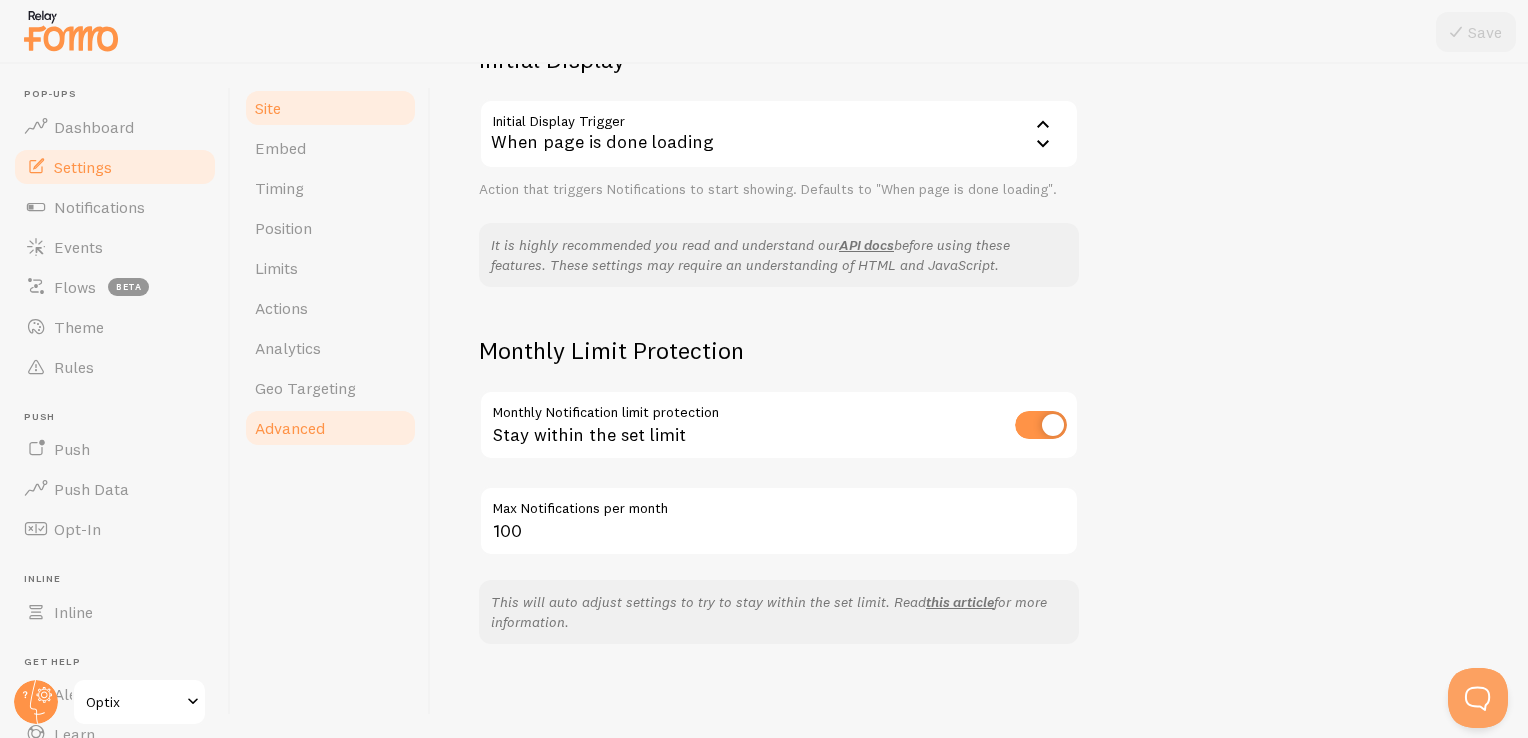 click on "Site" at bounding box center (330, 108) 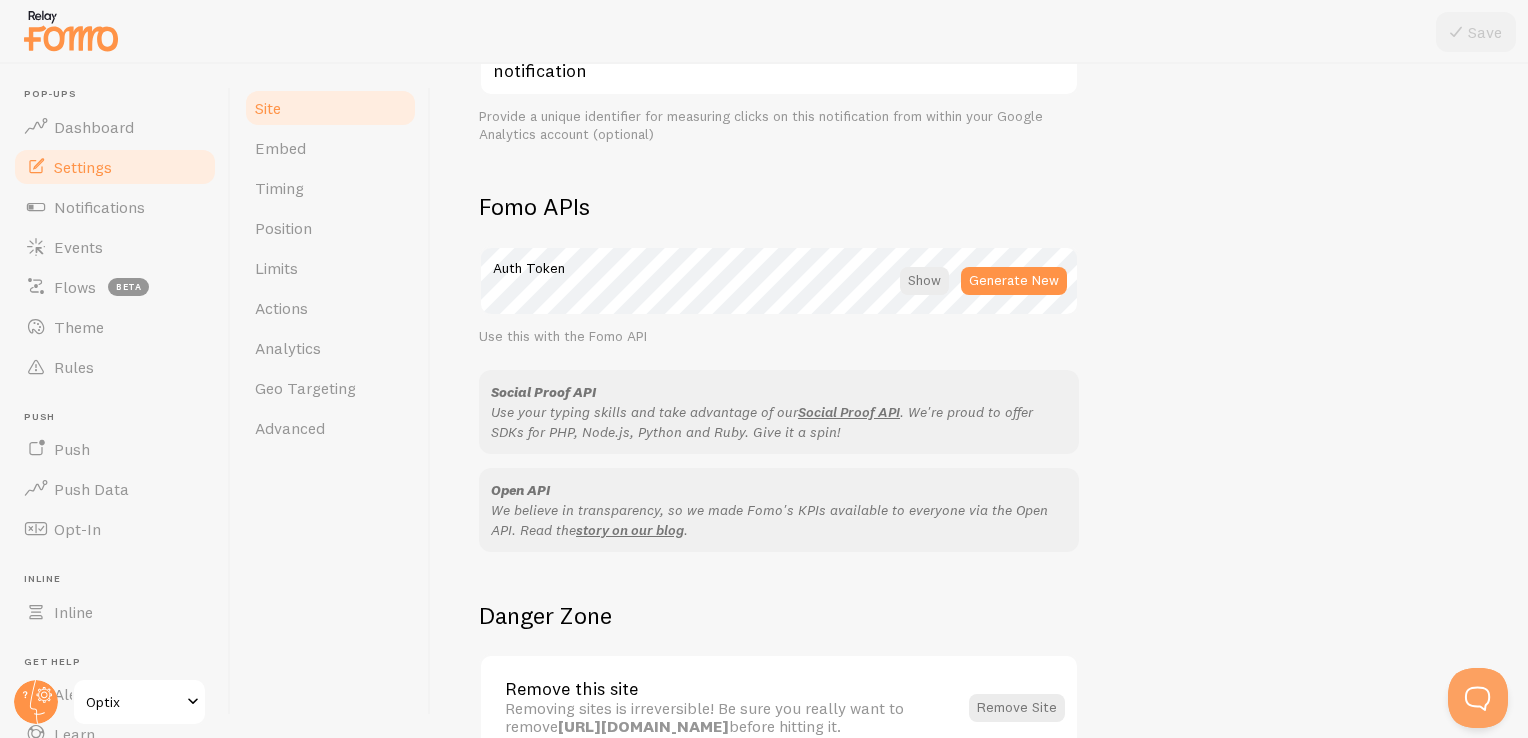 scroll, scrollTop: 1268, scrollLeft: 0, axis: vertical 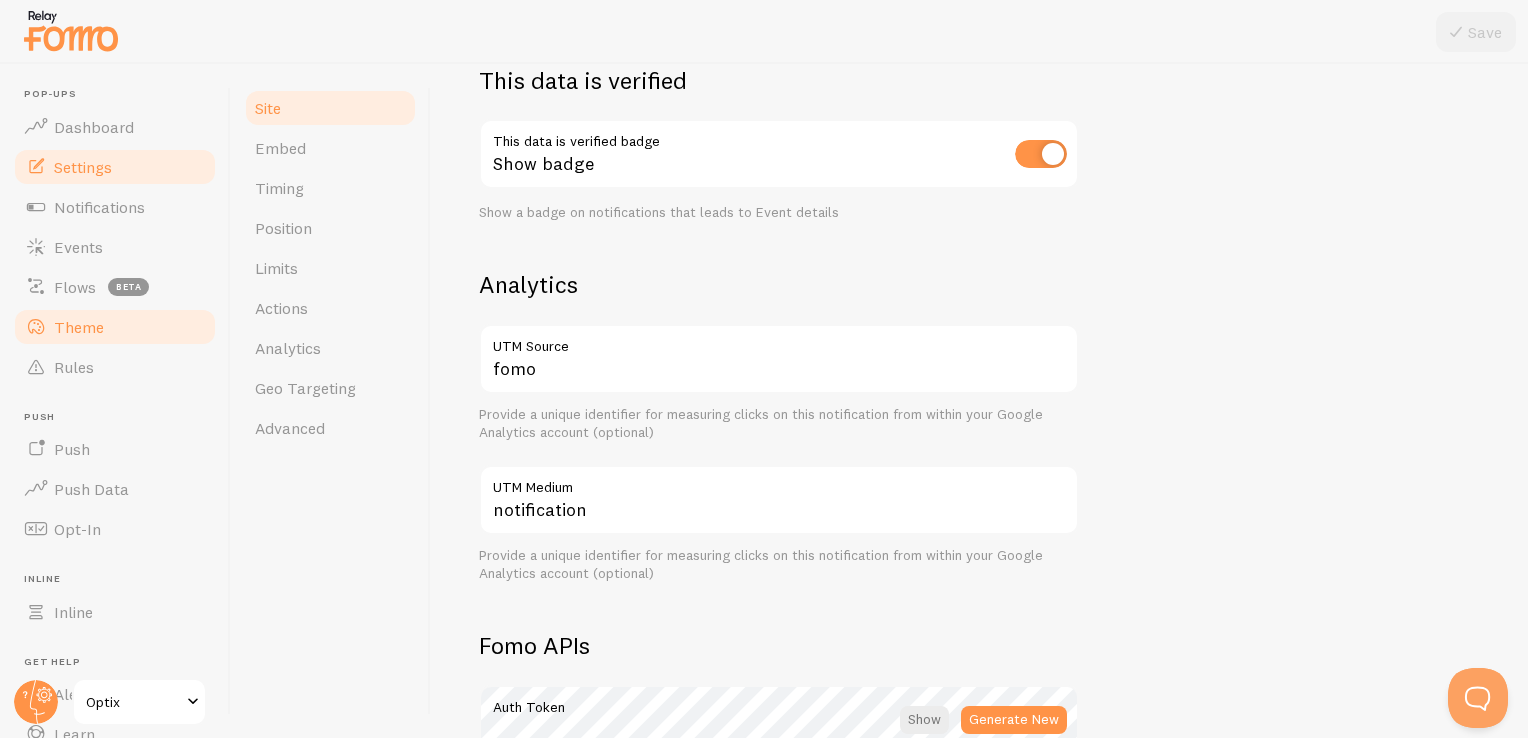 click on "Theme" at bounding box center [115, 327] 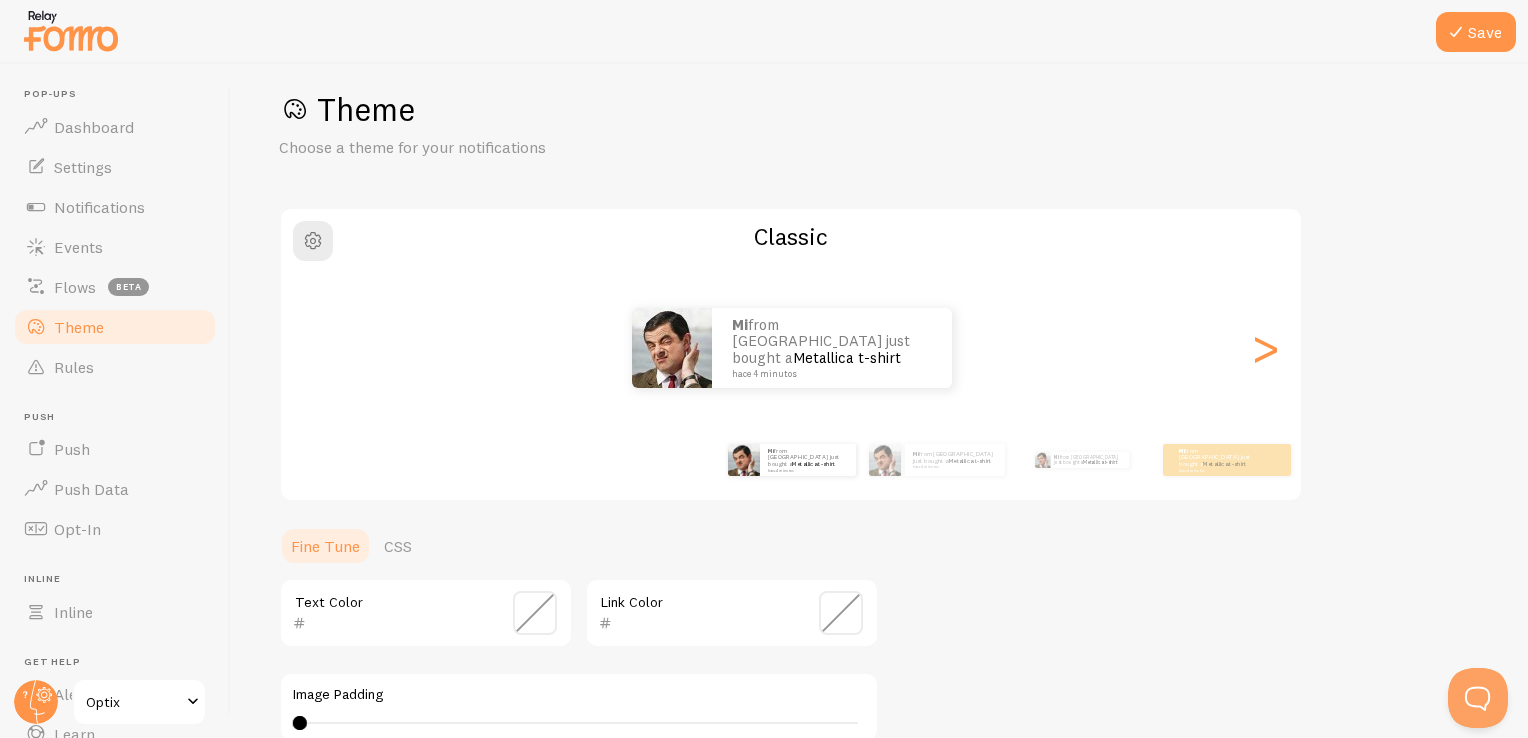 scroll, scrollTop: 24, scrollLeft: 0, axis: vertical 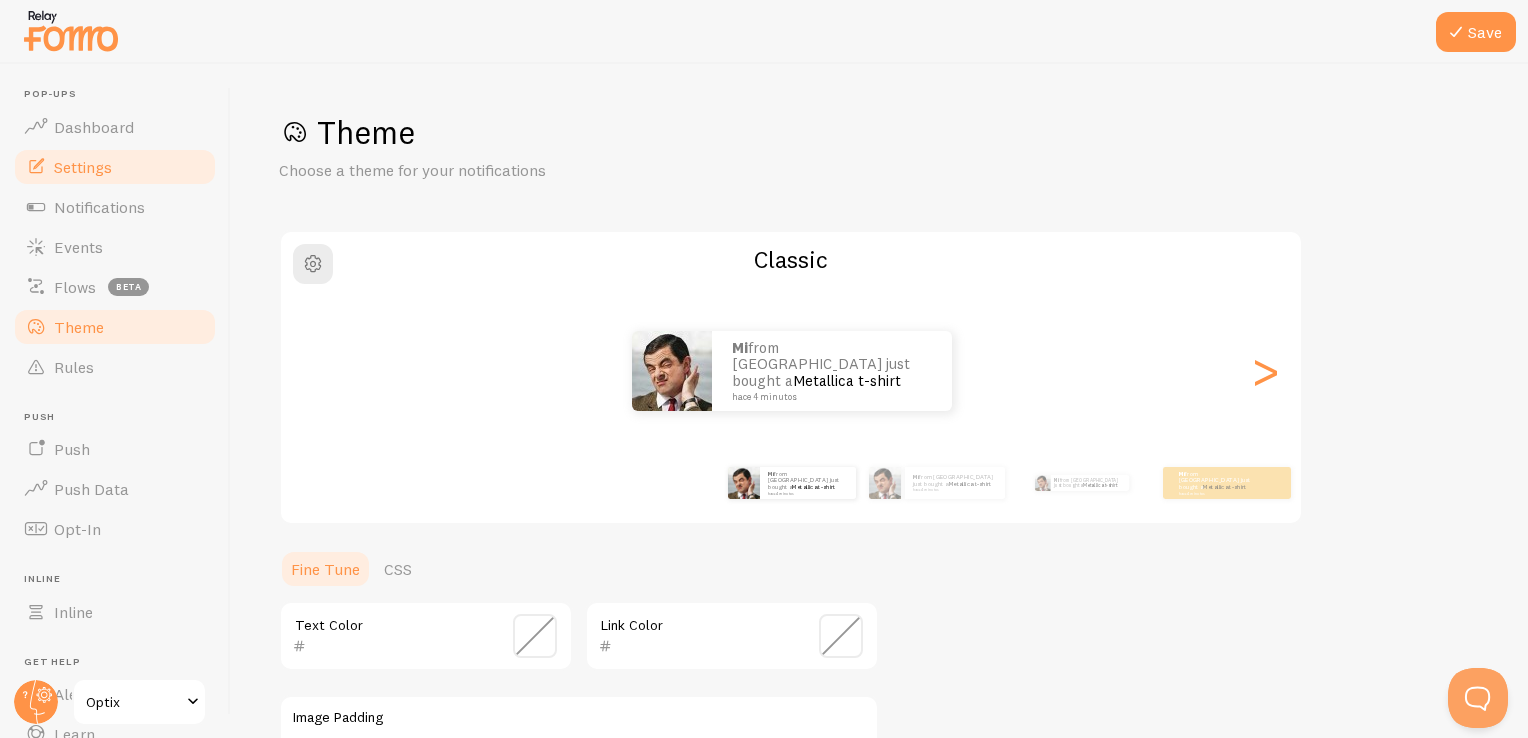click on "Settings" at bounding box center (83, 167) 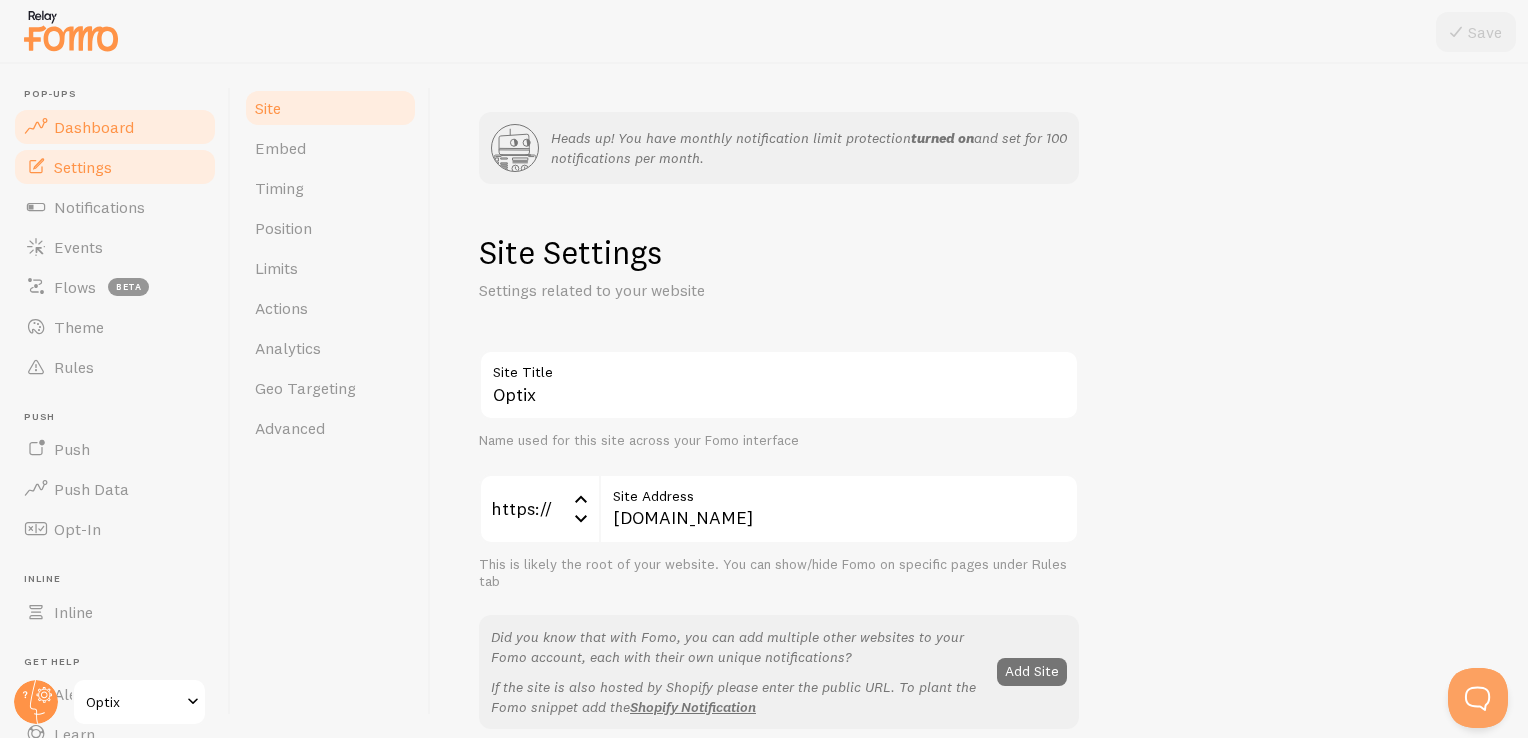 click on "Dashboard" at bounding box center (115, 127) 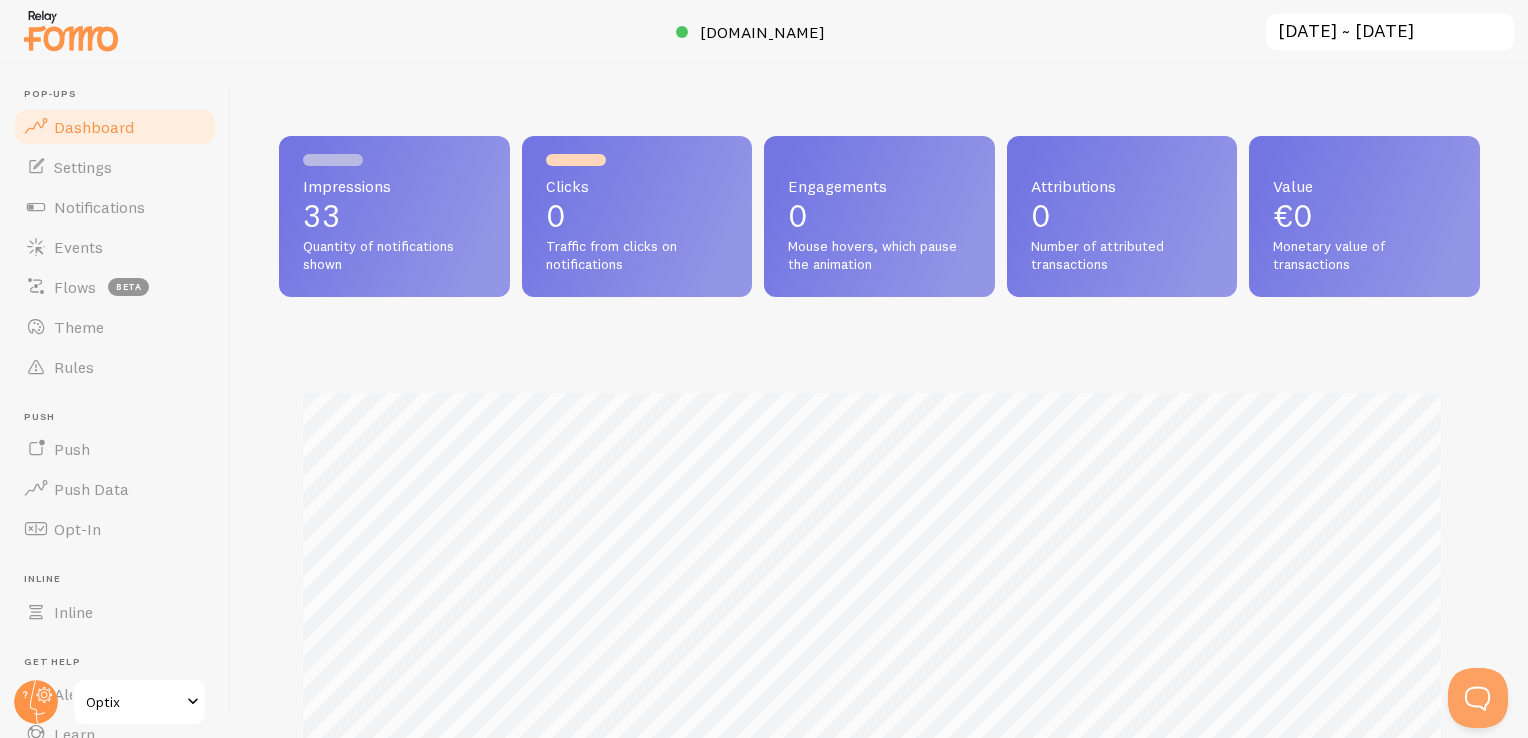 scroll, scrollTop: 999474, scrollLeft: 998813, axis: both 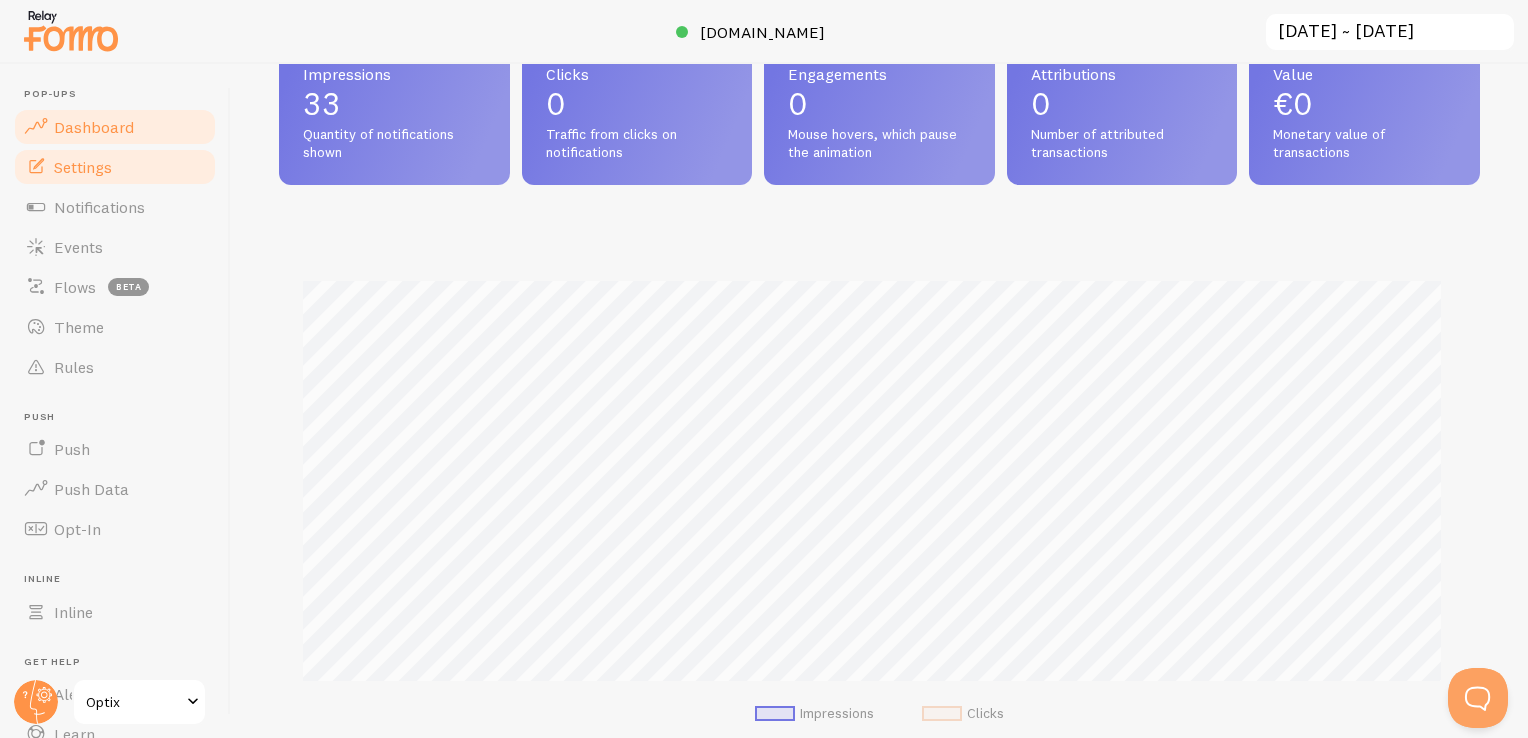 click on "Settings" at bounding box center (83, 167) 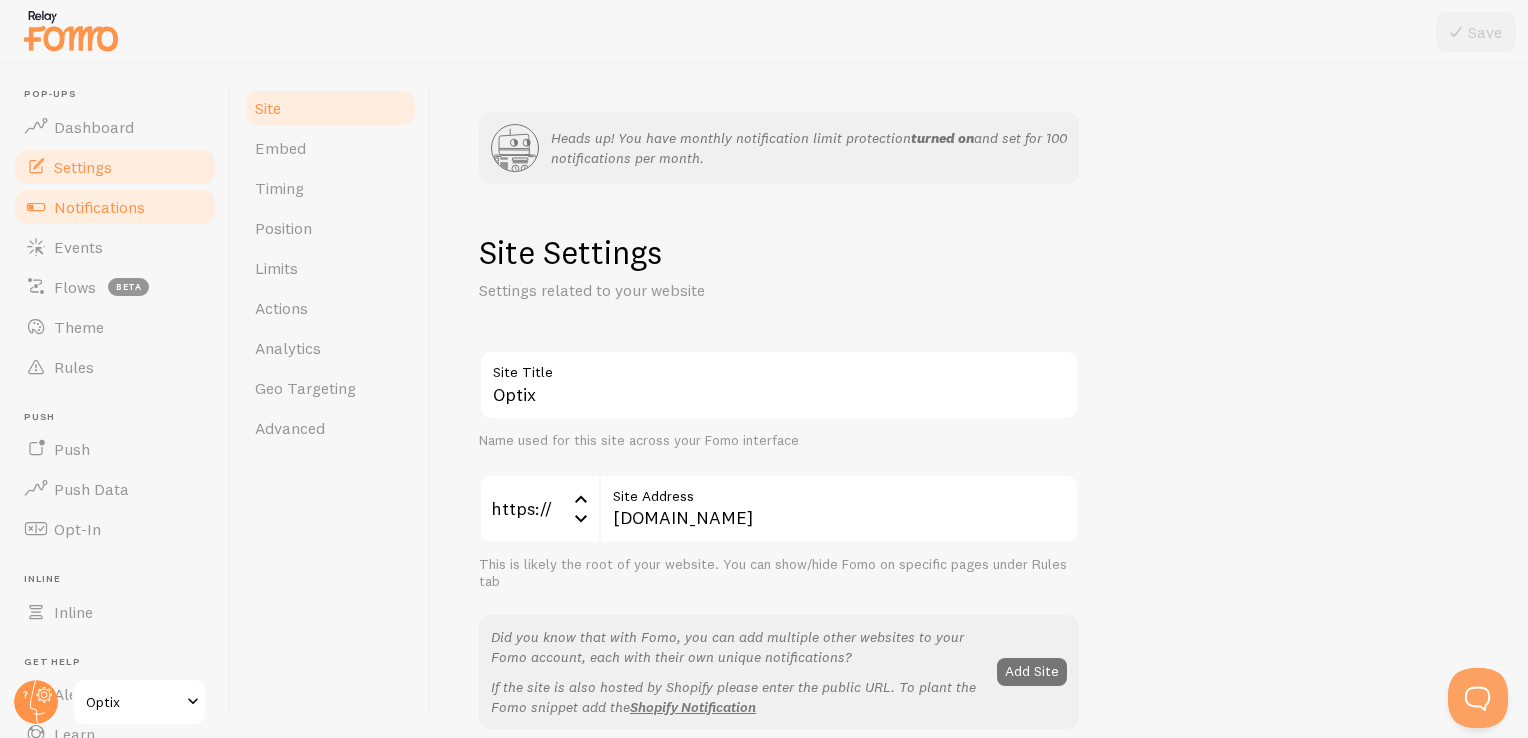 click on "Notifications" at bounding box center (99, 207) 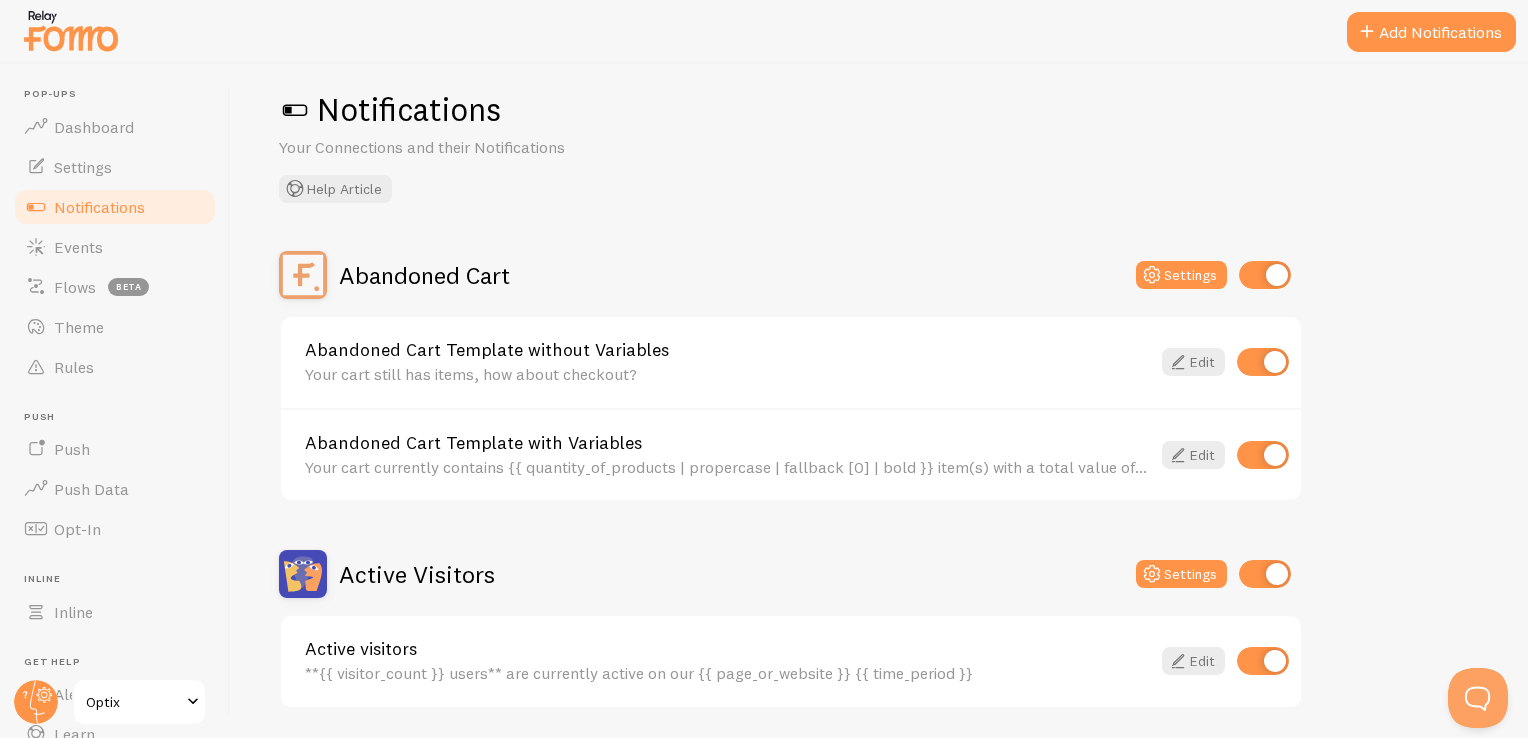 scroll, scrollTop: 22, scrollLeft: 0, axis: vertical 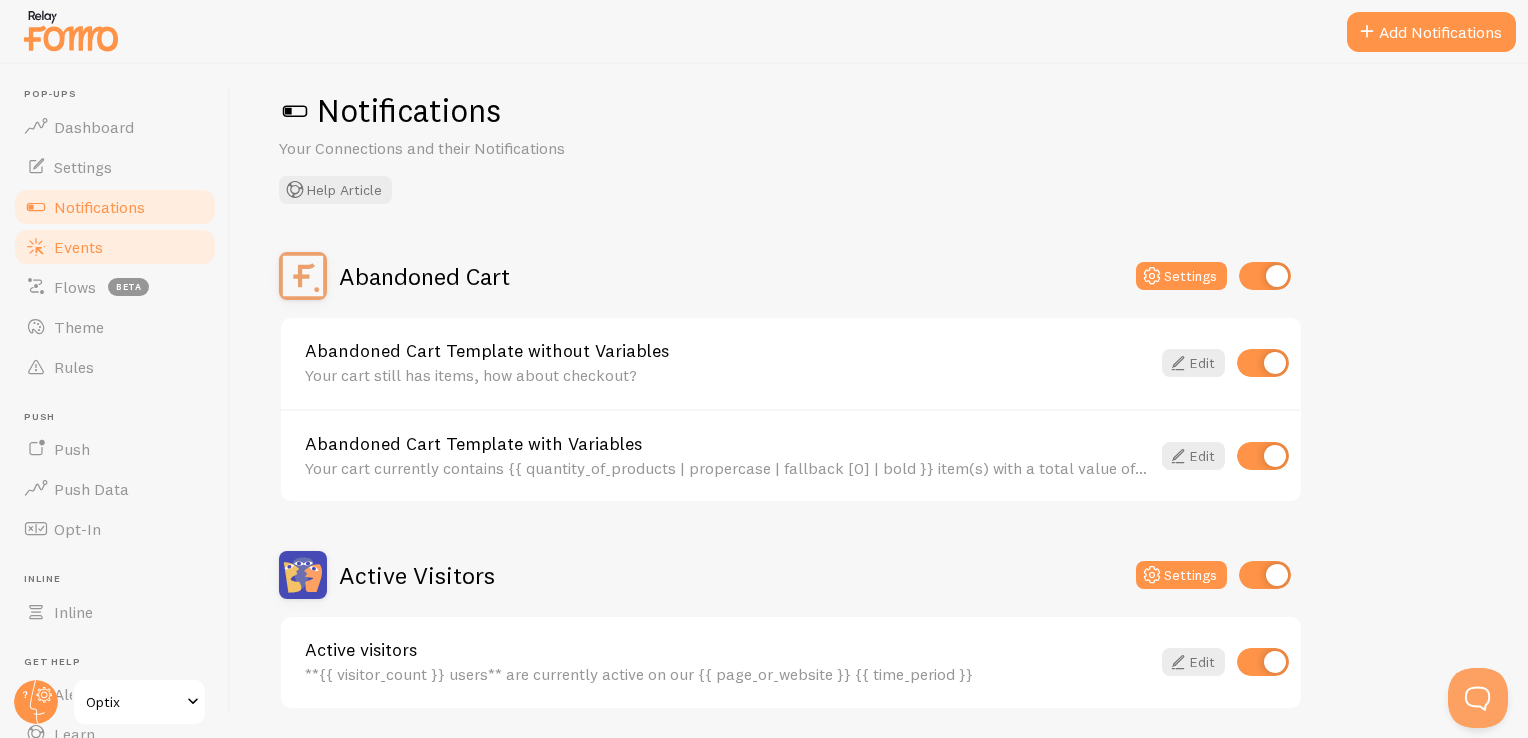 click on "Events" at bounding box center [115, 247] 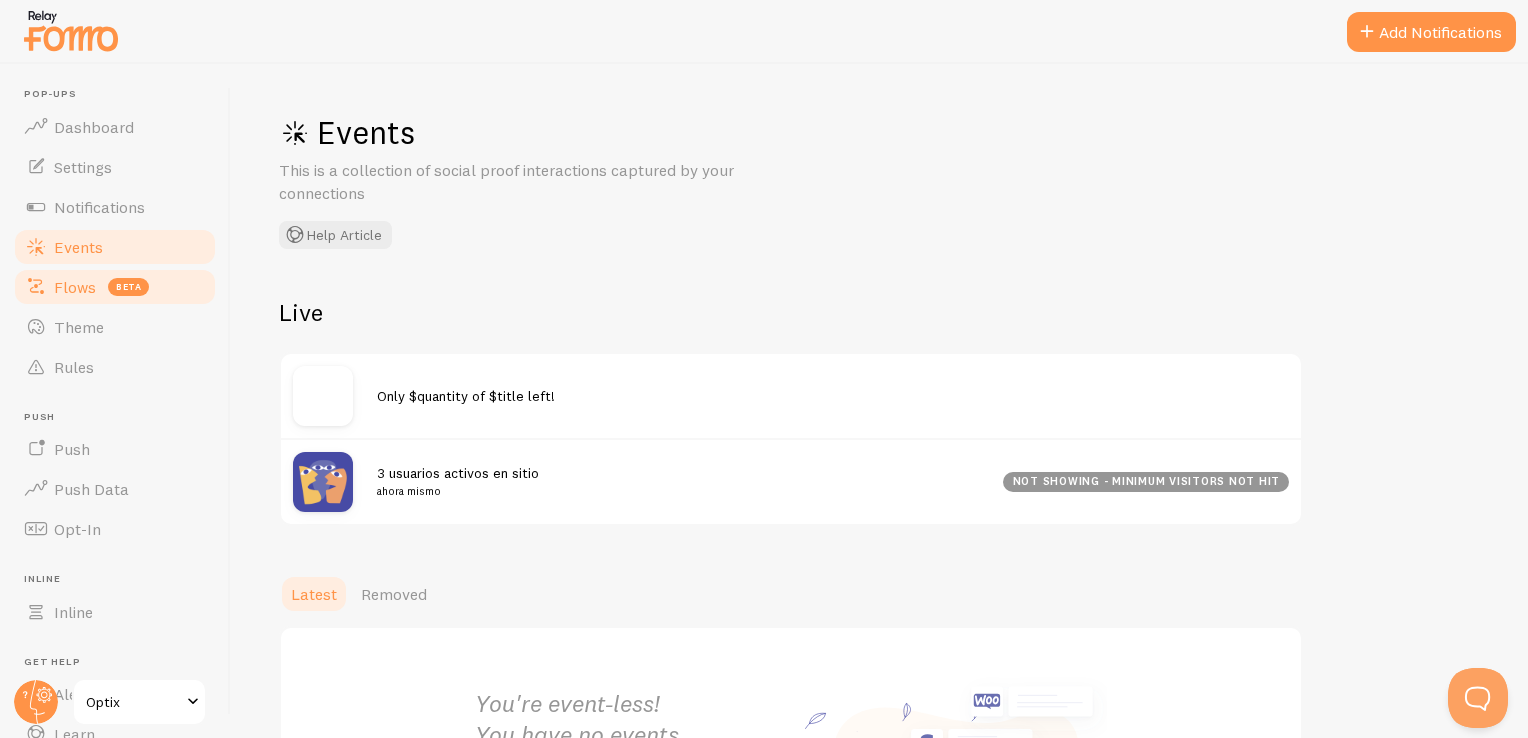 click on "Flows" at bounding box center [75, 287] 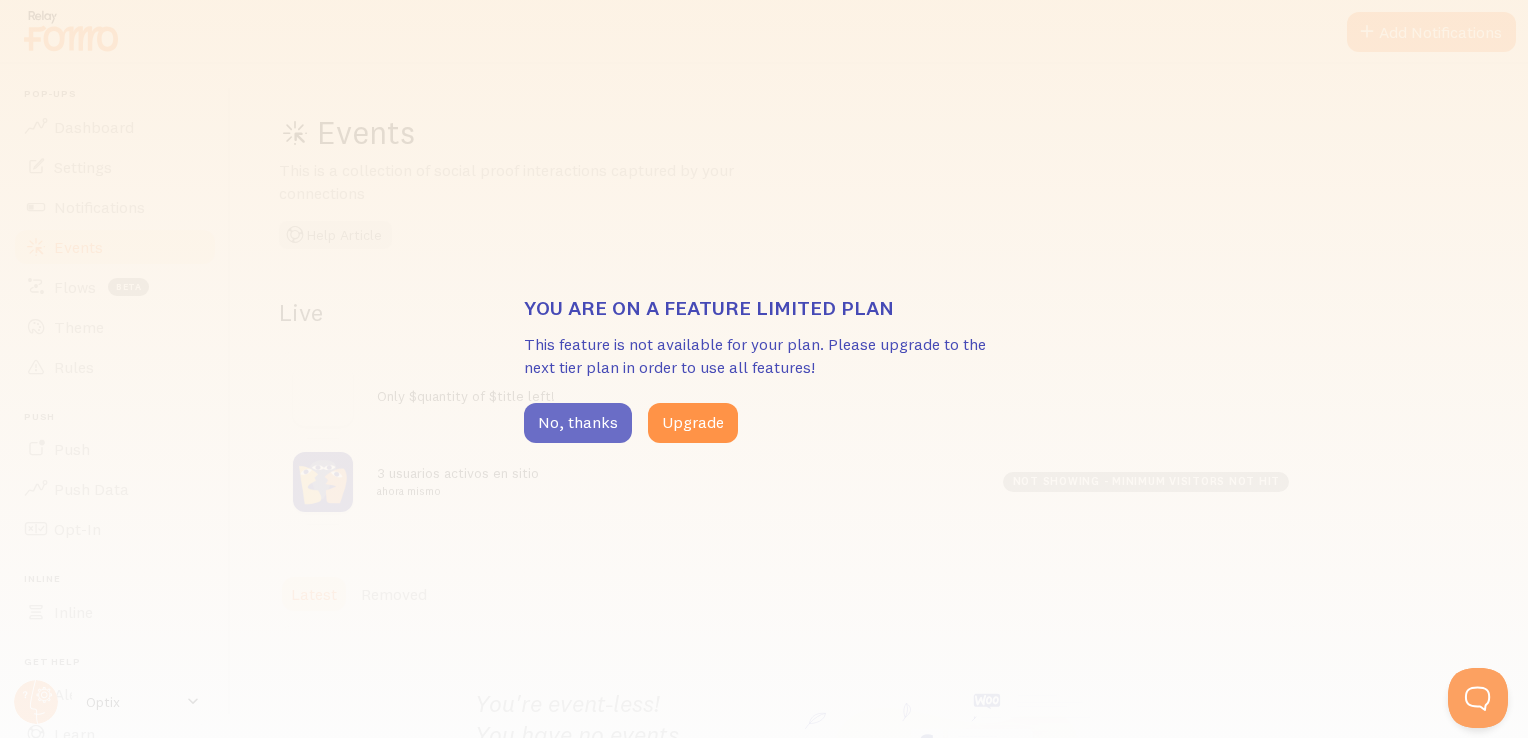 click on "No, thanks" at bounding box center [578, 423] 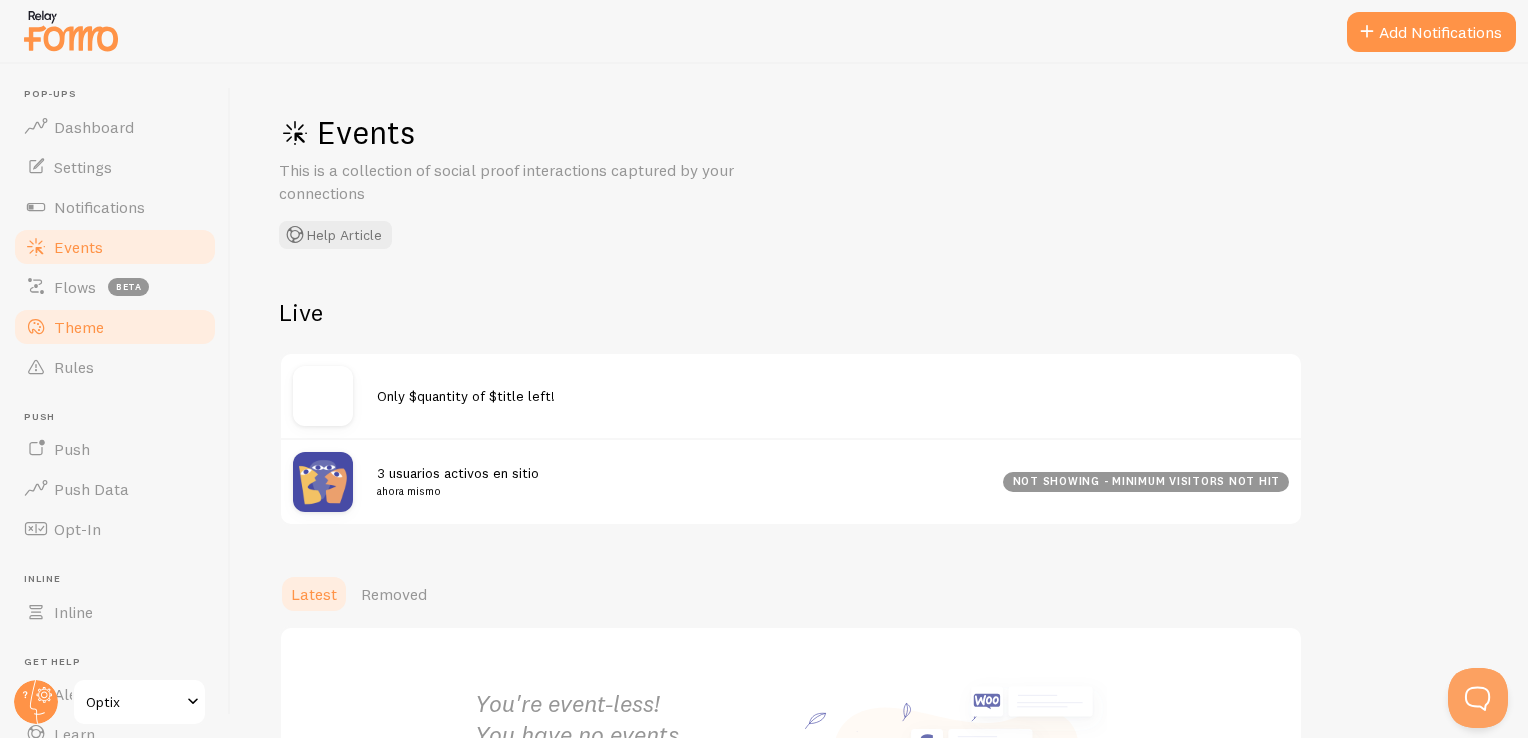 click on "Theme" at bounding box center (115, 327) 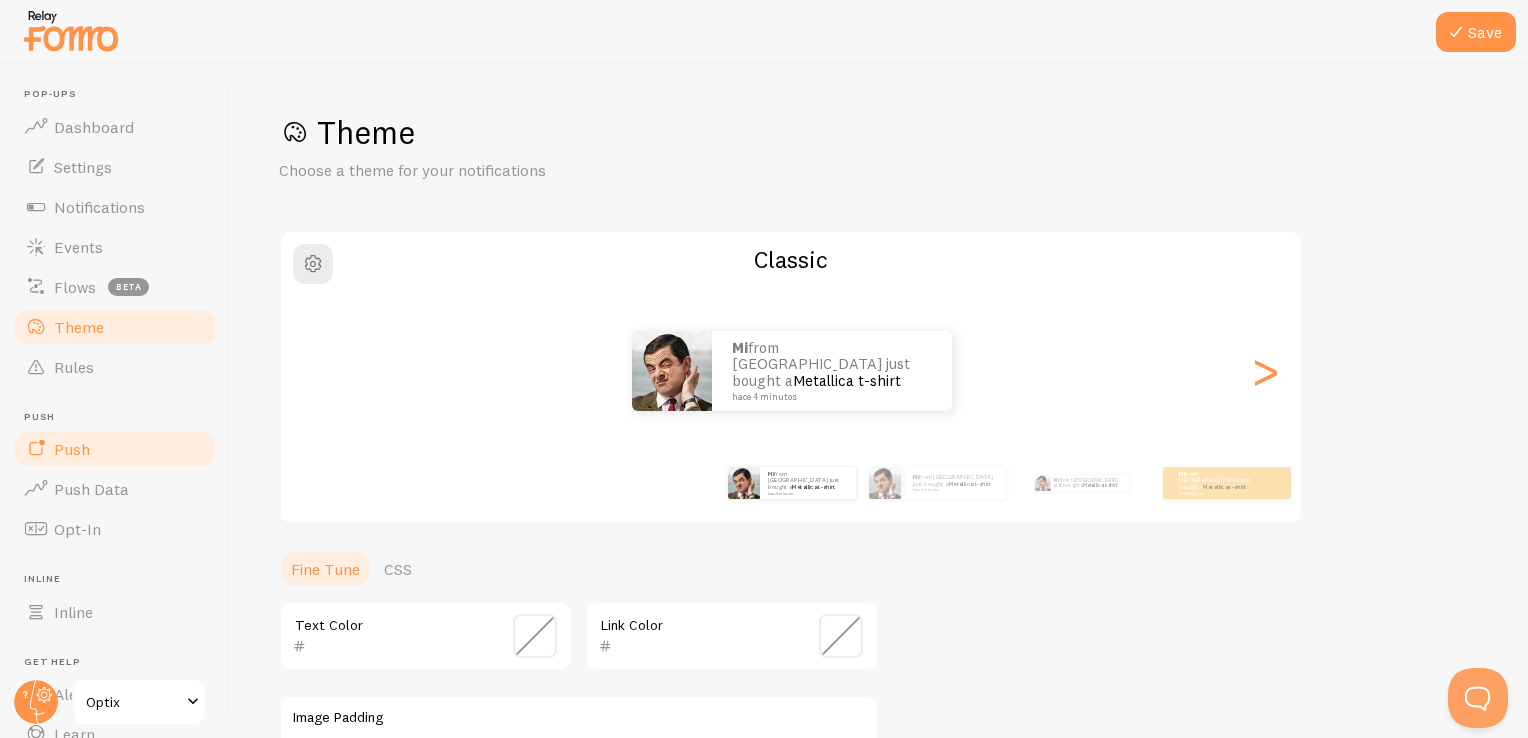 scroll, scrollTop: 128, scrollLeft: 0, axis: vertical 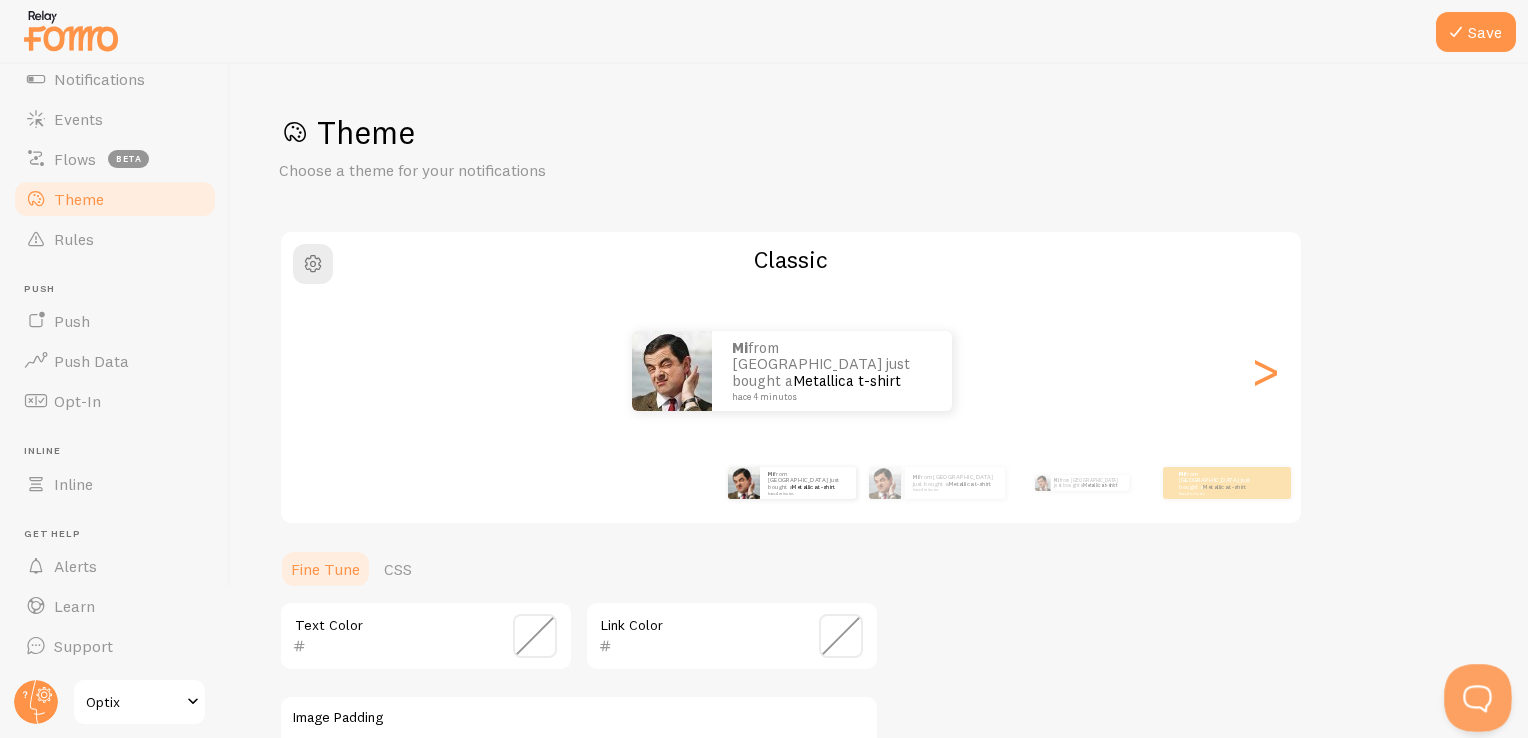 click at bounding box center (1474, 694) 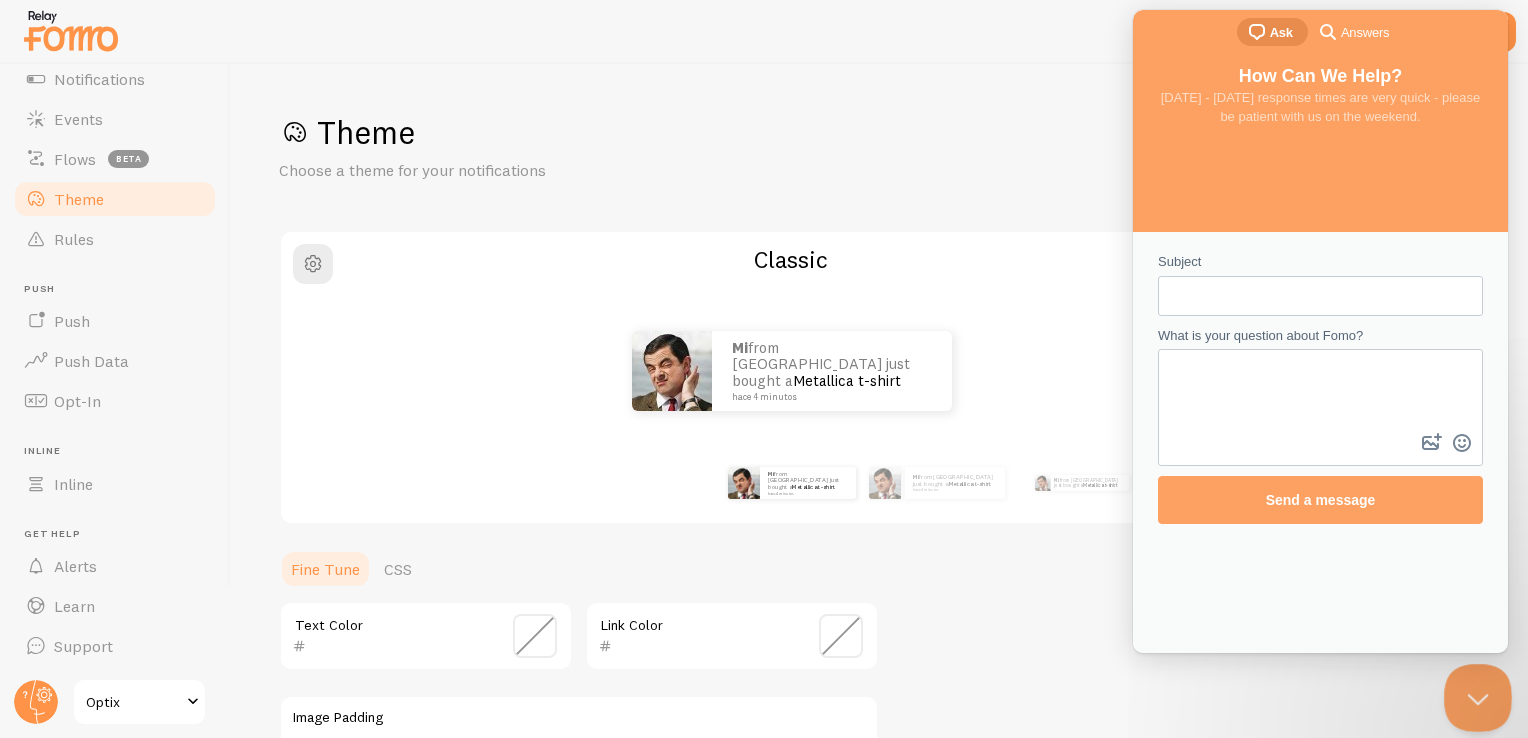 scroll, scrollTop: 0, scrollLeft: 0, axis: both 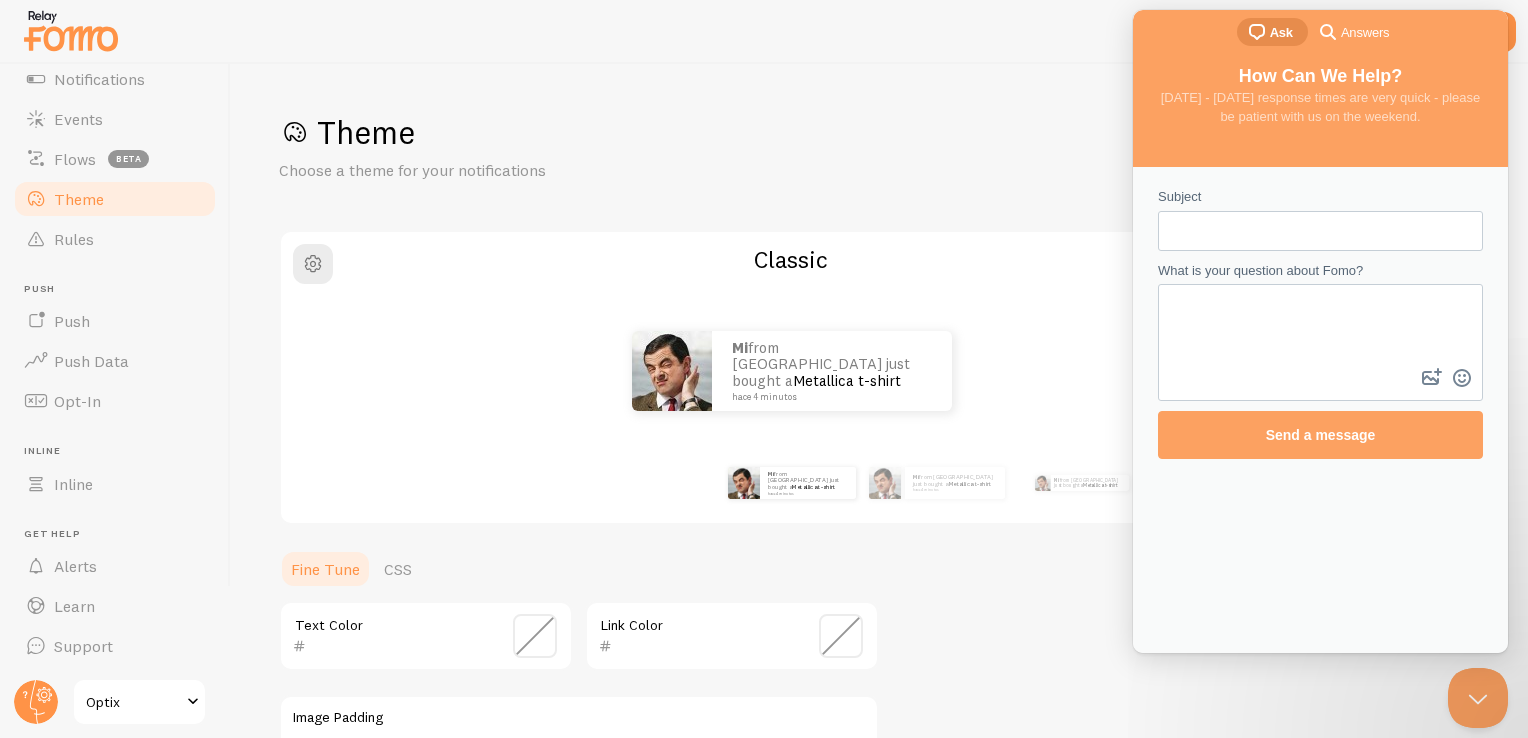 click on "Subject" at bounding box center [1320, 231] 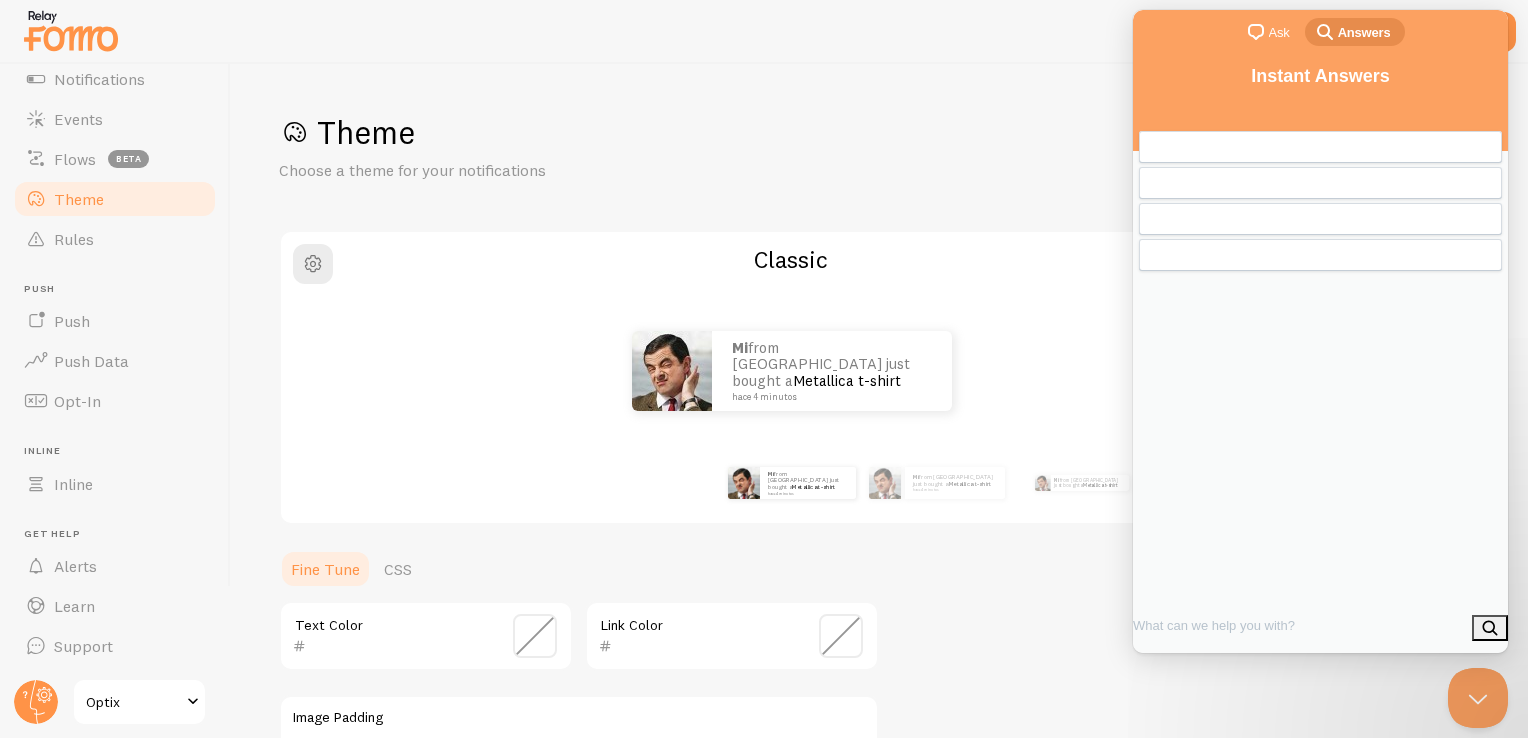 click on "Theme
Choose a theme for your notifications" at bounding box center (879, 147) 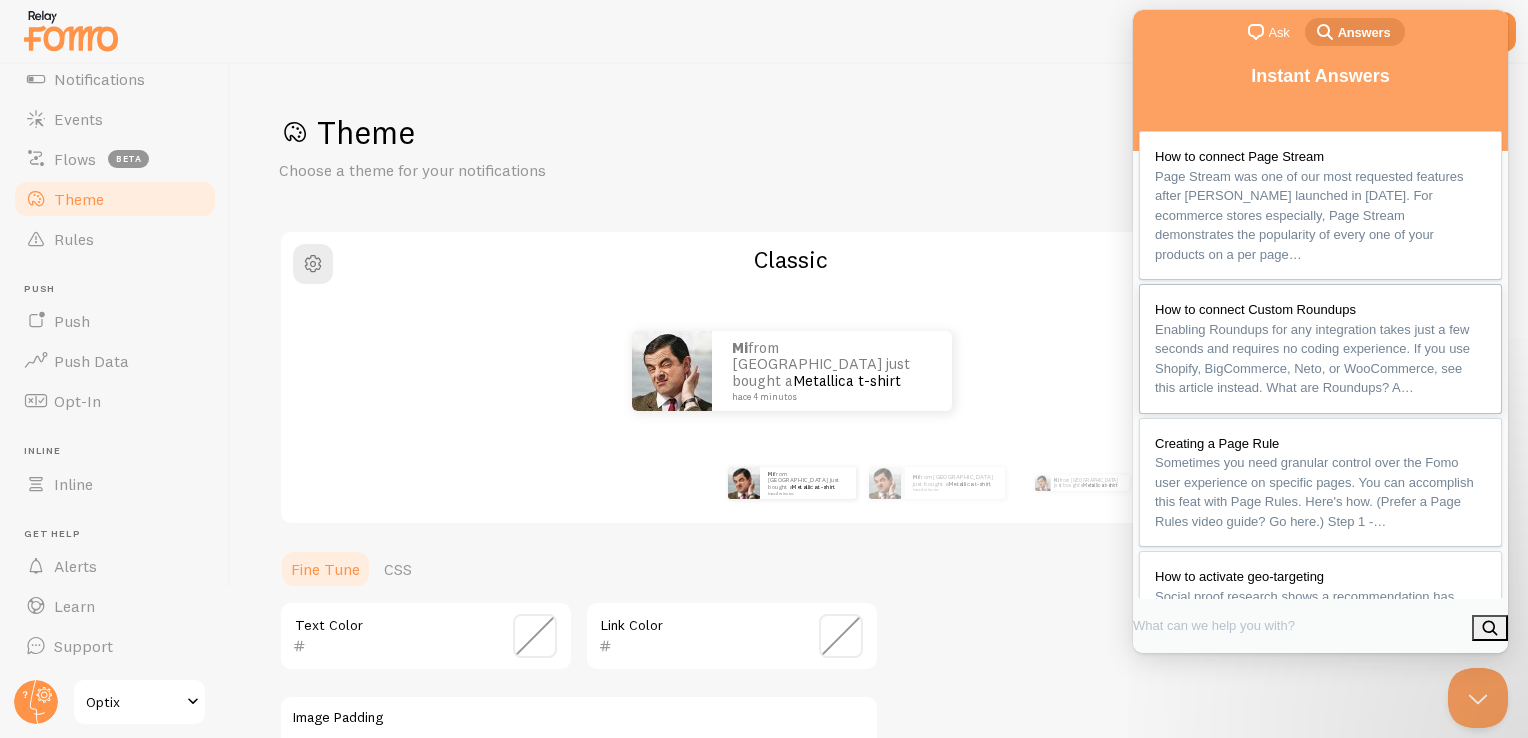 scroll, scrollTop: 0, scrollLeft: 0, axis: both 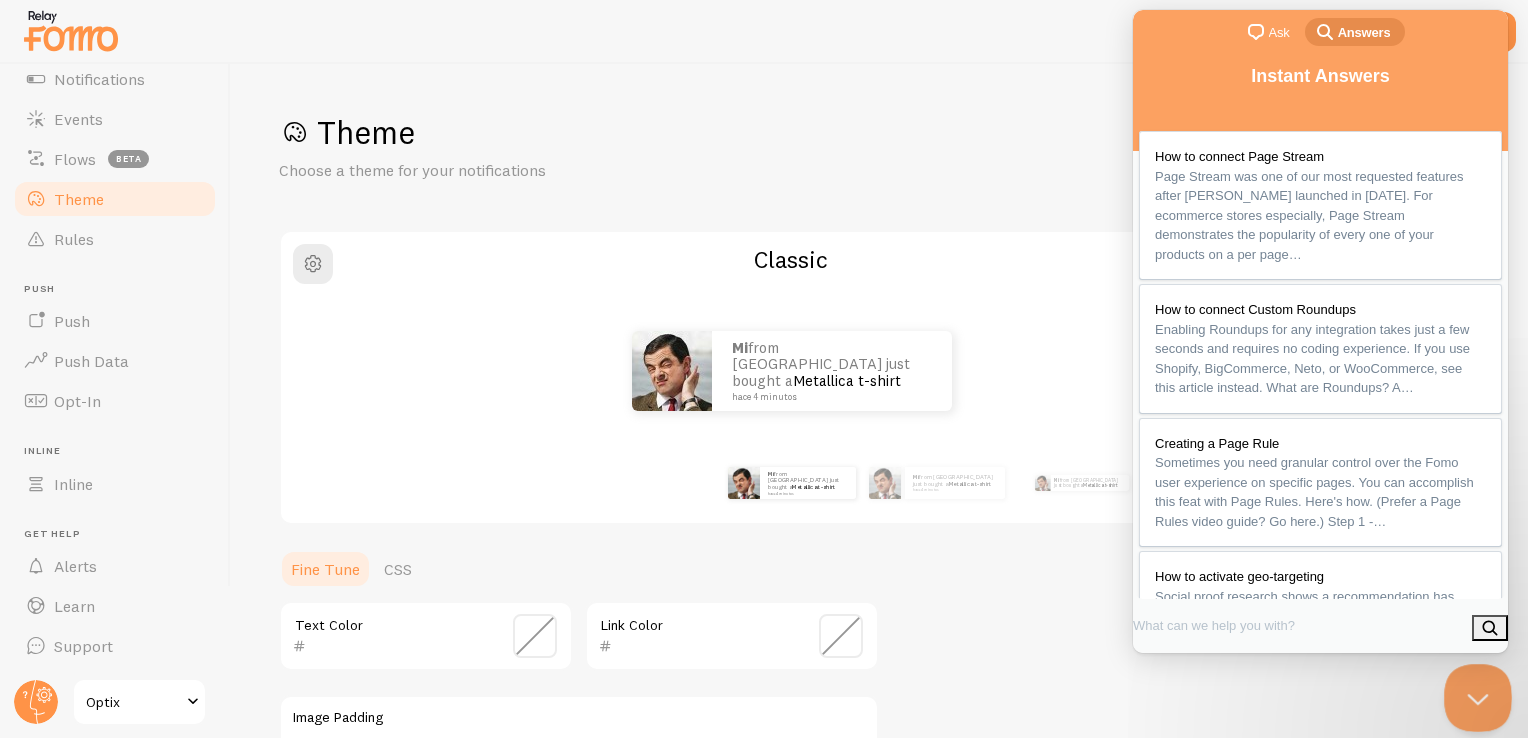 click at bounding box center (1474, 694) 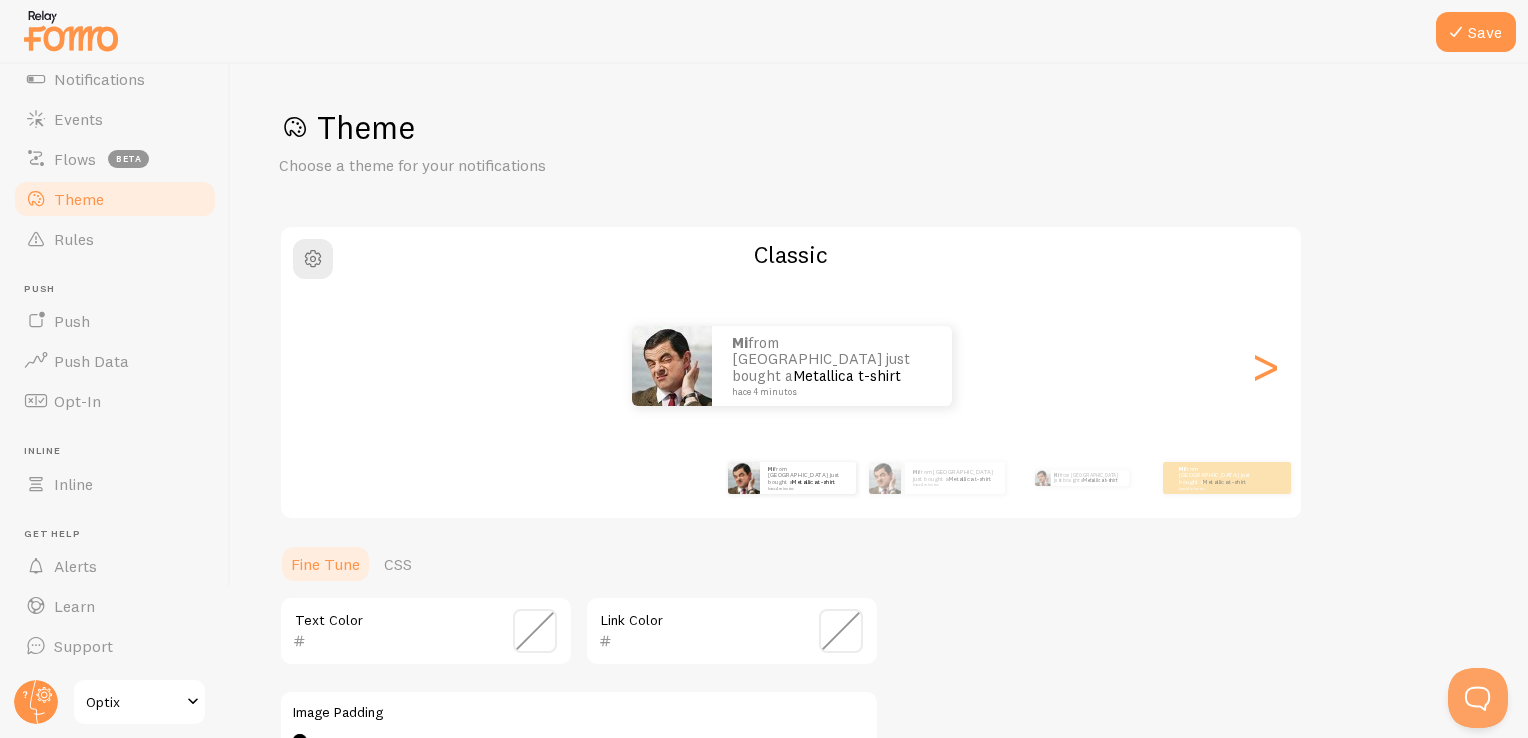 scroll, scrollTop: 0, scrollLeft: 0, axis: both 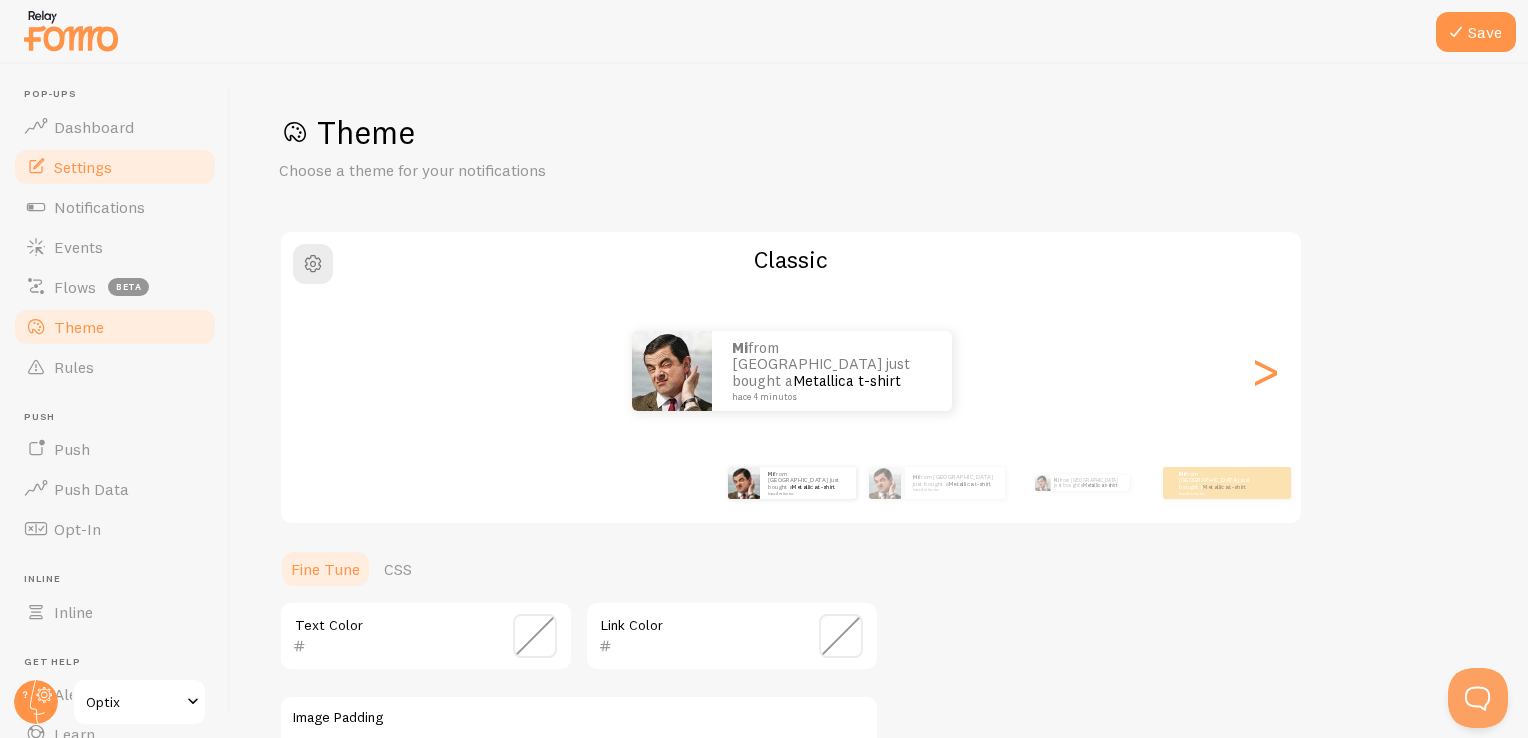 click on "Settings" at bounding box center (115, 167) 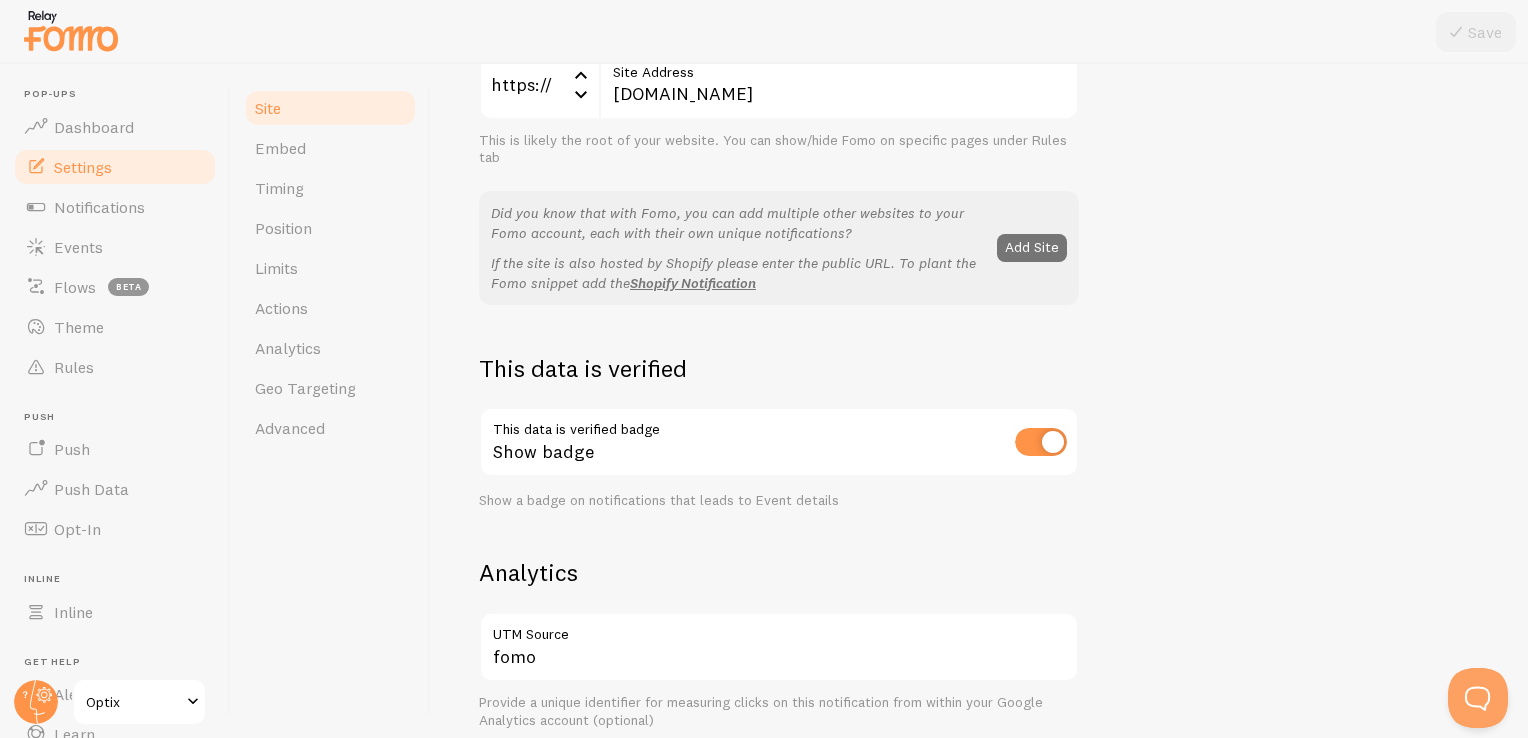 scroll, scrollTop: 392, scrollLeft: 0, axis: vertical 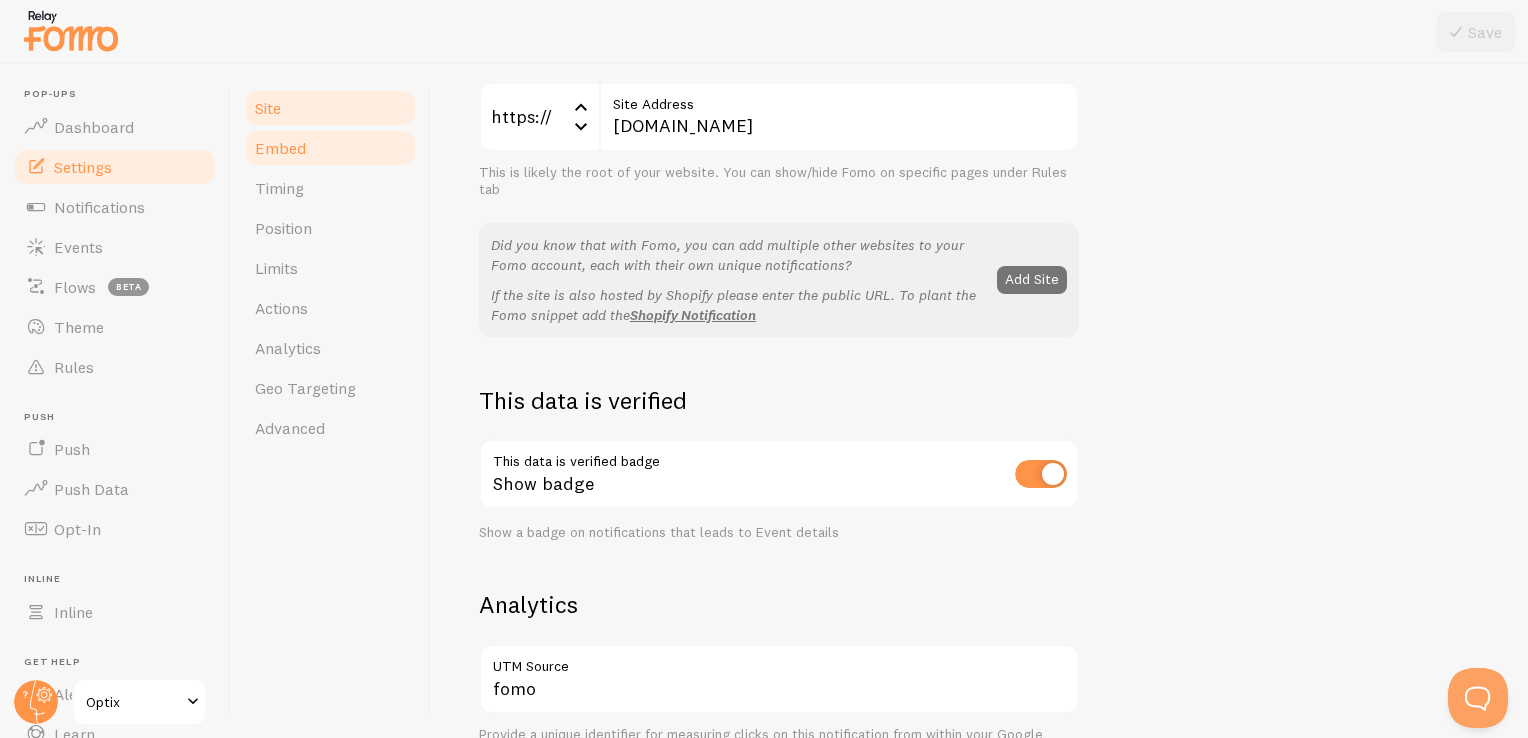 click on "Embed" at bounding box center (330, 148) 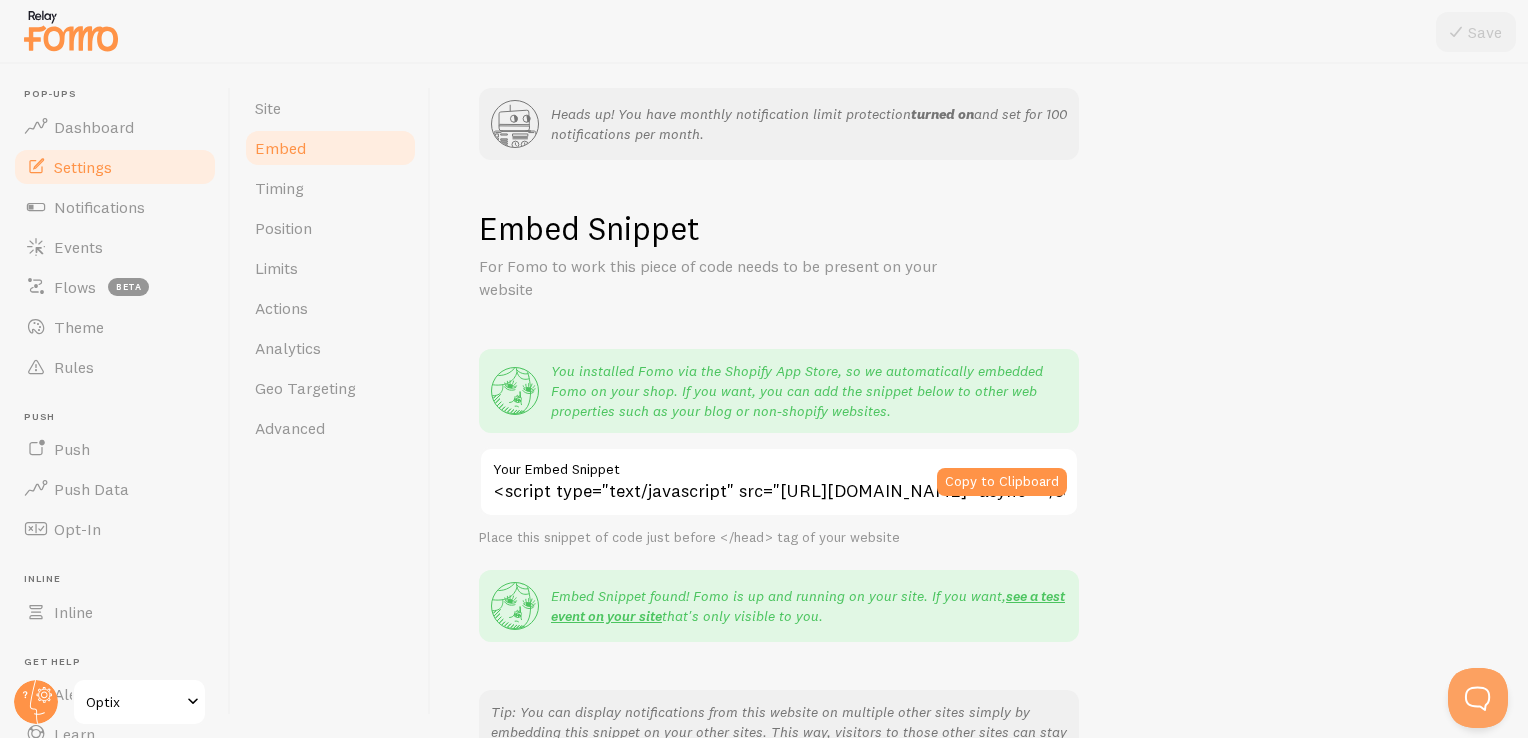 scroll, scrollTop: 0, scrollLeft: 0, axis: both 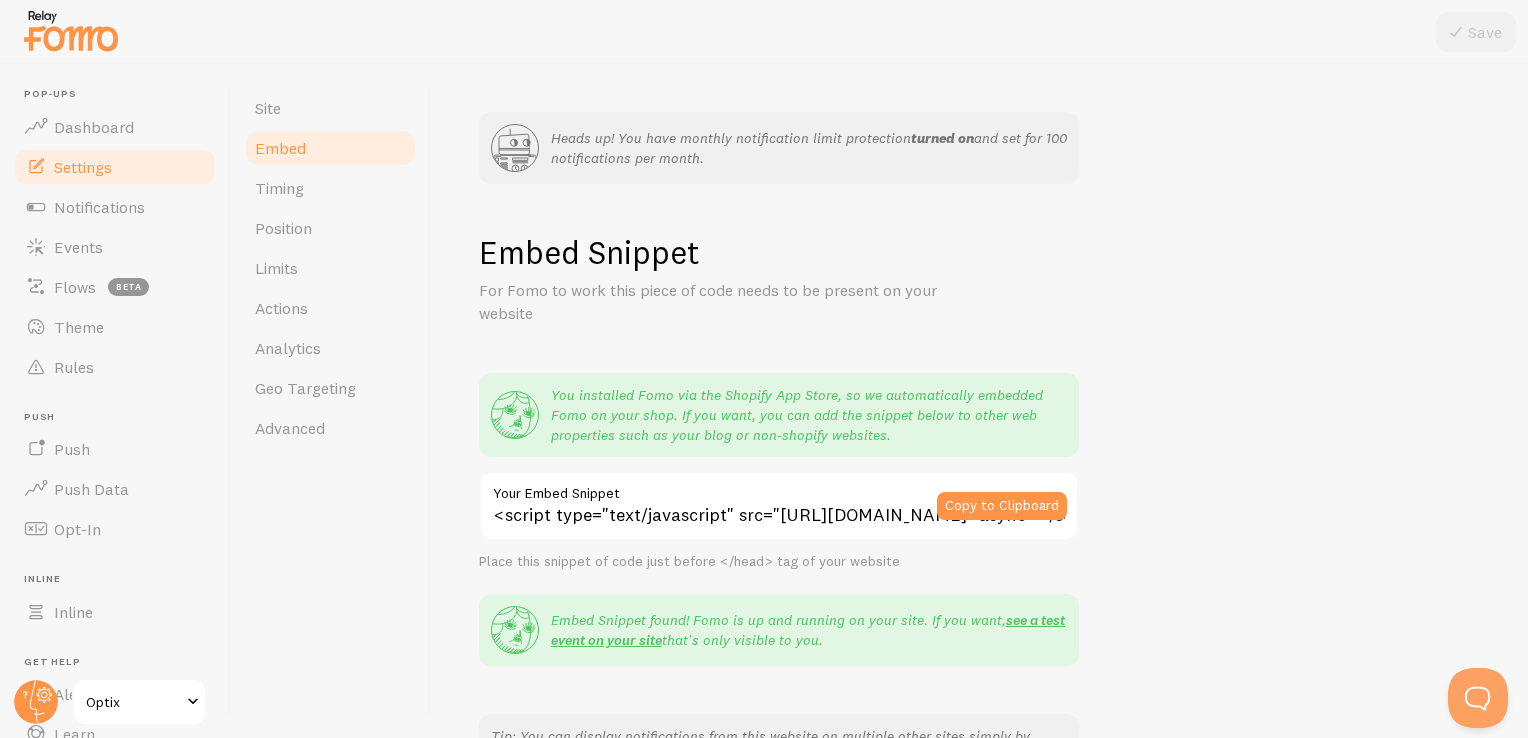 click on "Your Embed Snippet" at bounding box center (779, 488) 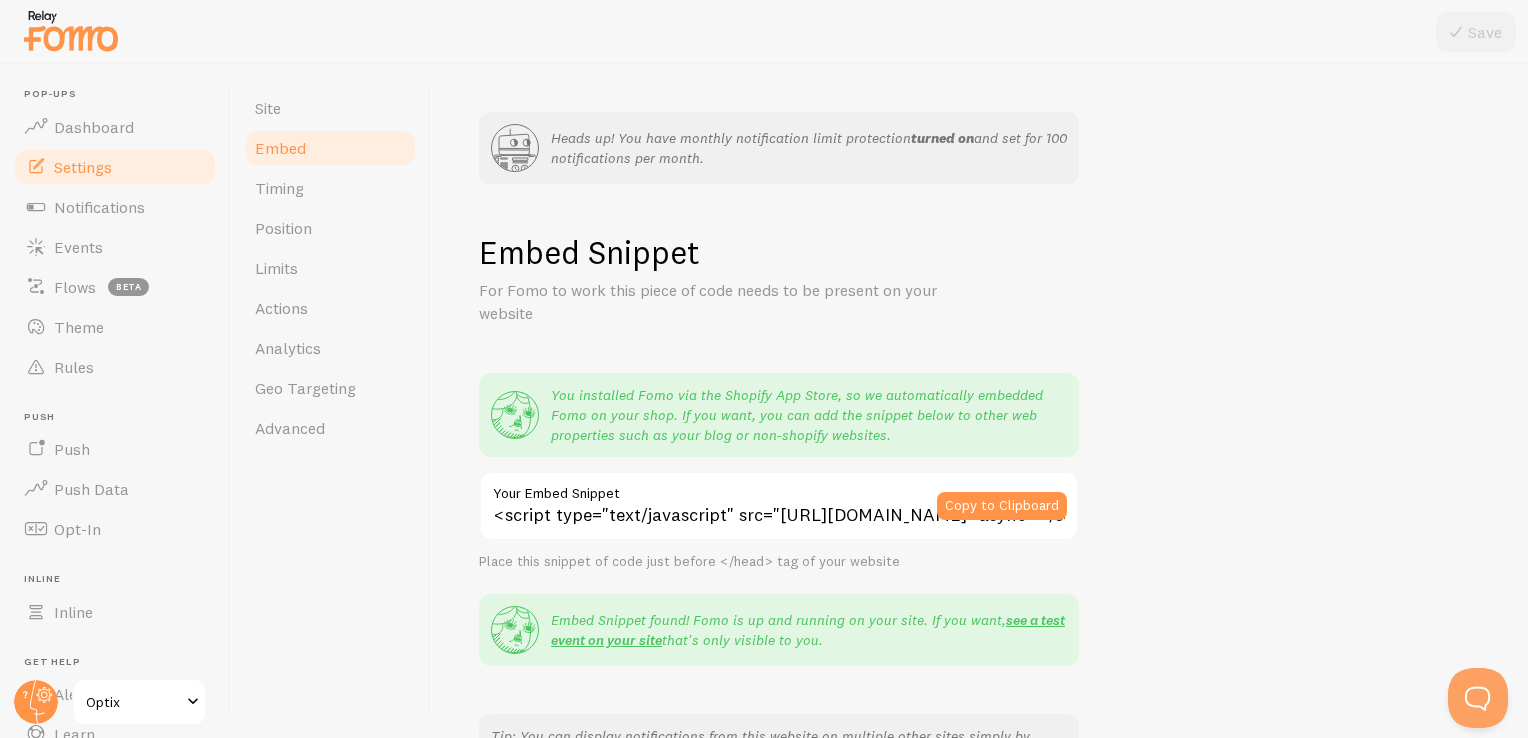 click on "<script type="text/javascript" src="https://load.fomo.com/api/v1/nh9xGgTu-moFqF9WGQ_N-Q/load.js" async></script>" at bounding box center (779, 506) 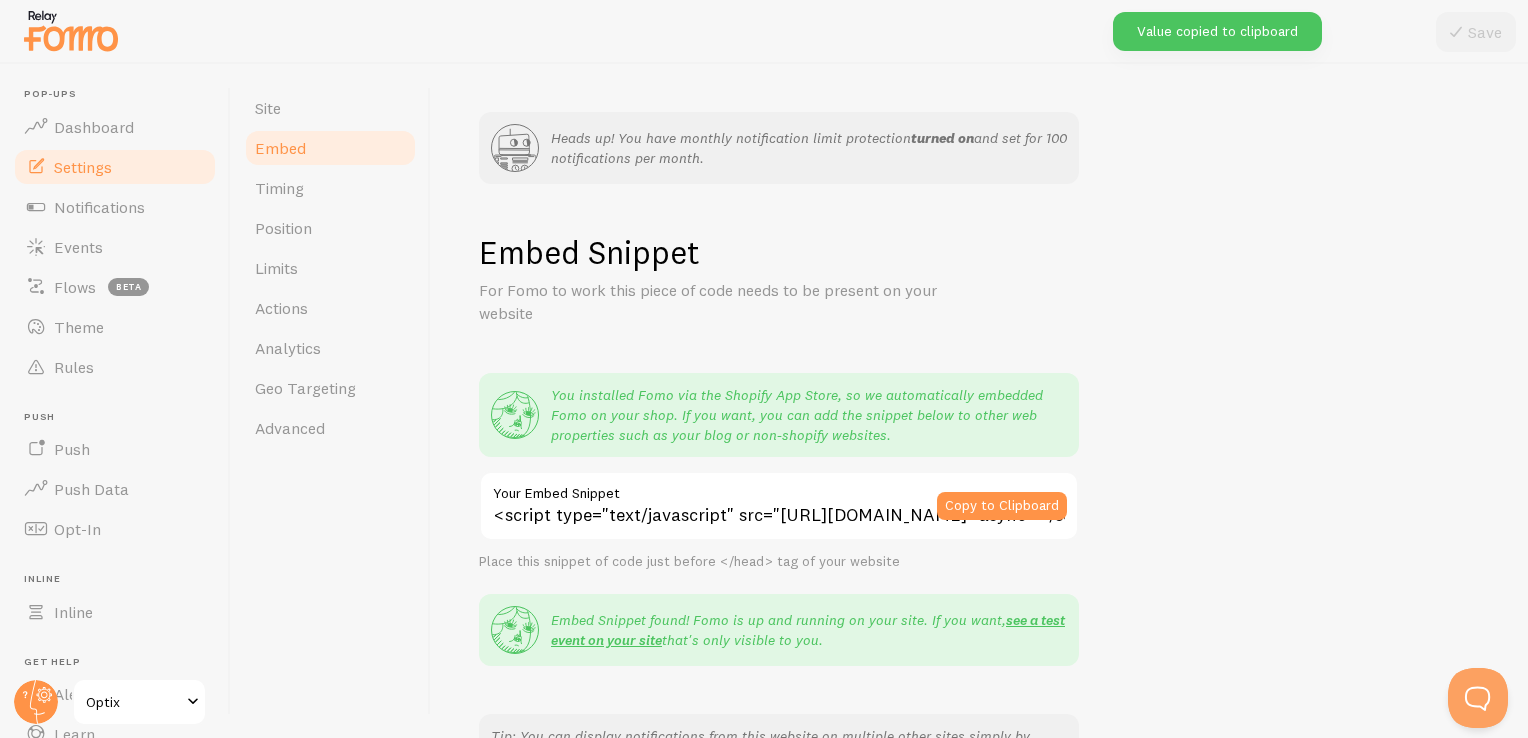 click on "Your Embed Snippet" at bounding box center [779, 488] 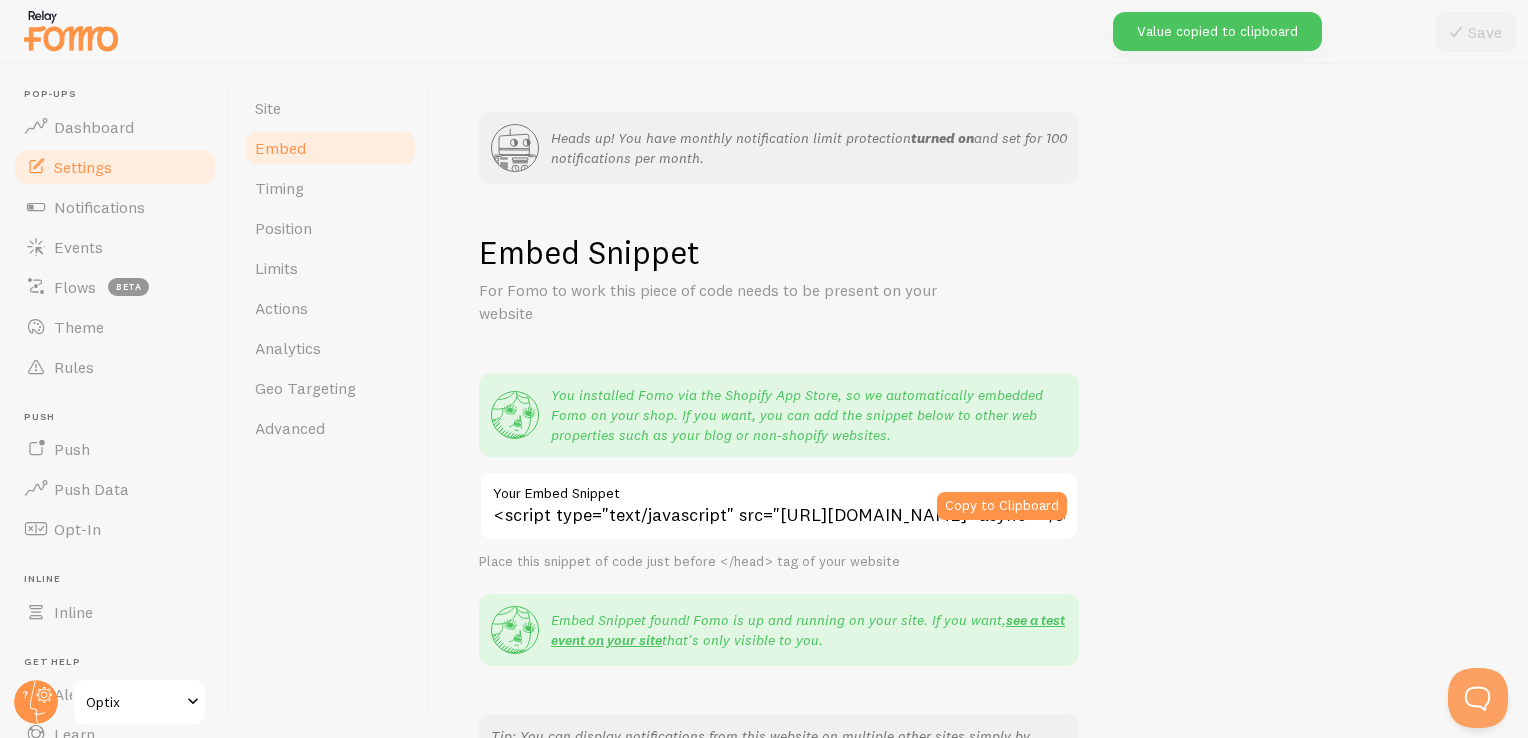 click on "<script type="text/javascript" src="https://load.fomo.com/api/v1/nh9xGgTu-moFqF9WGQ_N-Q/load.js" async></script>" at bounding box center (779, 506) 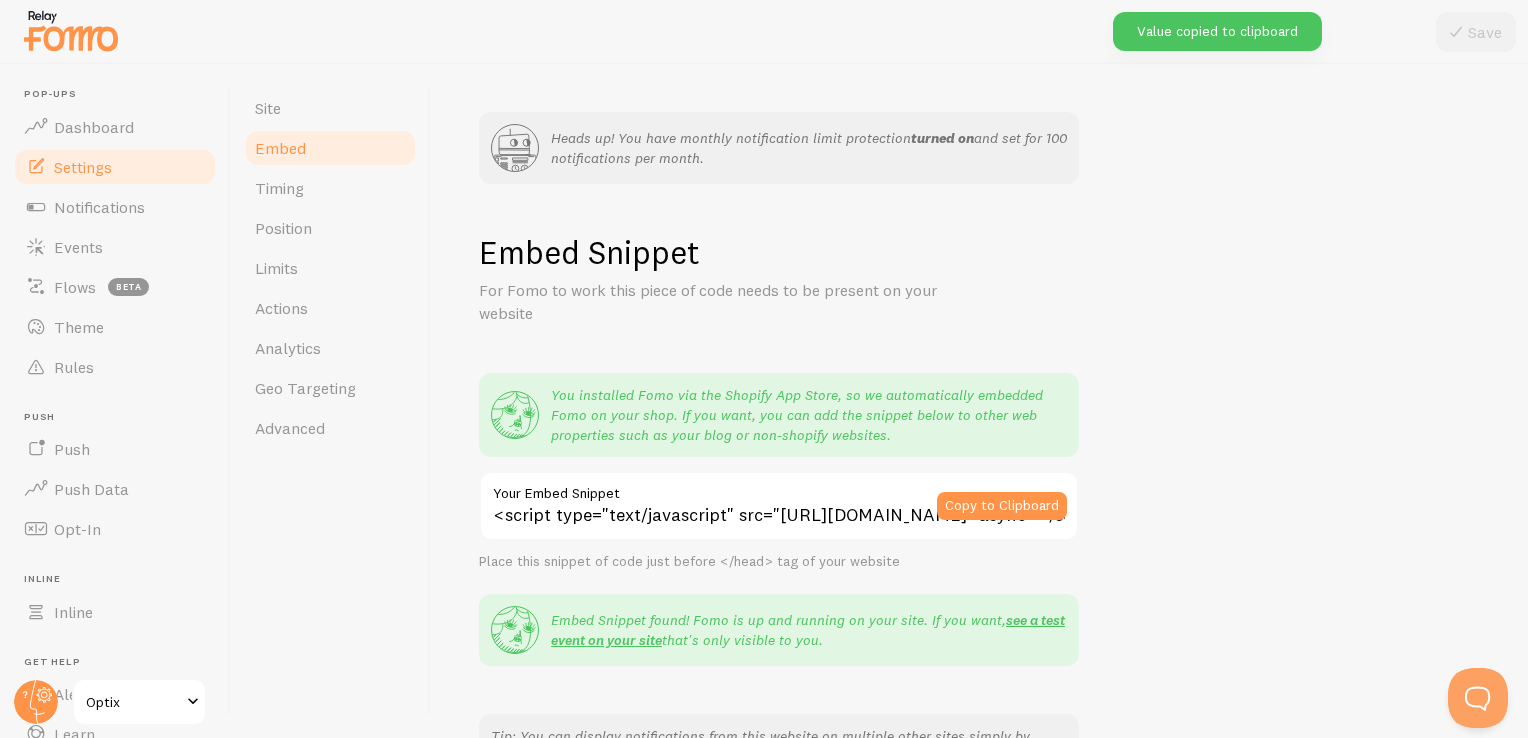 scroll, scrollTop: 0, scrollLeft: 0, axis: both 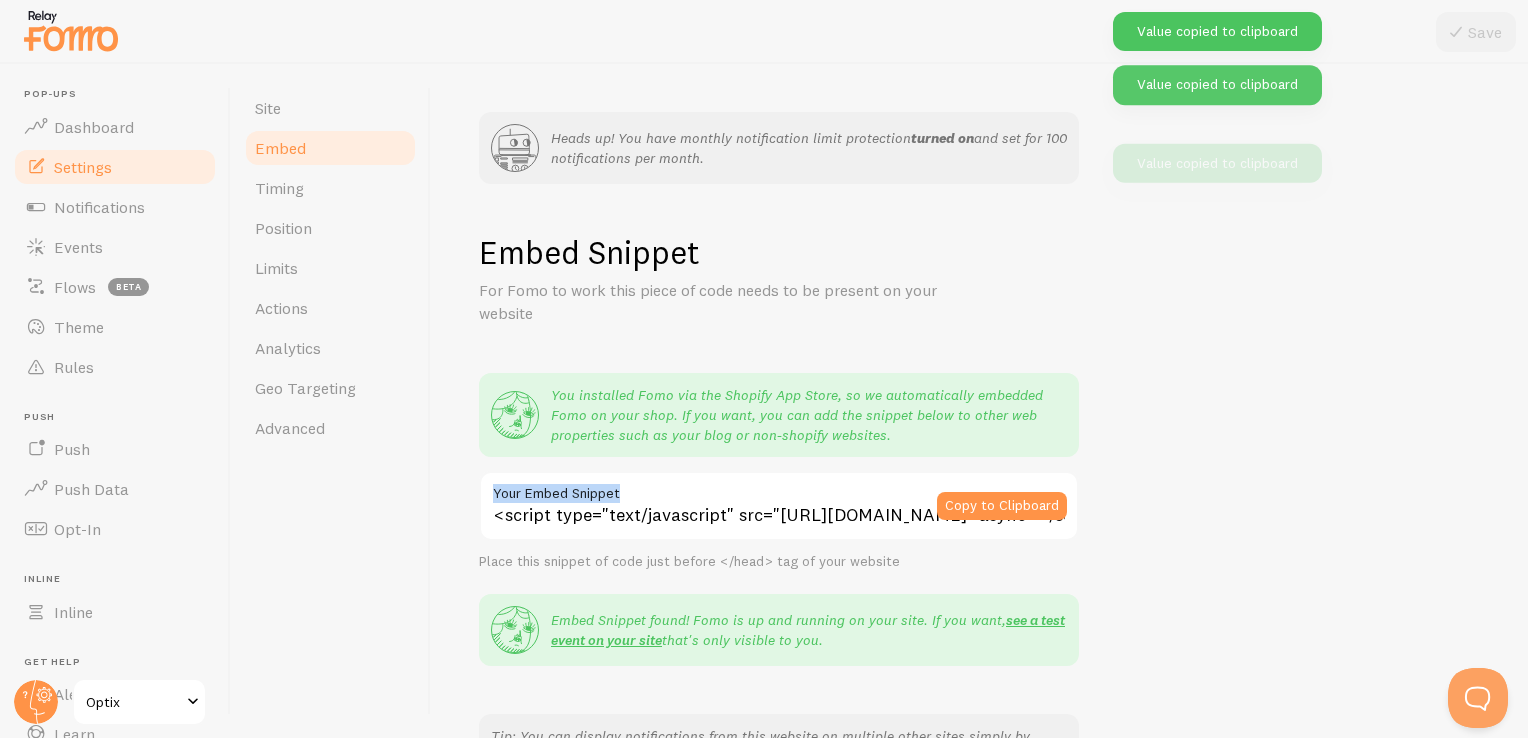 click on "Your Embed Snippet" at bounding box center (779, 488) 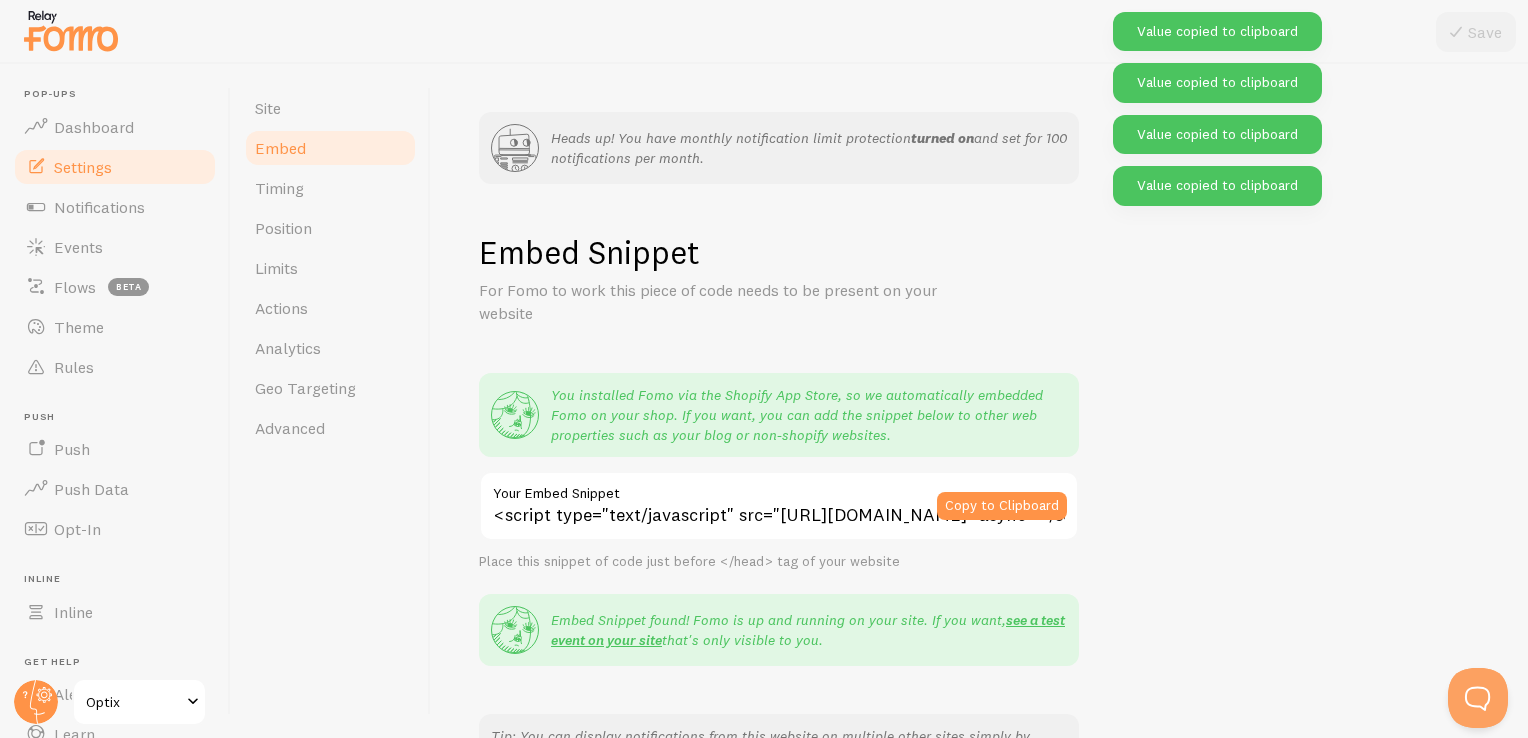 click on "Your Embed Snippet" at bounding box center [779, 488] 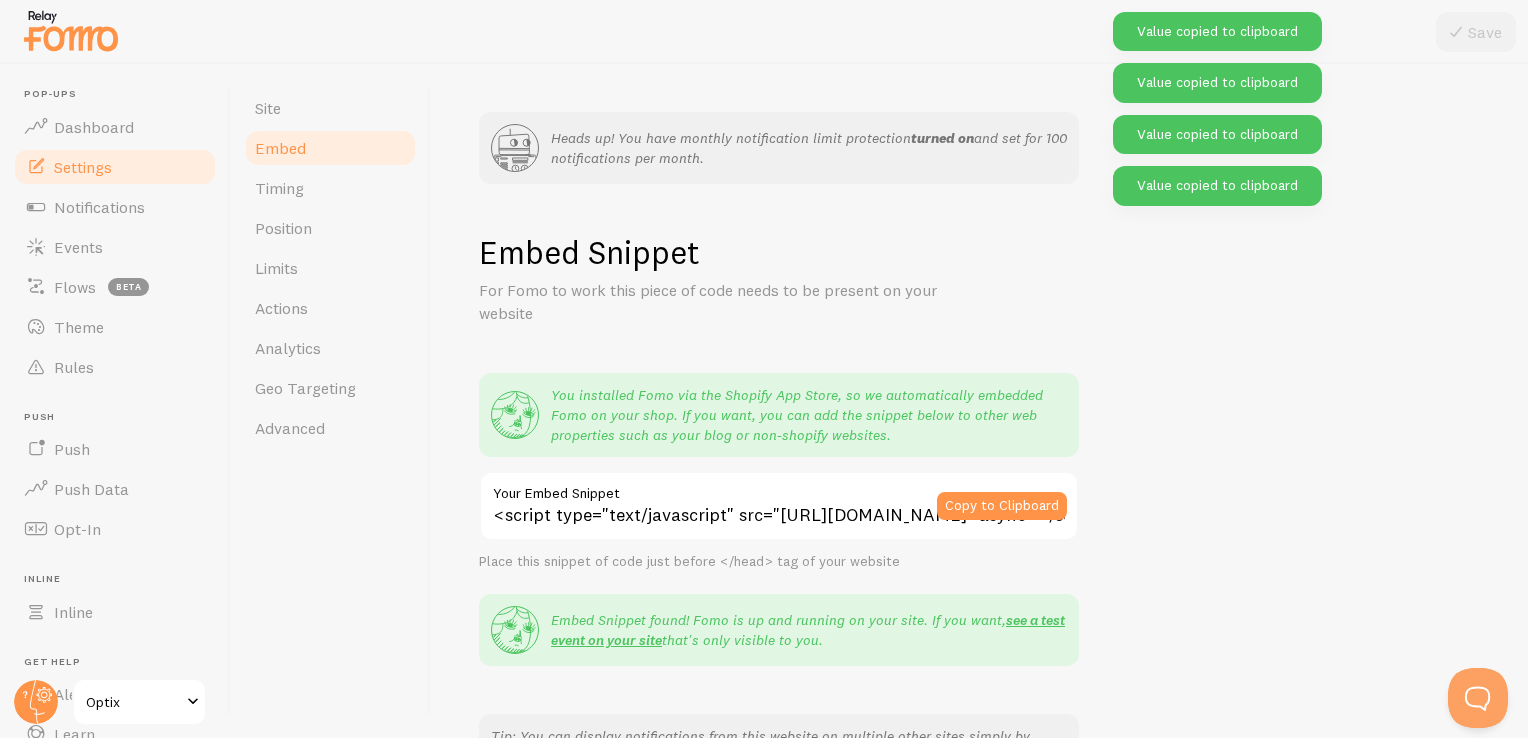 click on "<script type="text/javascript" src="https://load.fomo.com/api/v1/nh9xGgTu-moFqF9WGQ_N-Q/load.js" async></script>" at bounding box center (779, 506) 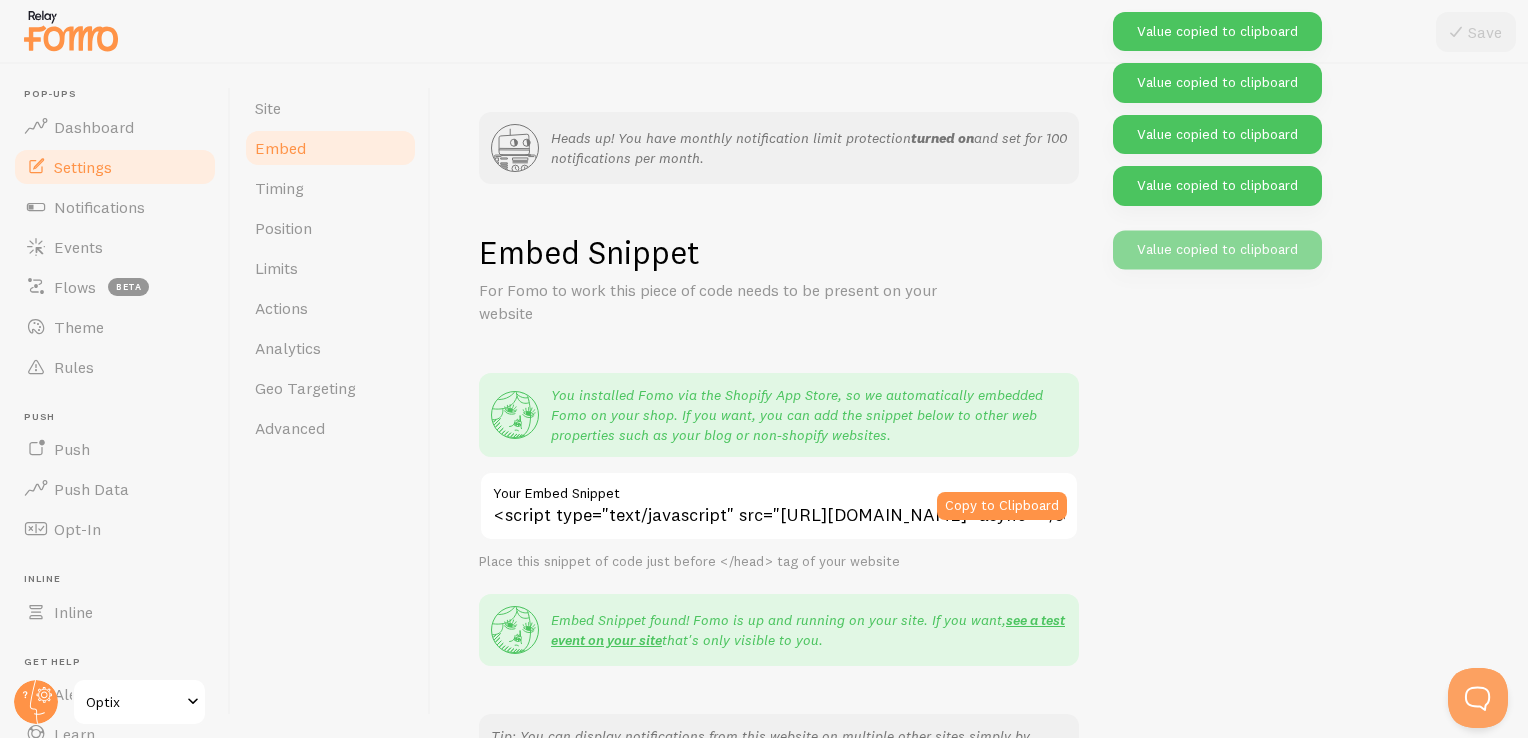 scroll, scrollTop: 0, scrollLeft: 0, axis: both 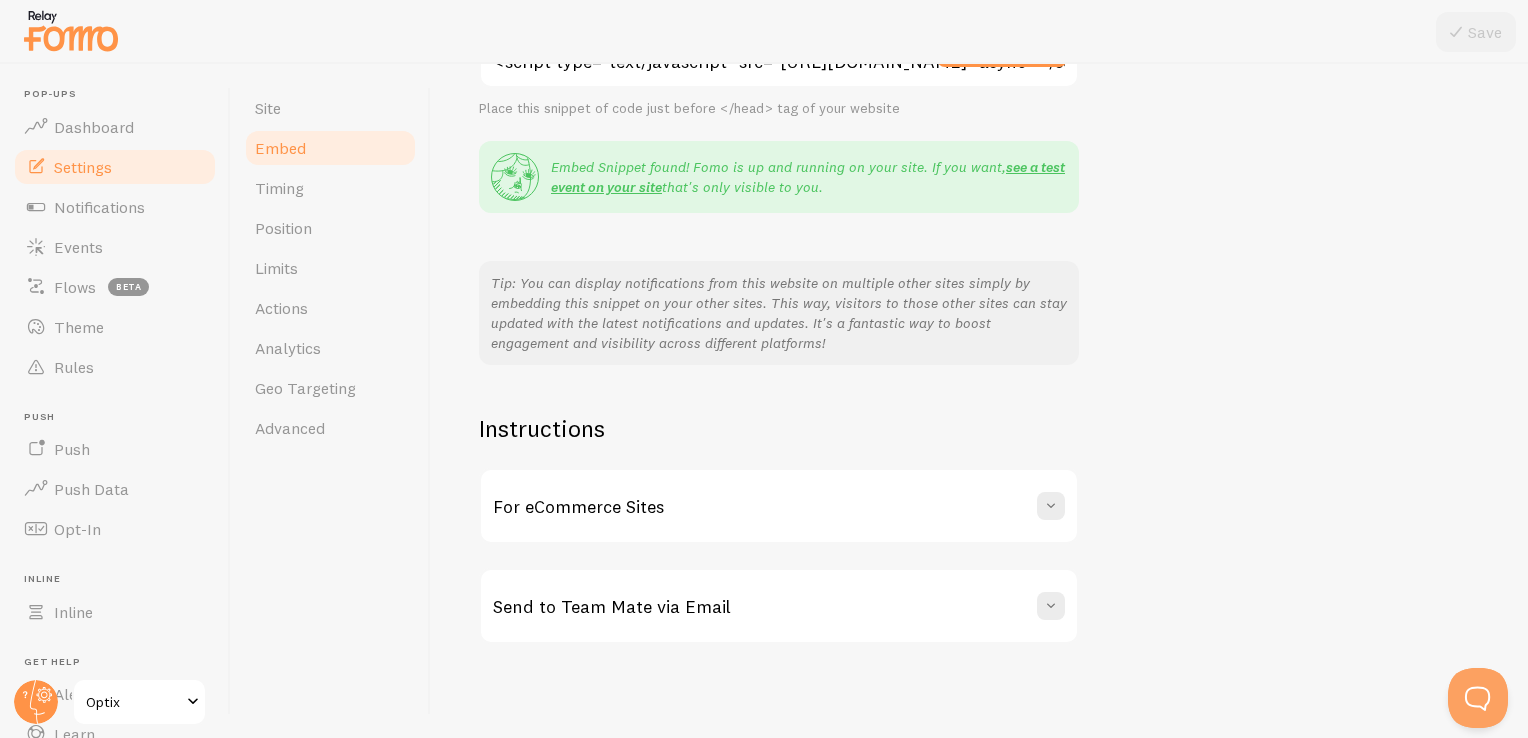 click on "For eCommerce Sites" at bounding box center (779, 506) 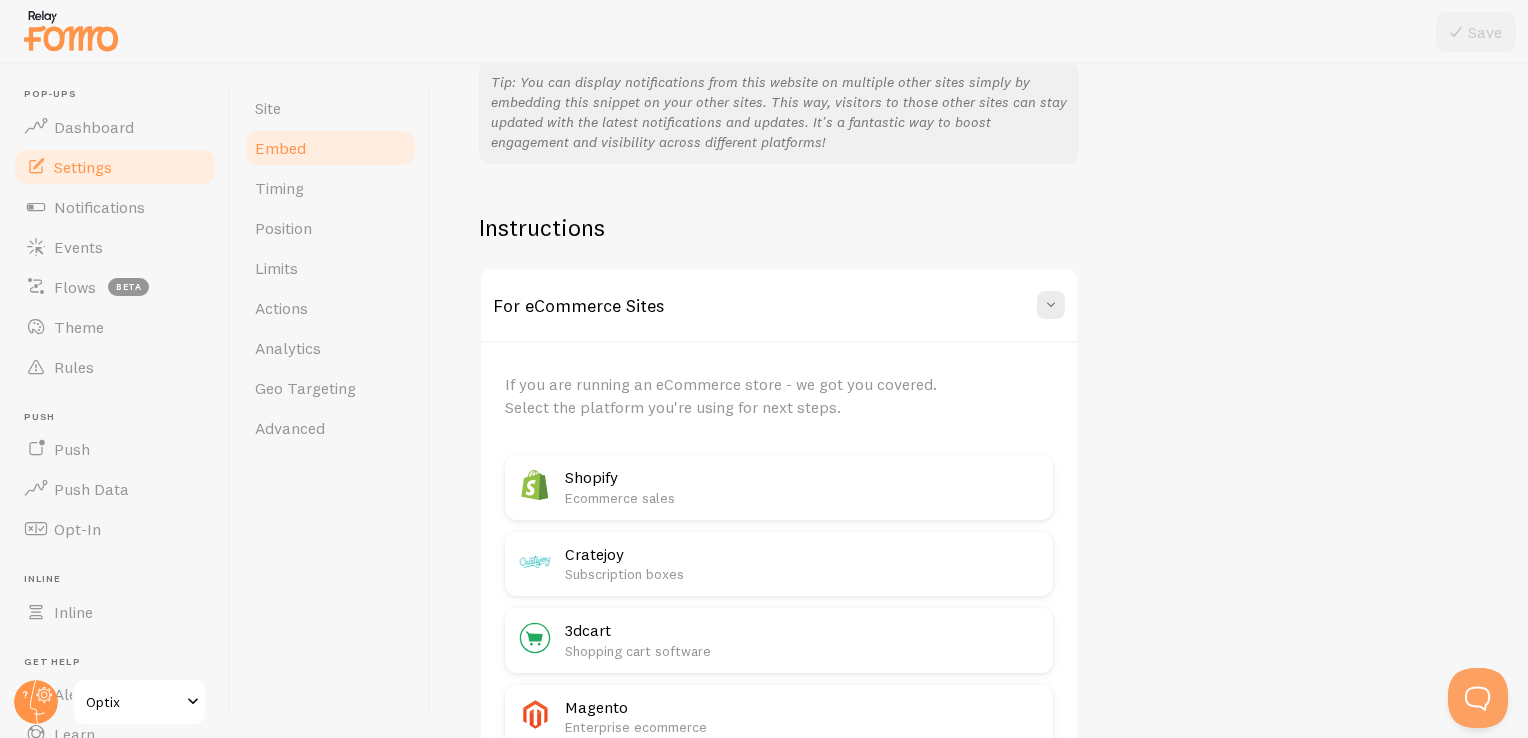 scroll, scrollTop: 656, scrollLeft: 0, axis: vertical 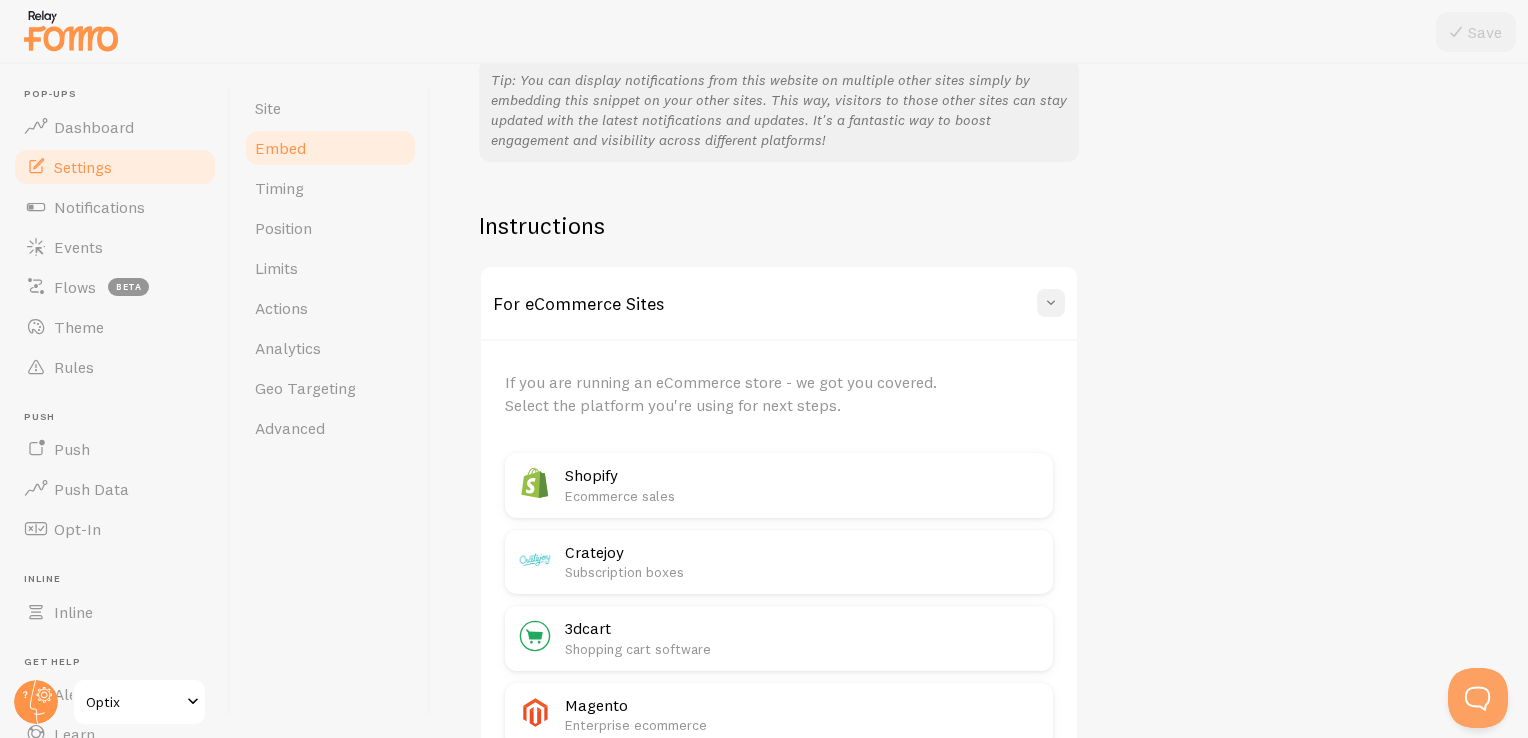 click at bounding box center [1051, 303] 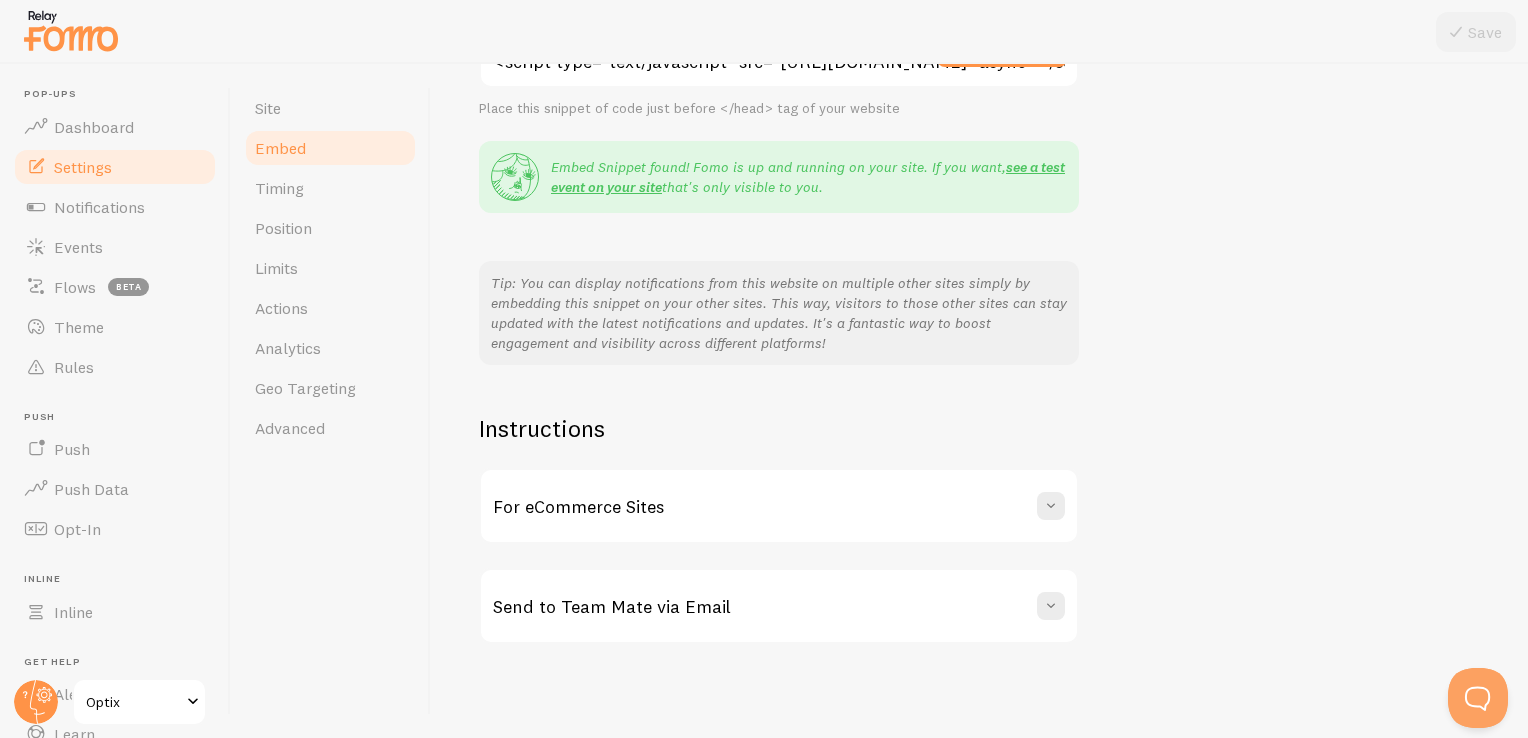 click on "Send to Team Mate via Email" at bounding box center [779, 606] 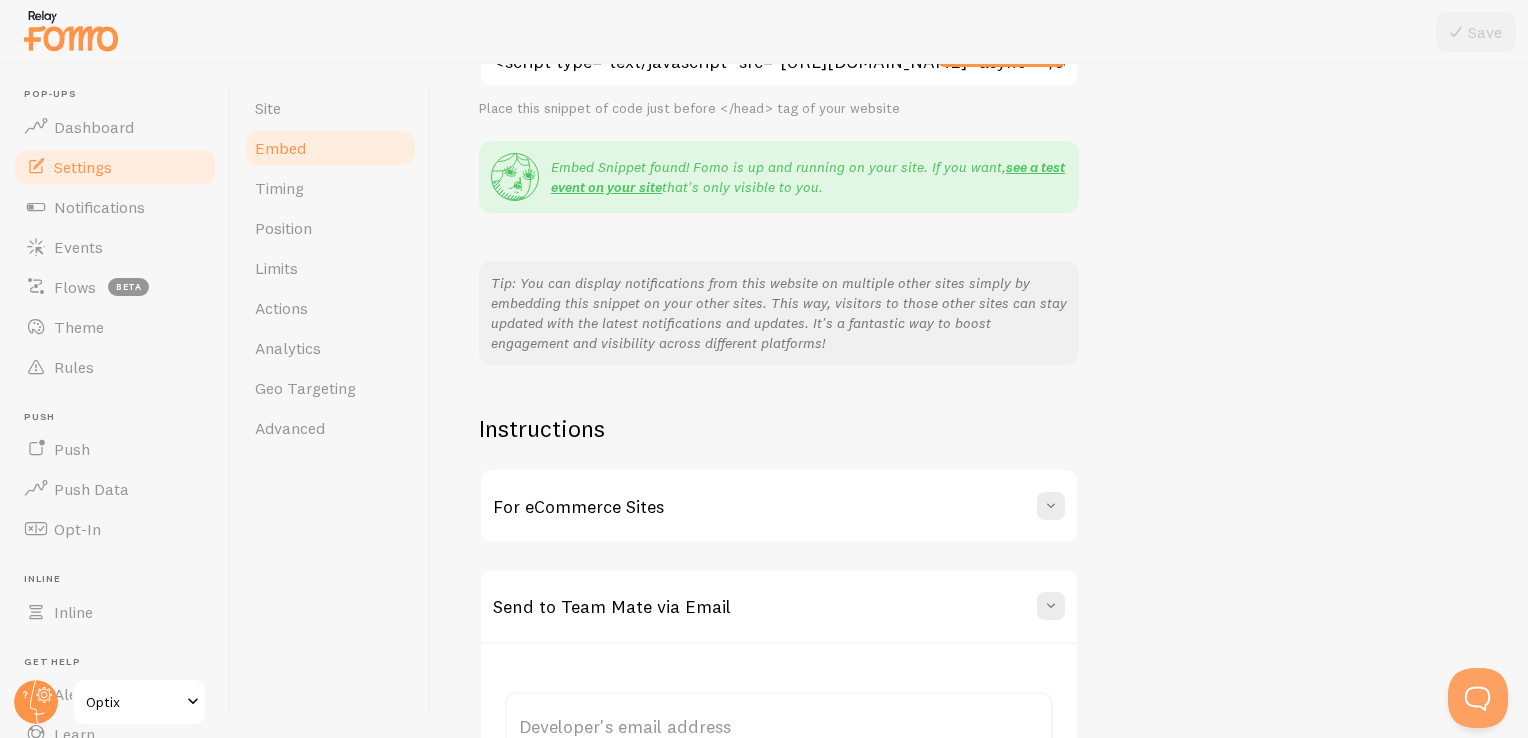 click on "Send to Team Mate via Email" at bounding box center (779, 606) 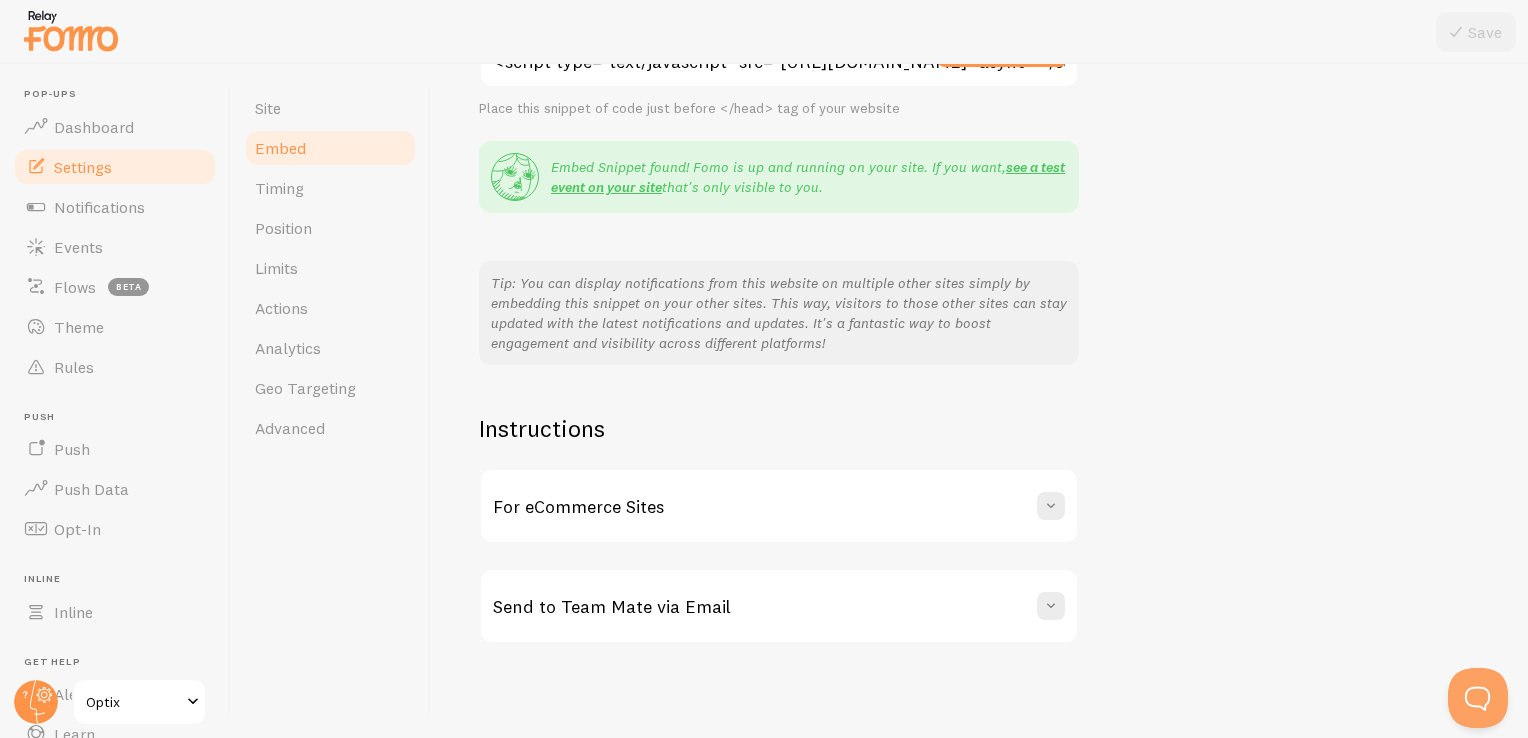 scroll, scrollTop: 0, scrollLeft: 0, axis: both 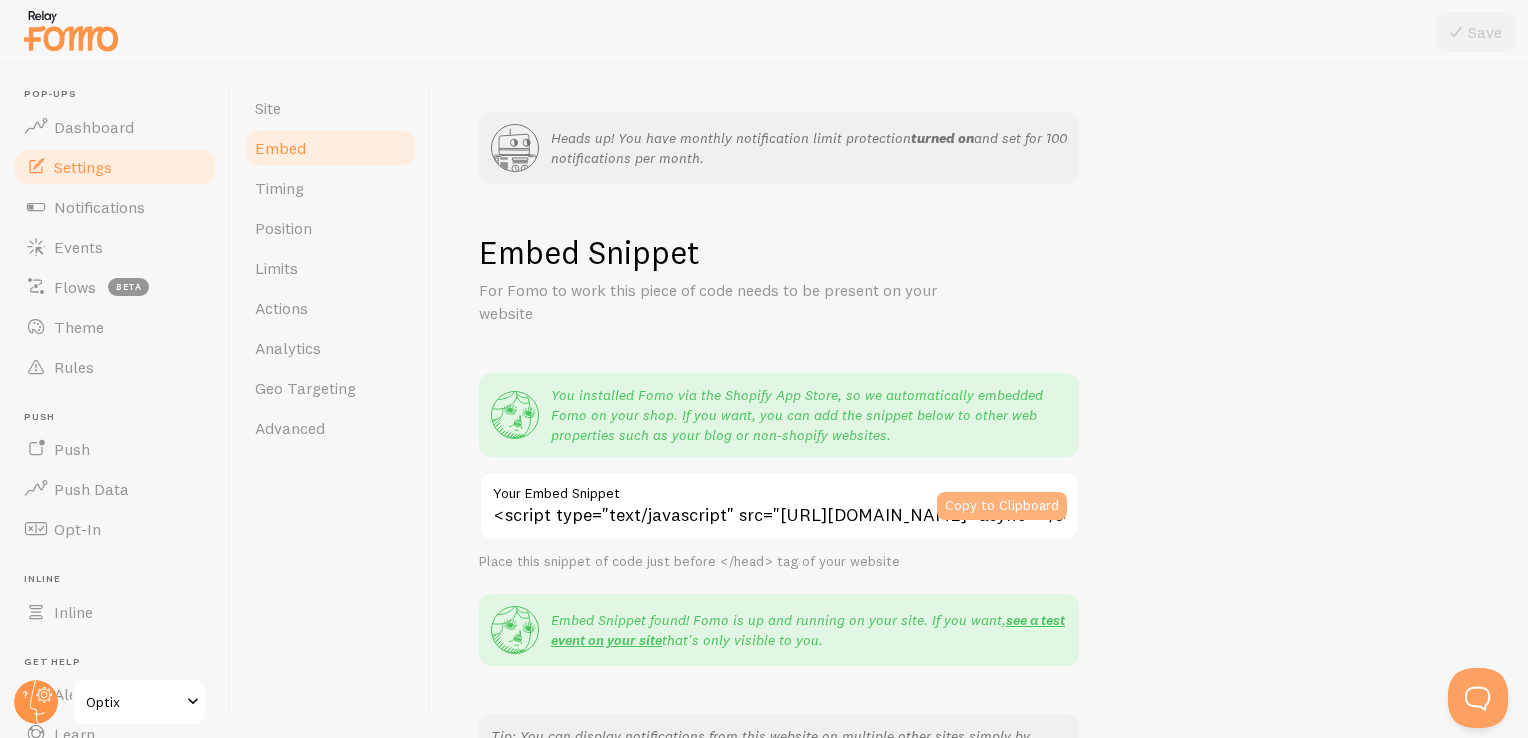 click on "Copy to Clipboard" at bounding box center [1002, 506] 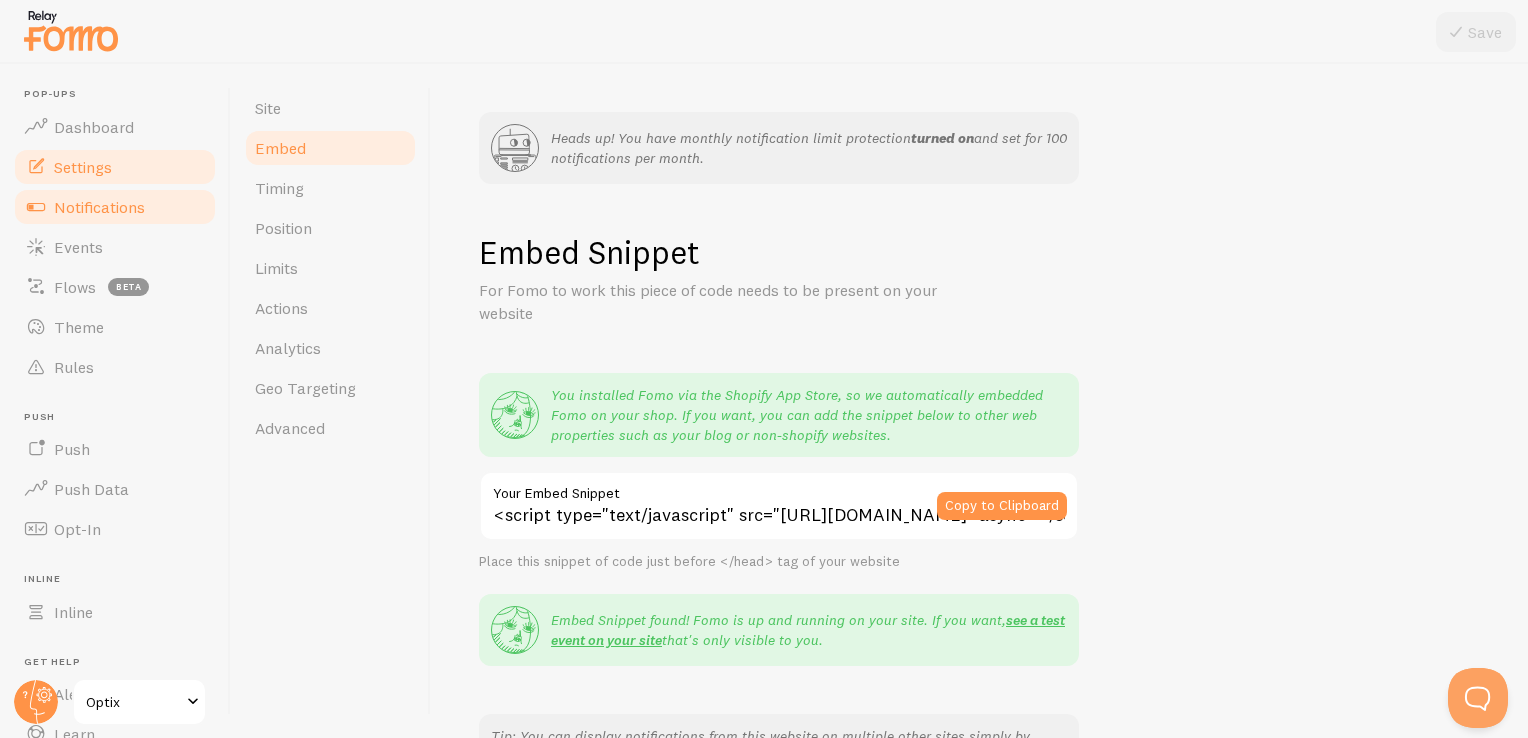 click on "Notifications" at bounding box center [115, 207] 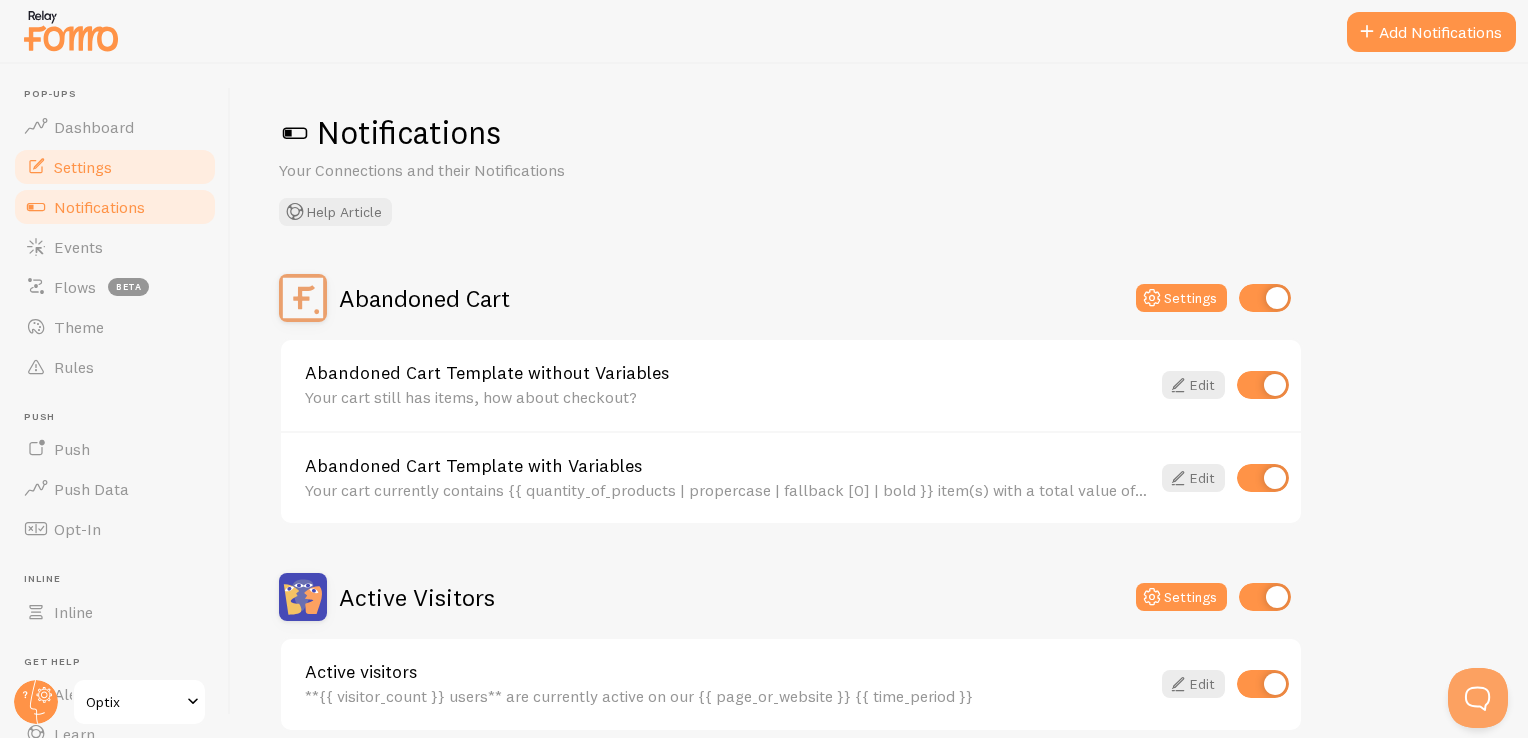 click on "Settings" at bounding box center (115, 167) 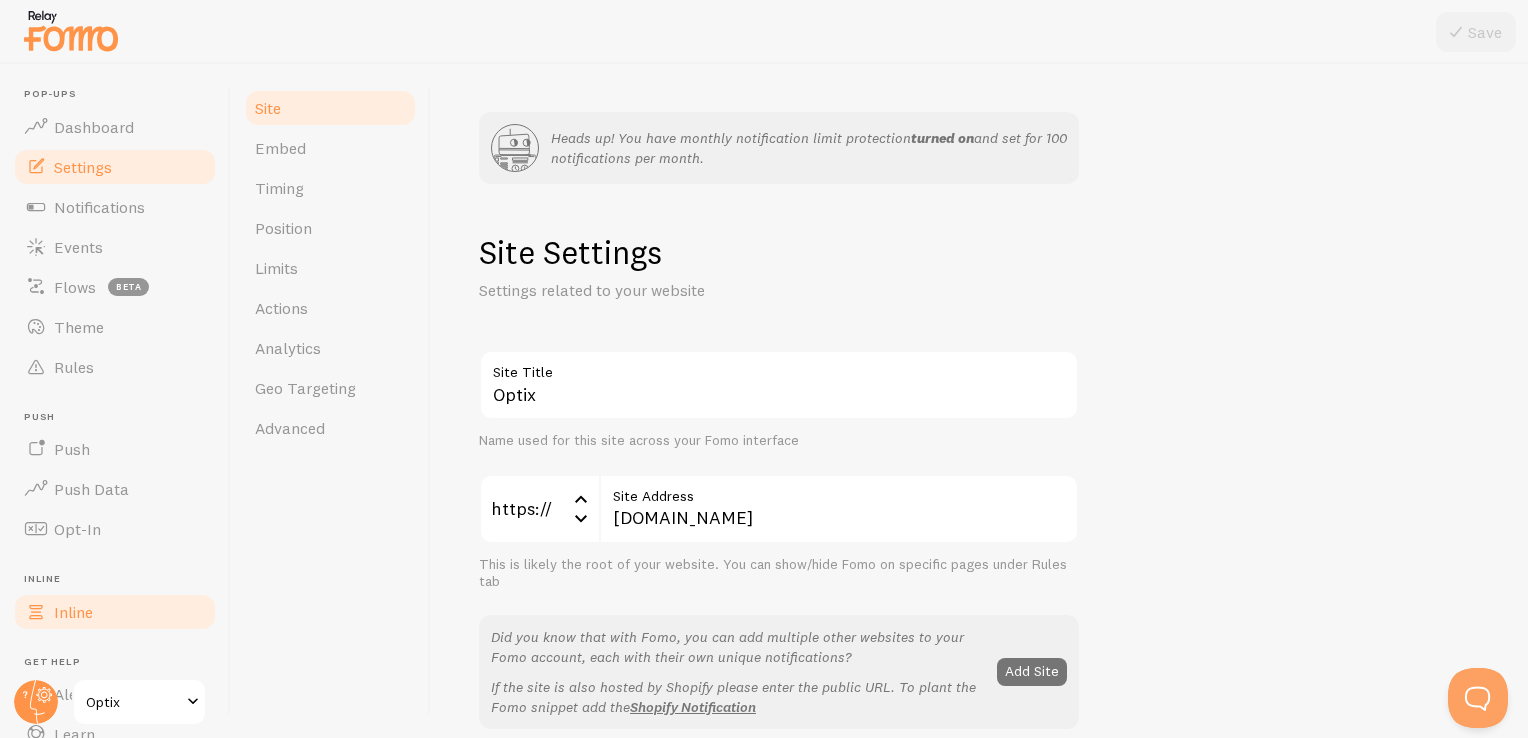 click on "Inline" at bounding box center (115, 612) 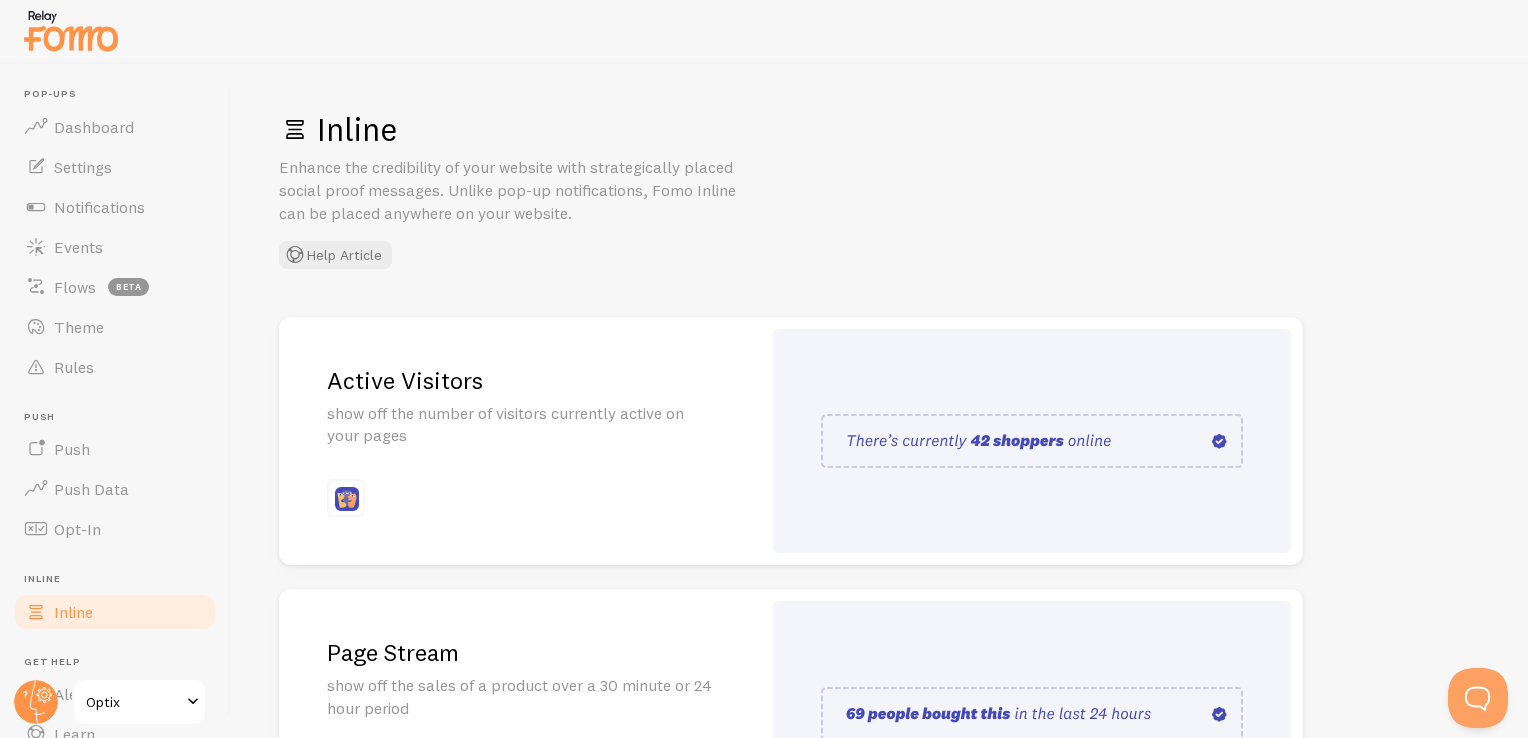 scroll, scrollTop: 0, scrollLeft: 0, axis: both 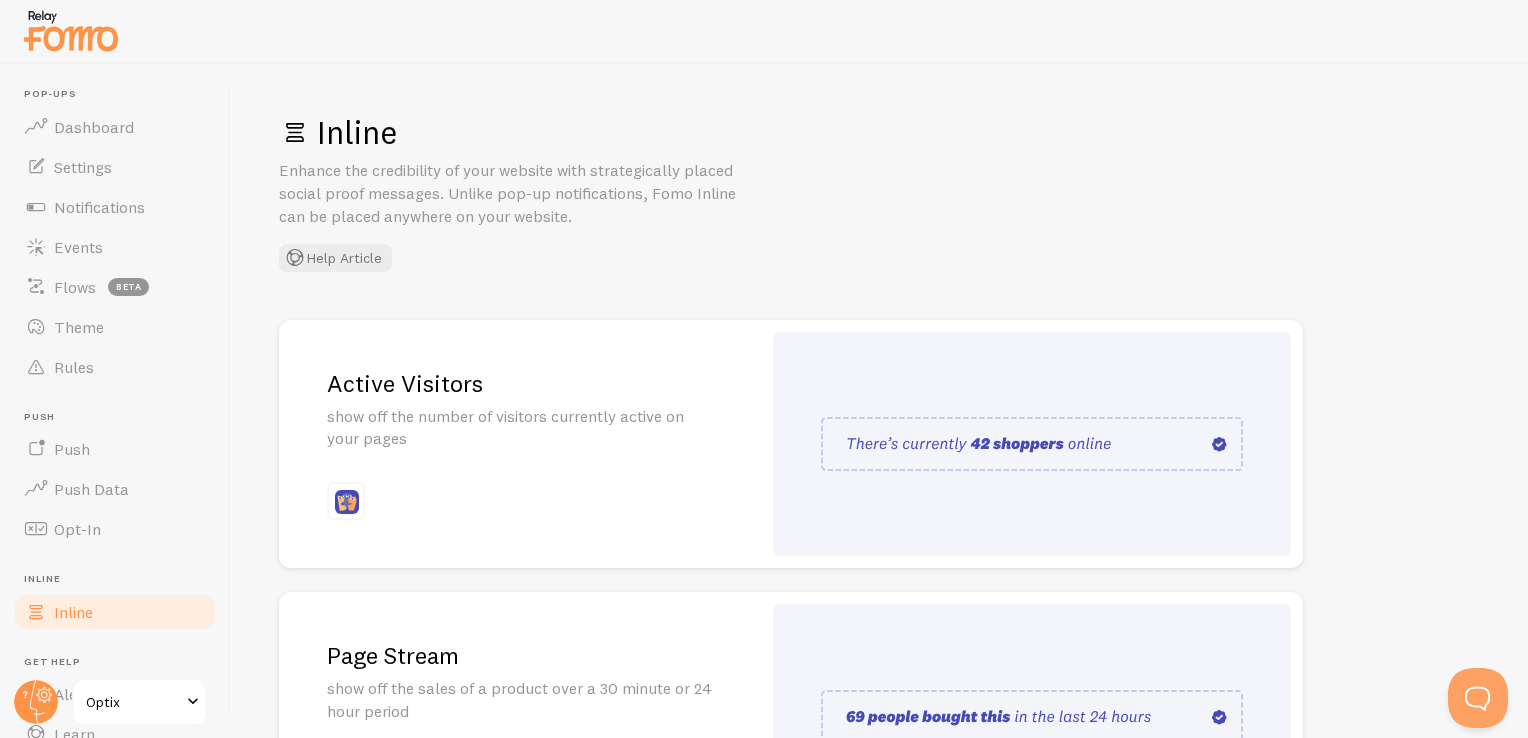 click at bounding box center (1032, 444) 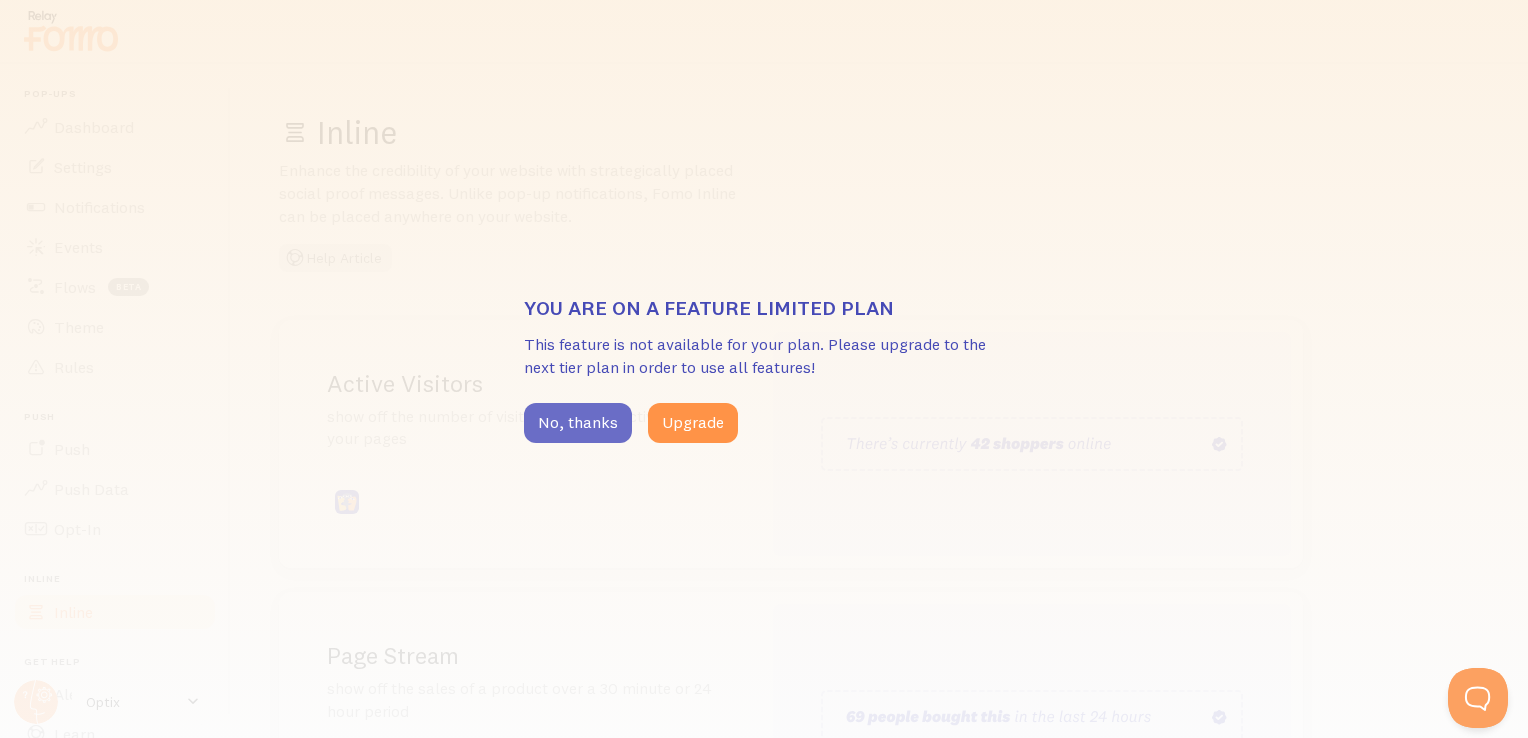 click on "No, thanks" at bounding box center (578, 423) 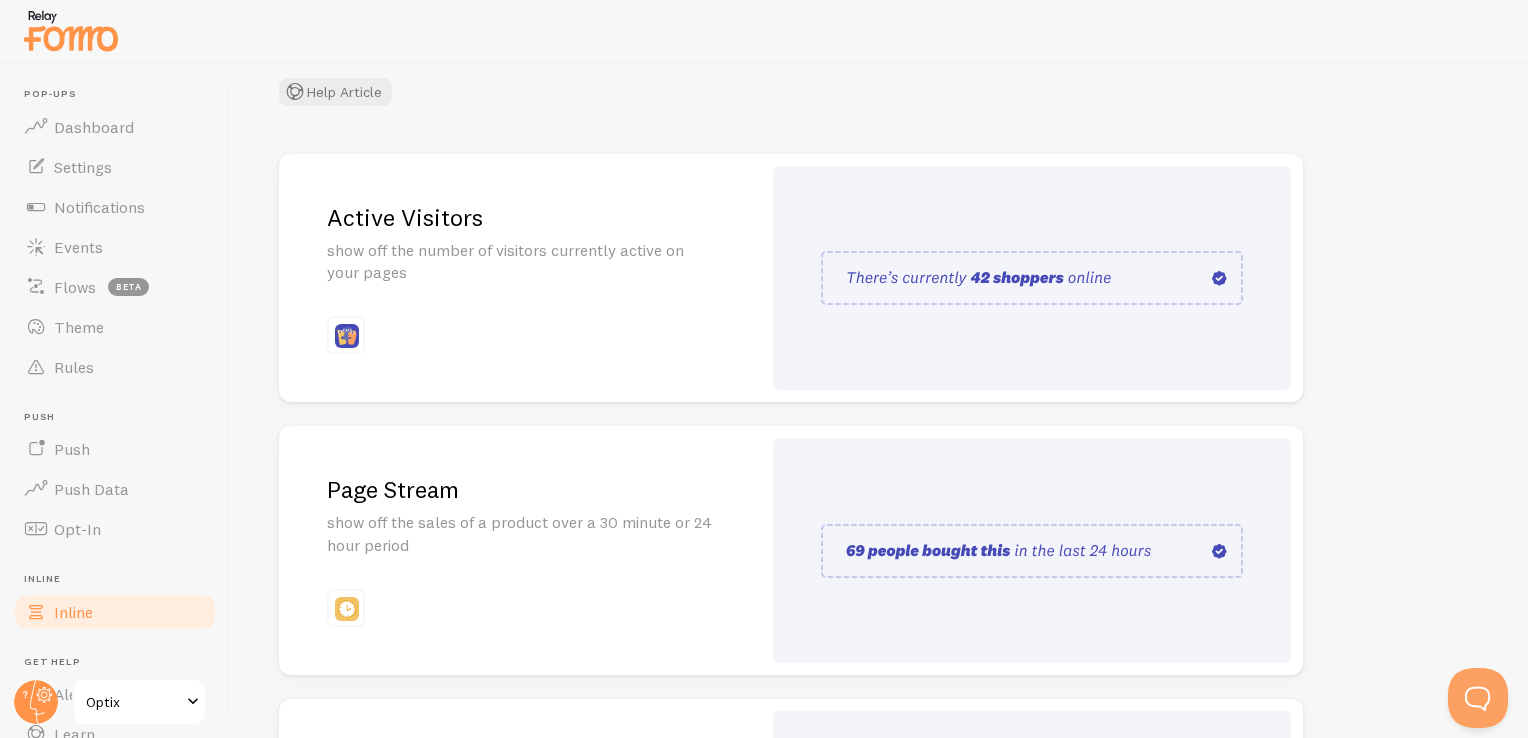 scroll, scrollTop: 160, scrollLeft: 0, axis: vertical 